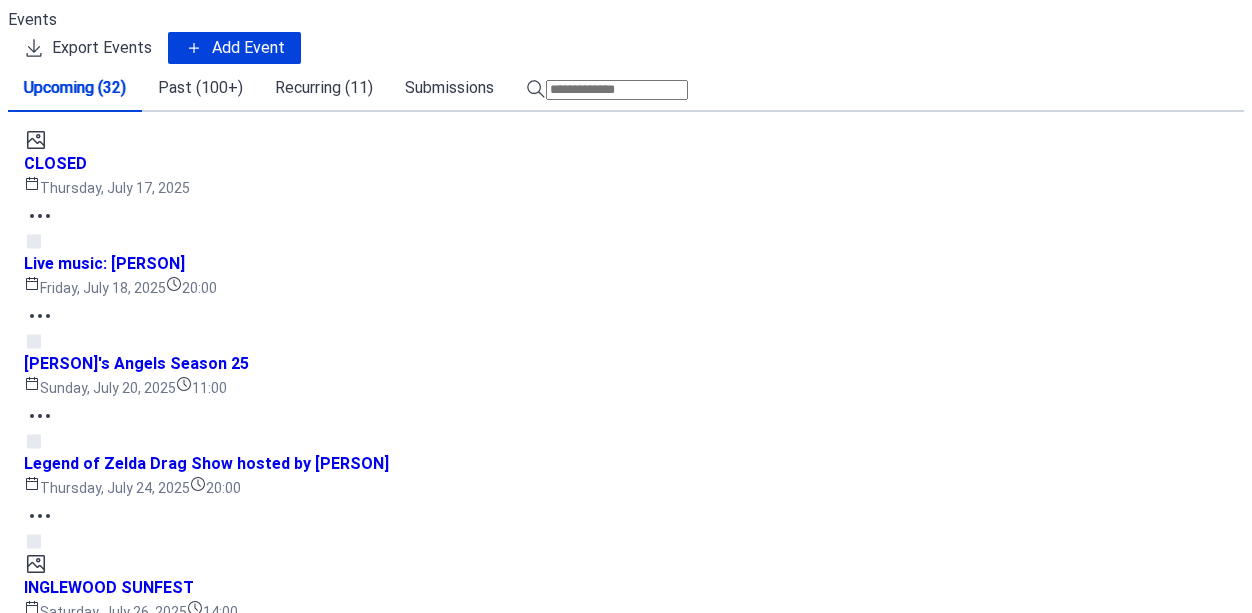 scroll, scrollTop: 0, scrollLeft: 0, axis: both 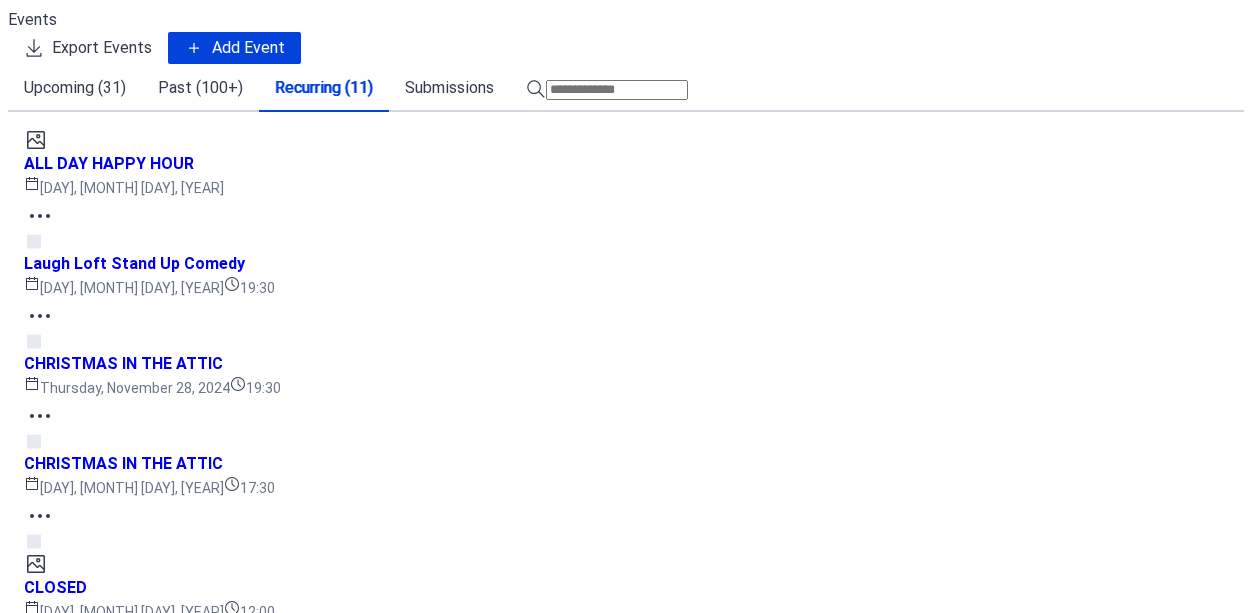 click 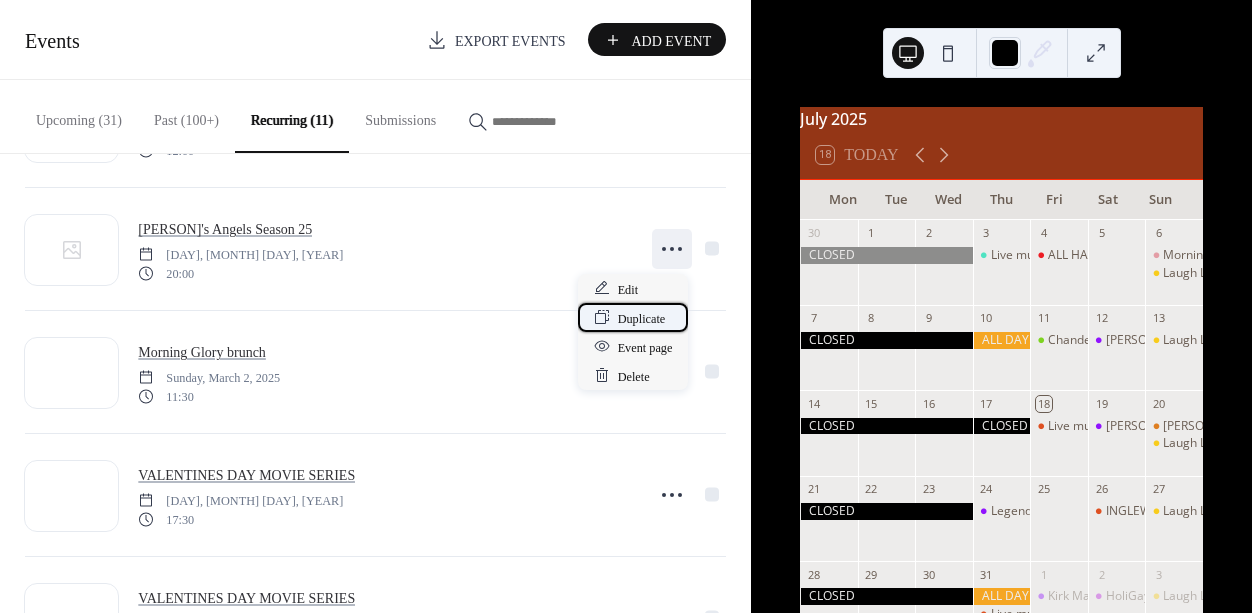 click on "Duplicate" at bounding box center (642, 318) 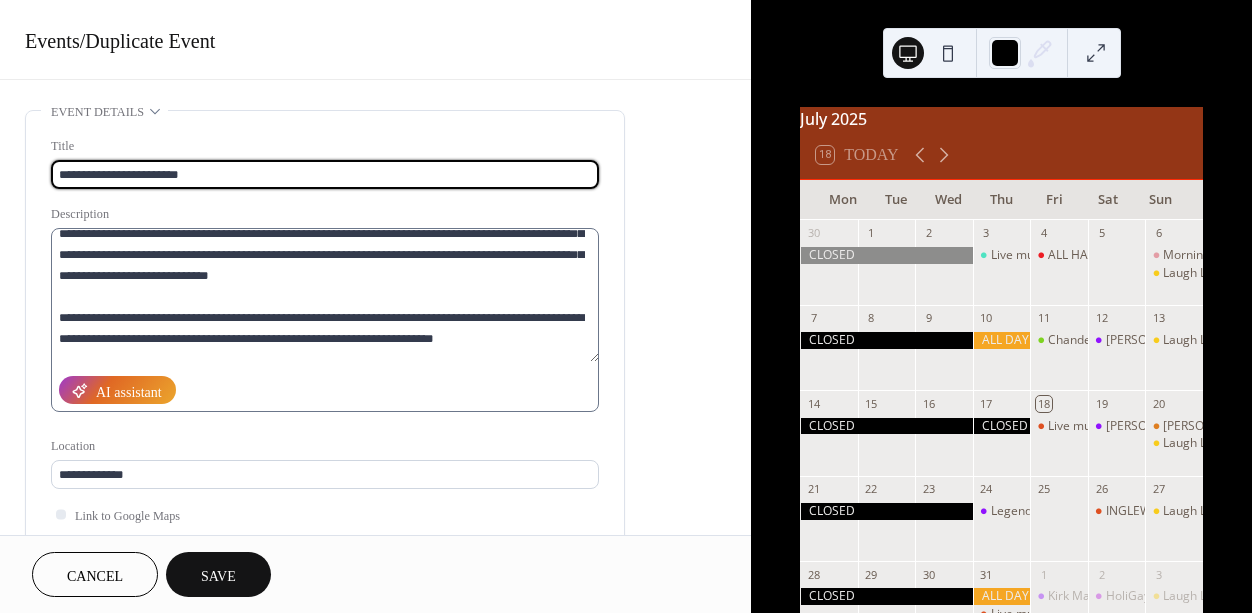 scroll, scrollTop: 0, scrollLeft: 0, axis: both 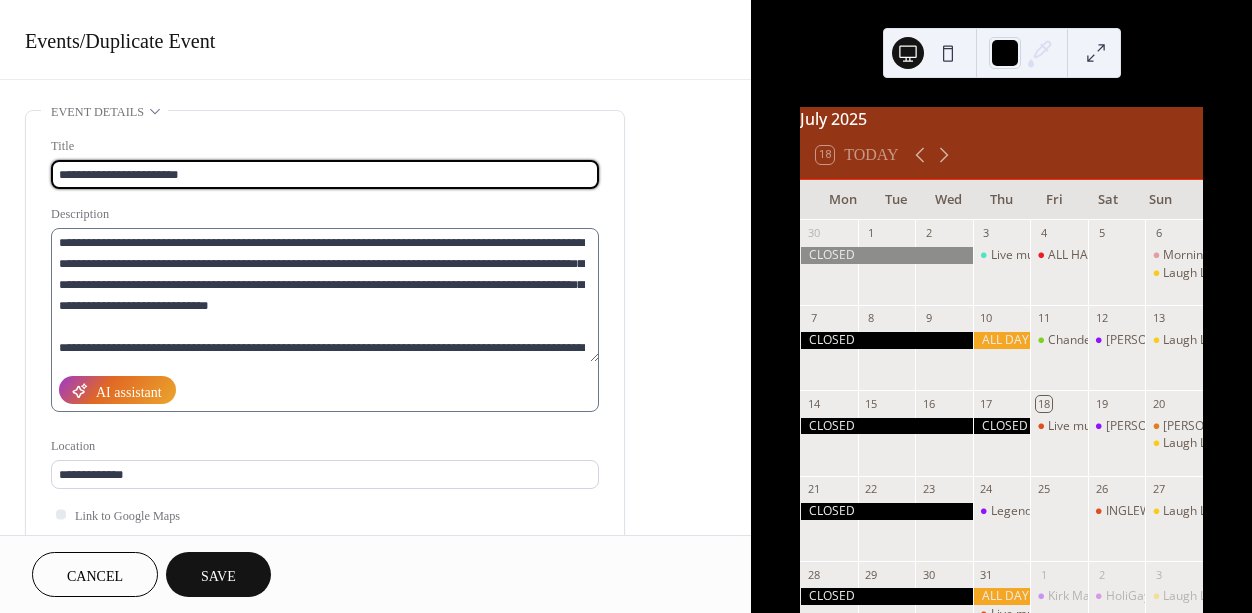 type on "**********" 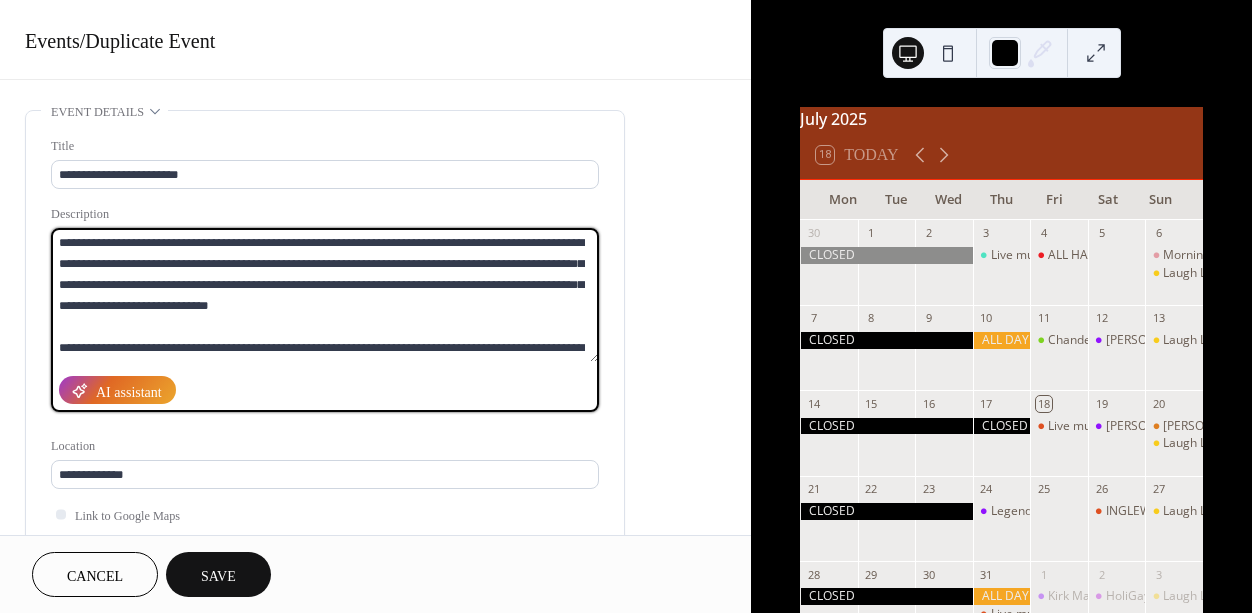 click at bounding box center (325, 295) 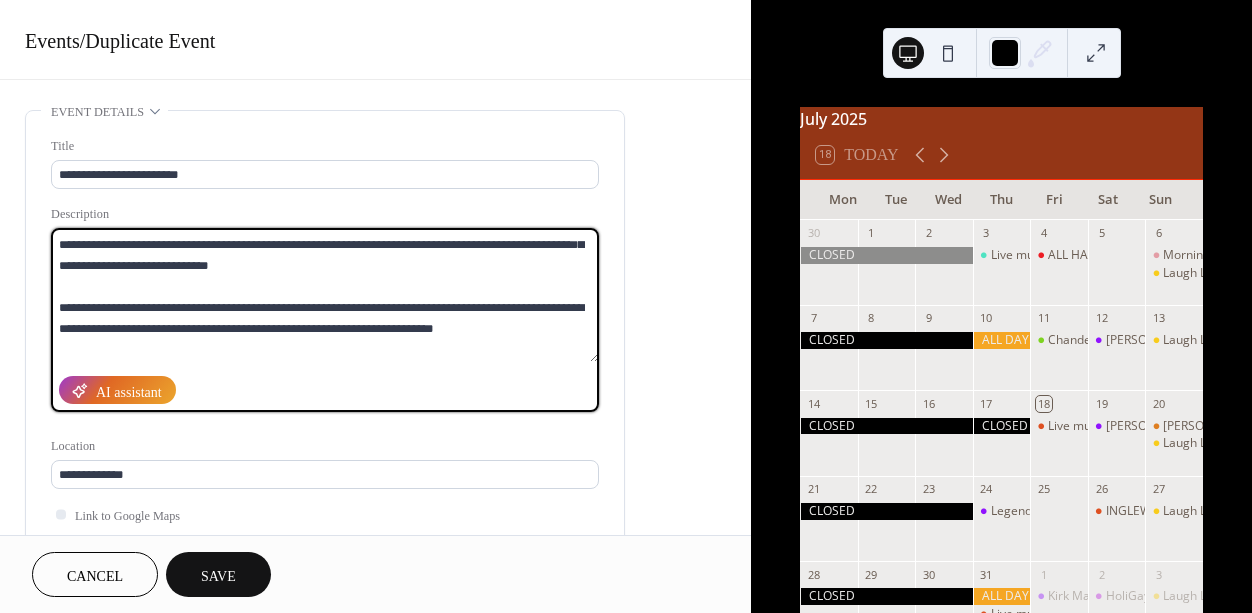 scroll, scrollTop: 45, scrollLeft: 0, axis: vertical 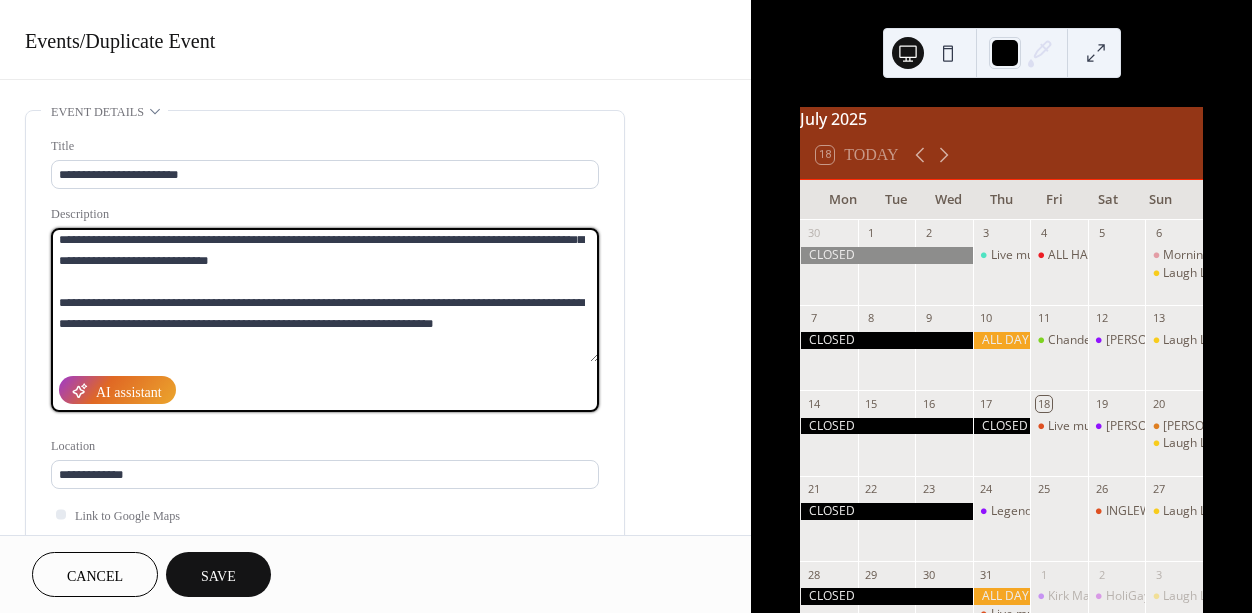 click at bounding box center [325, 295] 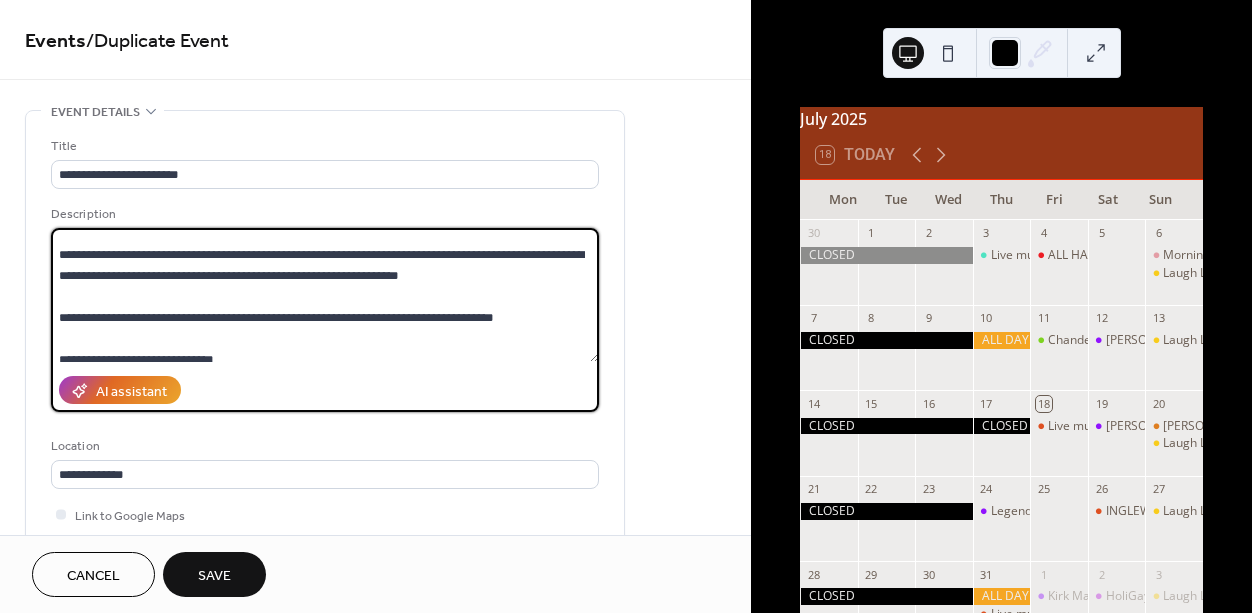 scroll, scrollTop: 399, scrollLeft: 0, axis: vertical 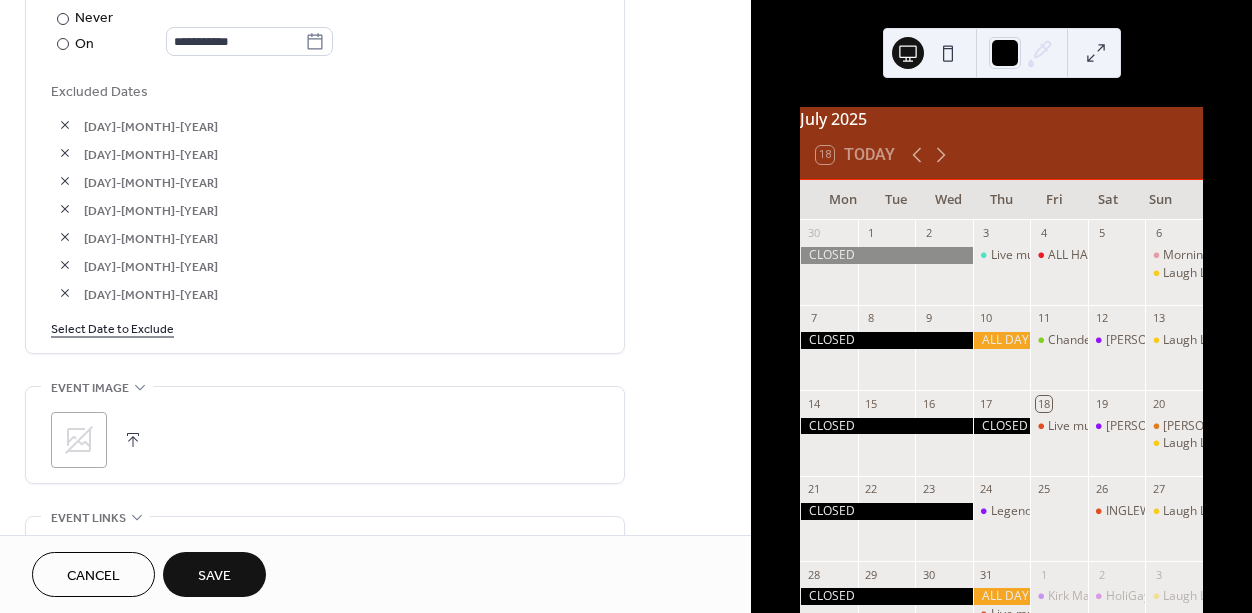 type on "**********" 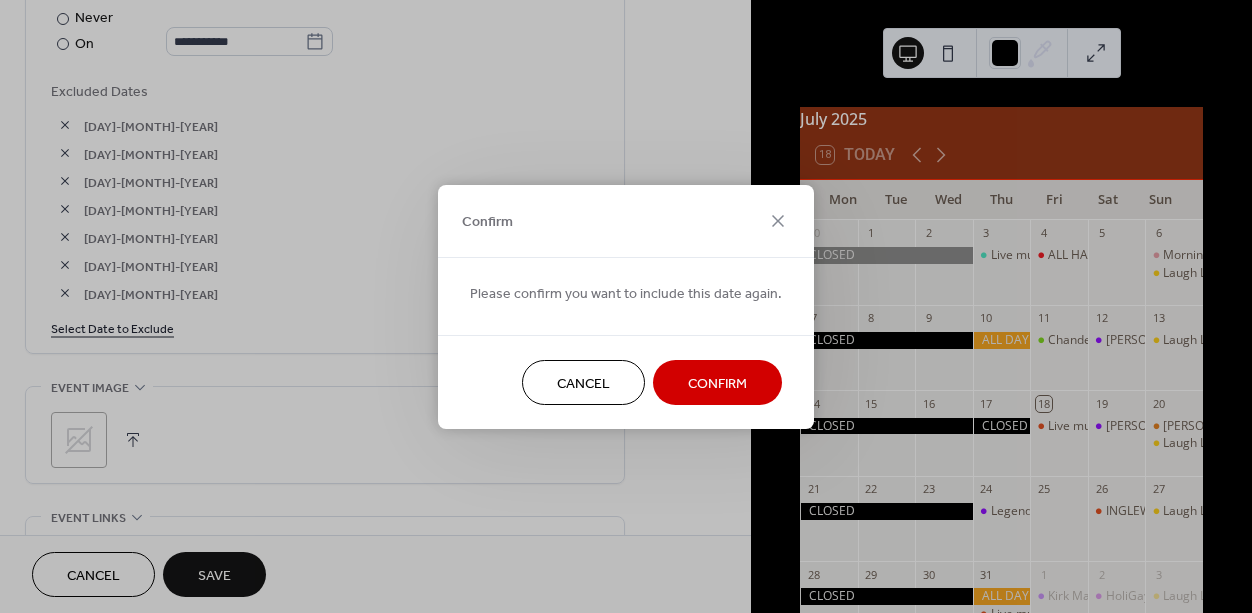 click on "Confirm" at bounding box center [717, 383] 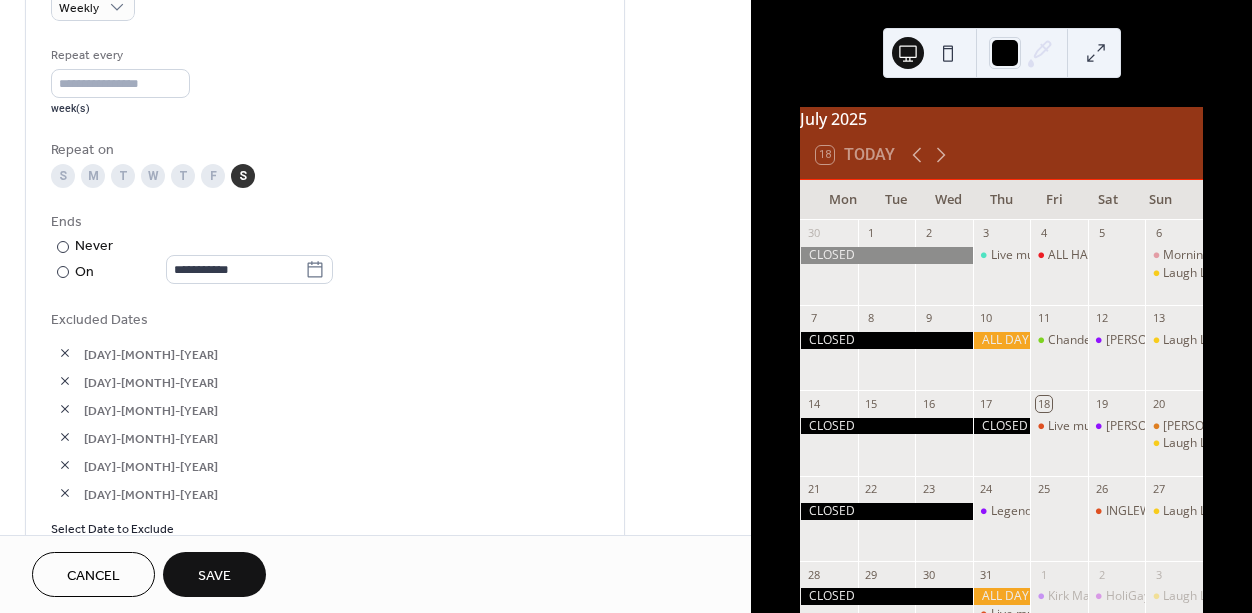 scroll, scrollTop: 914, scrollLeft: 0, axis: vertical 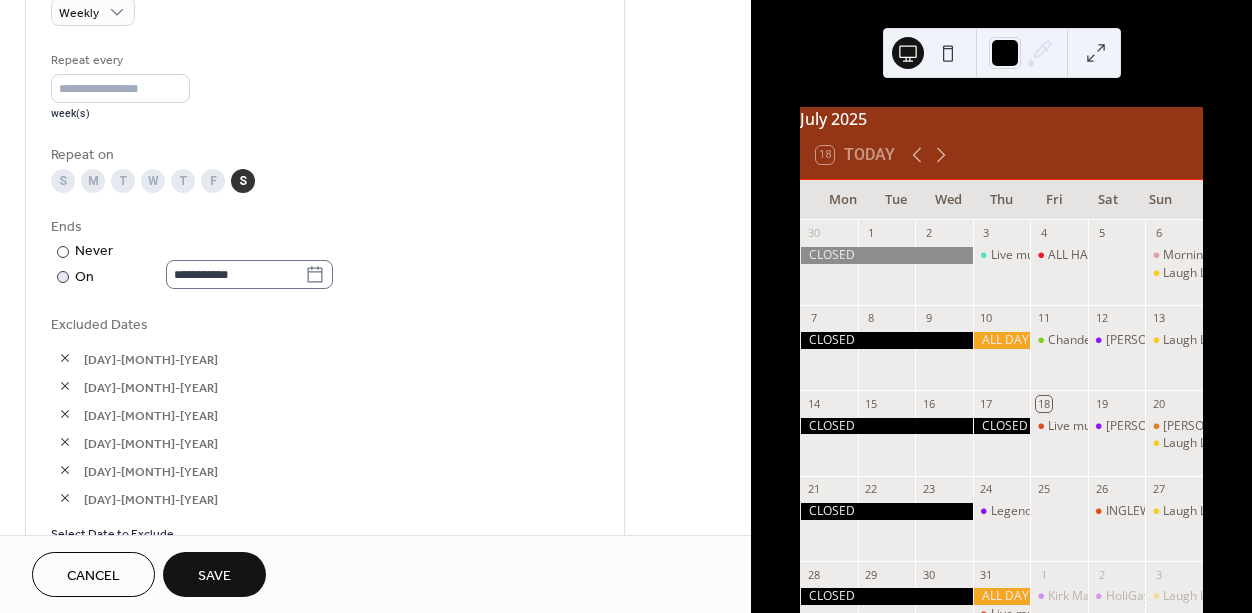 click 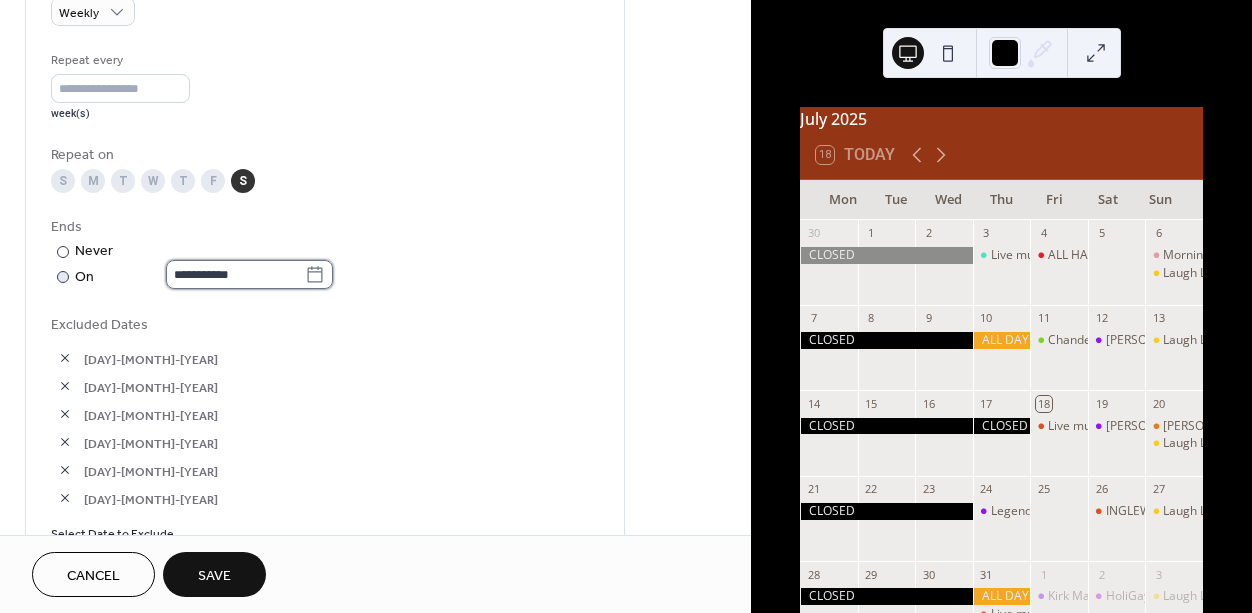 click on "**********" at bounding box center [235, 274] 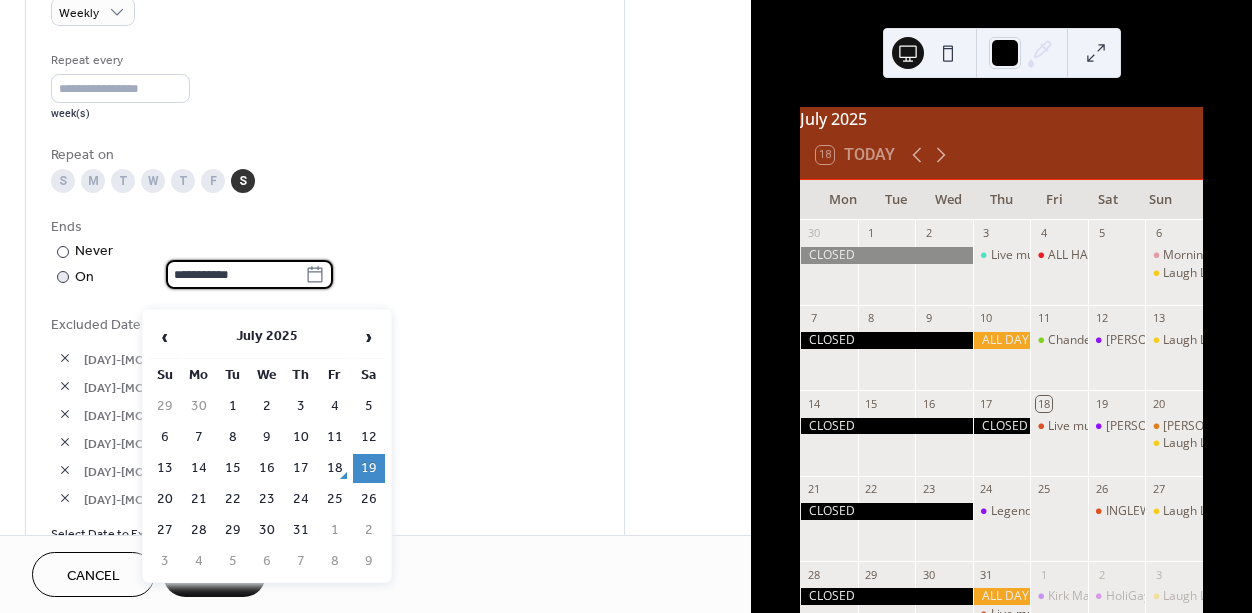 click 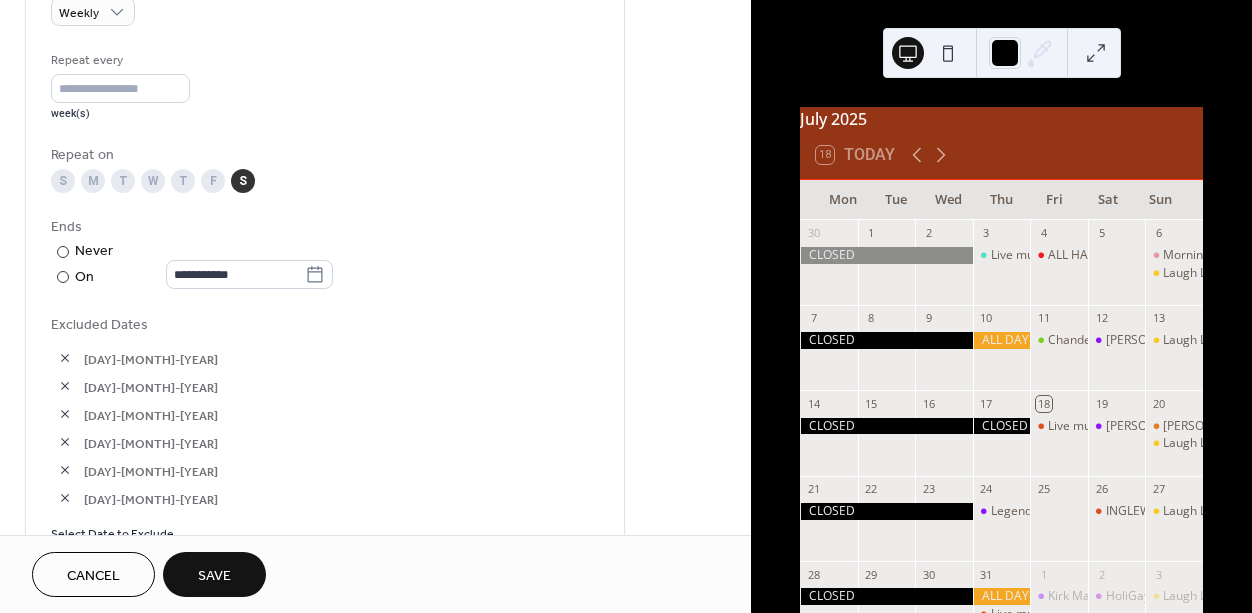 click on "**********" at bounding box center [325, 296] 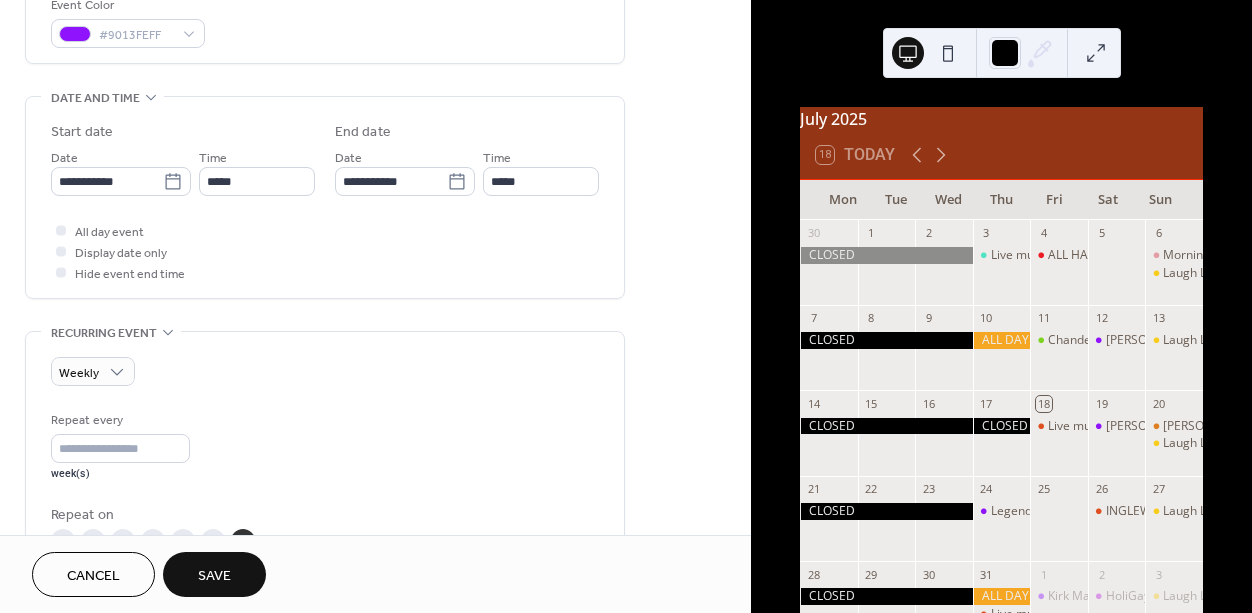 scroll, scrollTop: 551, scrollLeft: 0, axis: vertical 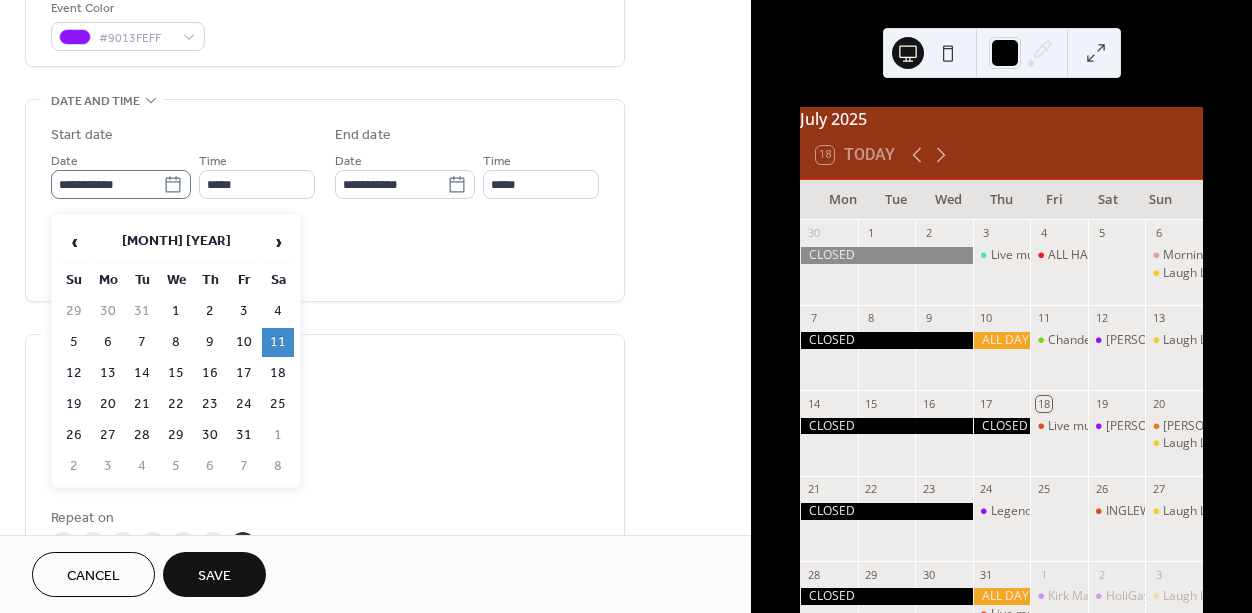 click 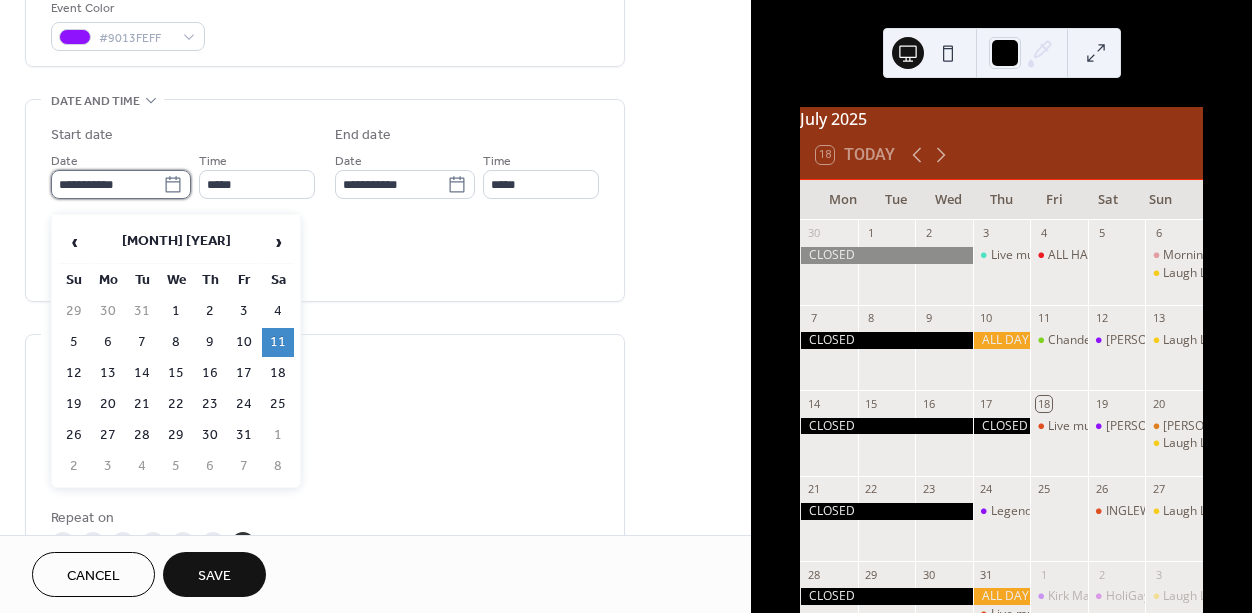 click on "**********" at bounding box center (107, 184) 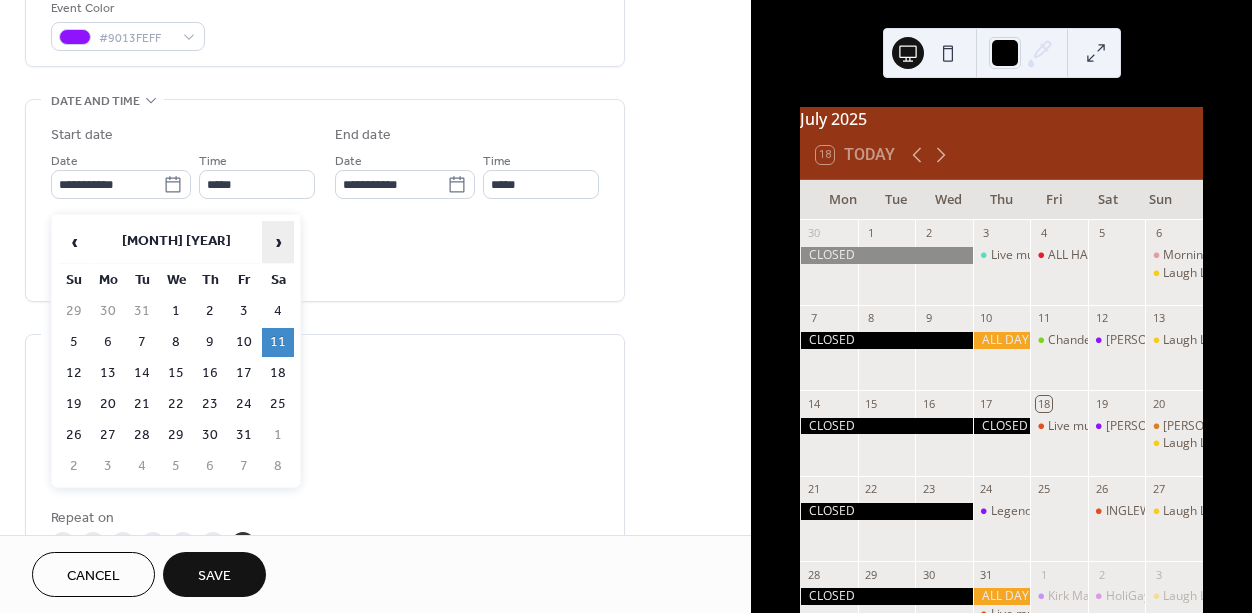 click on "›" at bounding box center [278, 242] 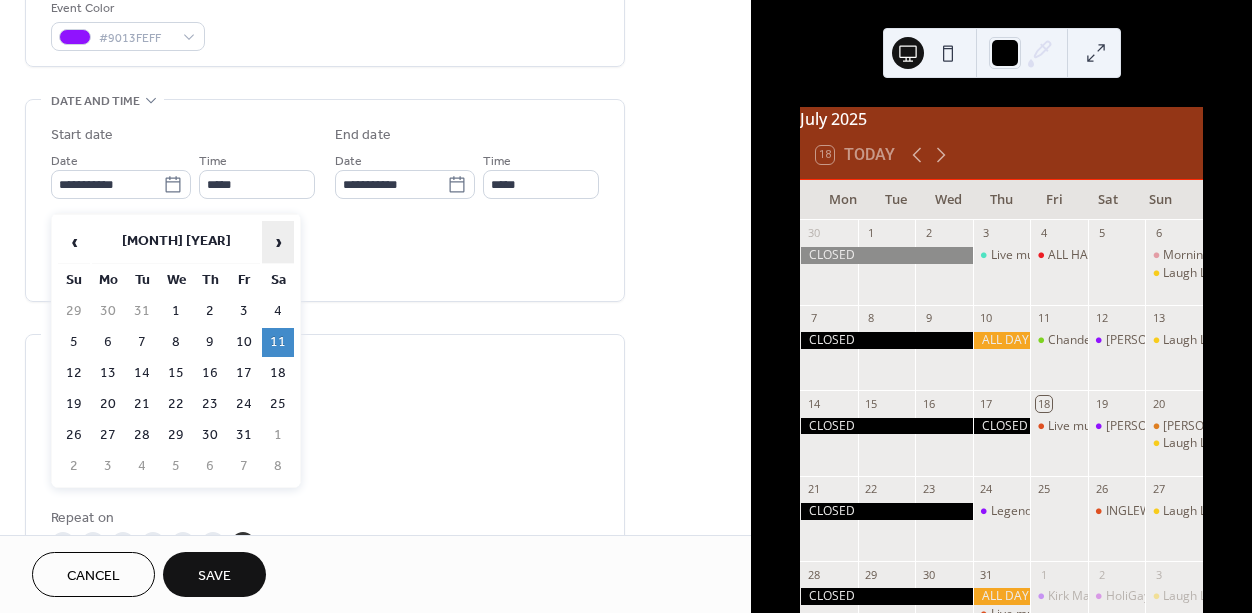 click on "›" at bounding box center [278, 242] 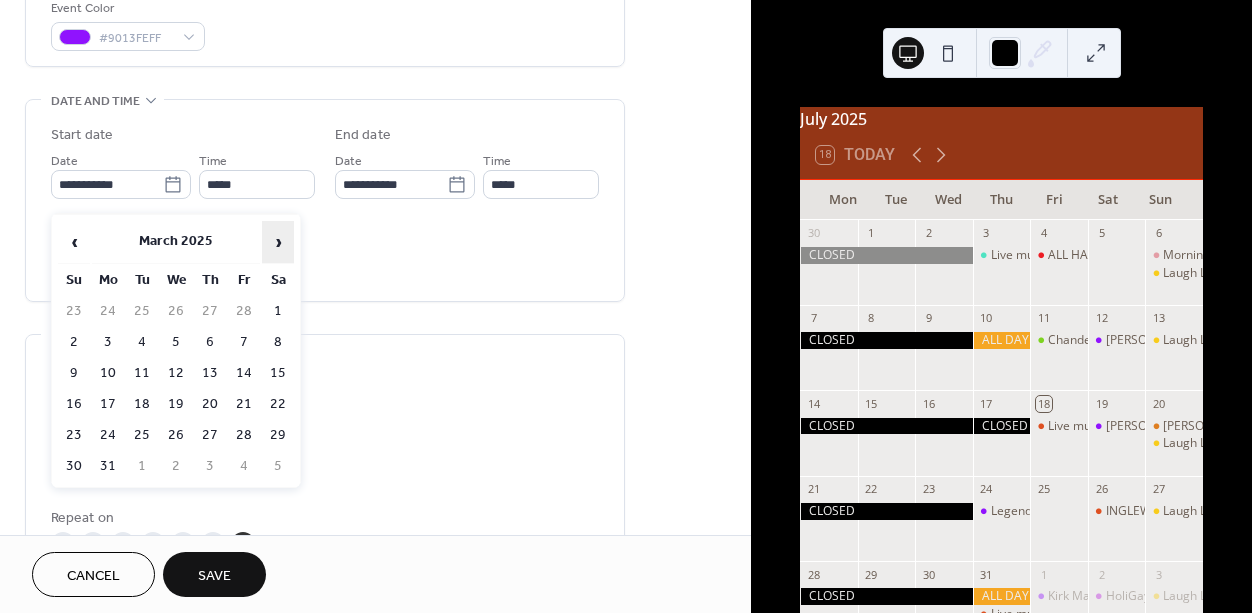 click on "›" at bounding box center [278, 242] 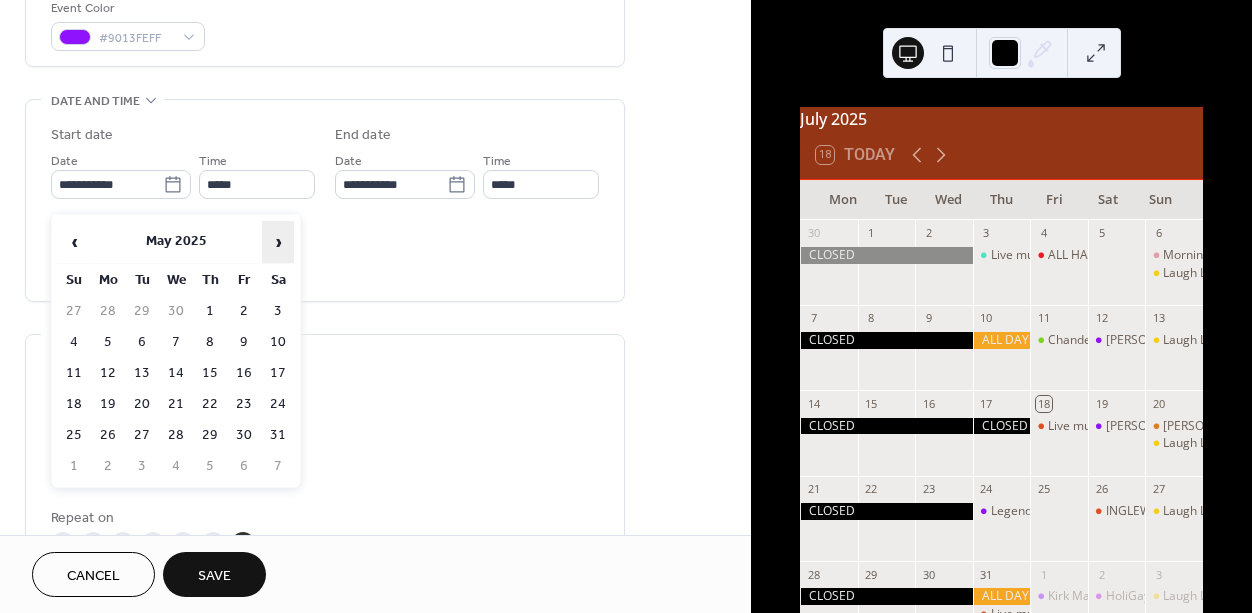 click on "›" at bounding box center (278, 242) 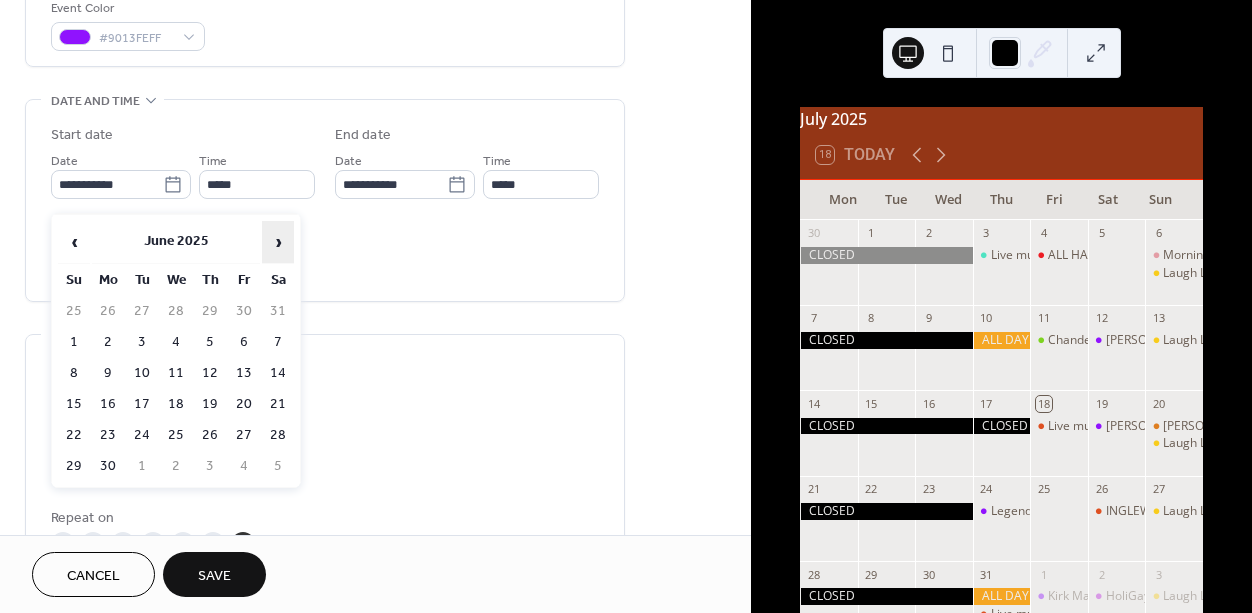 click on "›" at bounding box center [278, 242] 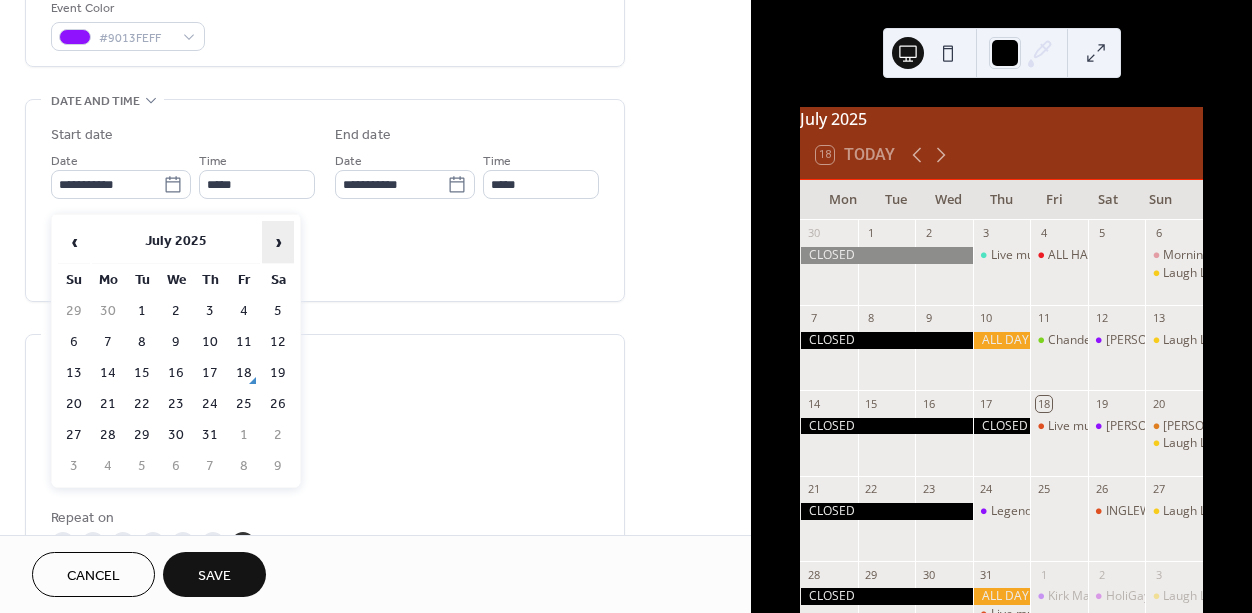 click on "›" at bounding box center [278, 242] 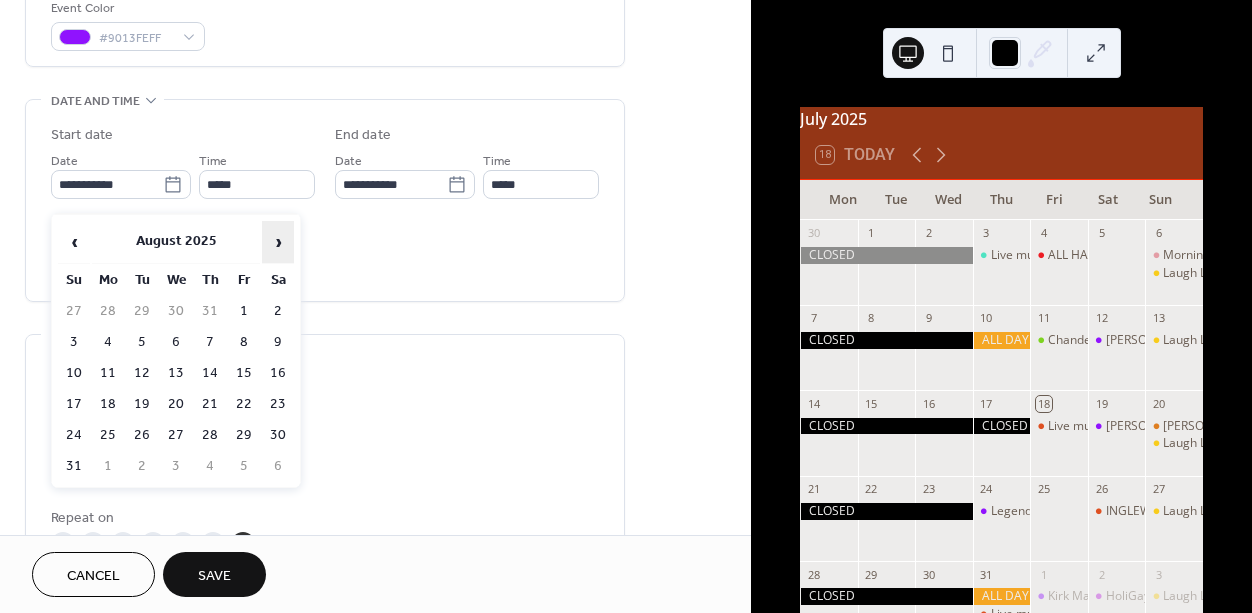 click on "›" at bounding box center [278, 242] 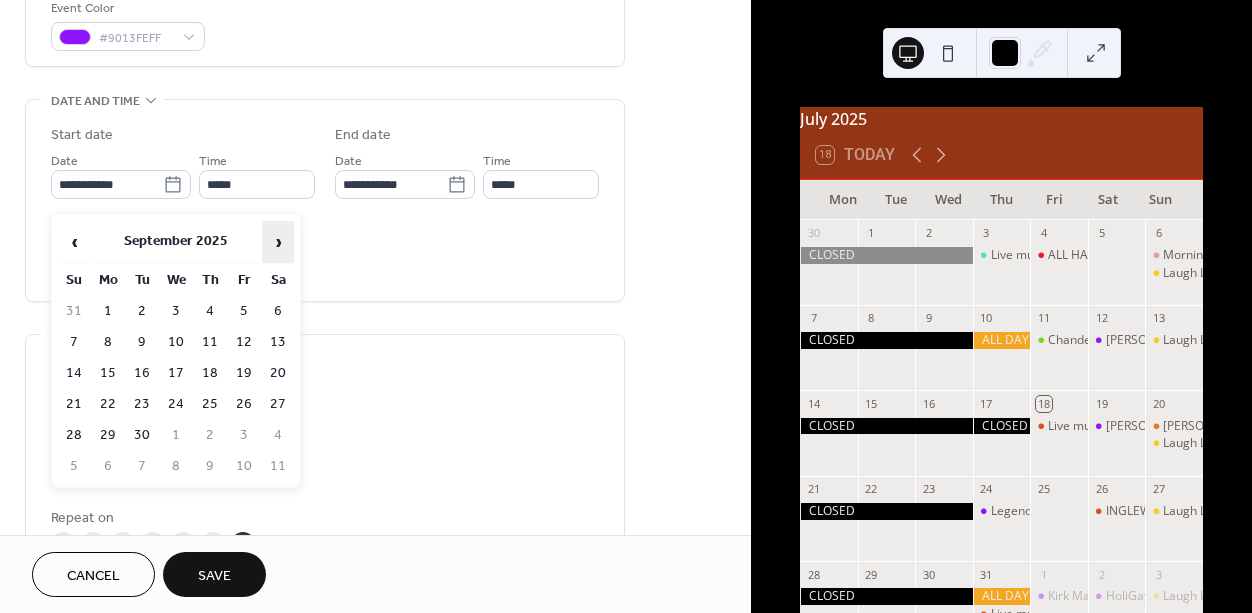 click on "›" at bounding box center (278, 242) 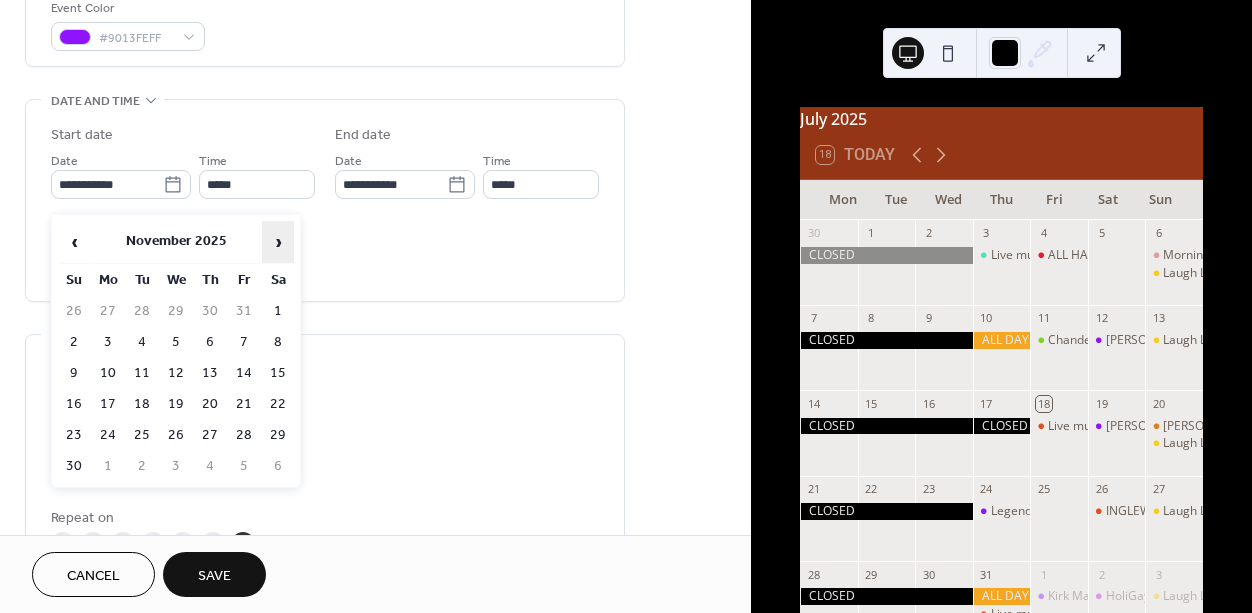 click on "›" at bounding box center [278, 242] 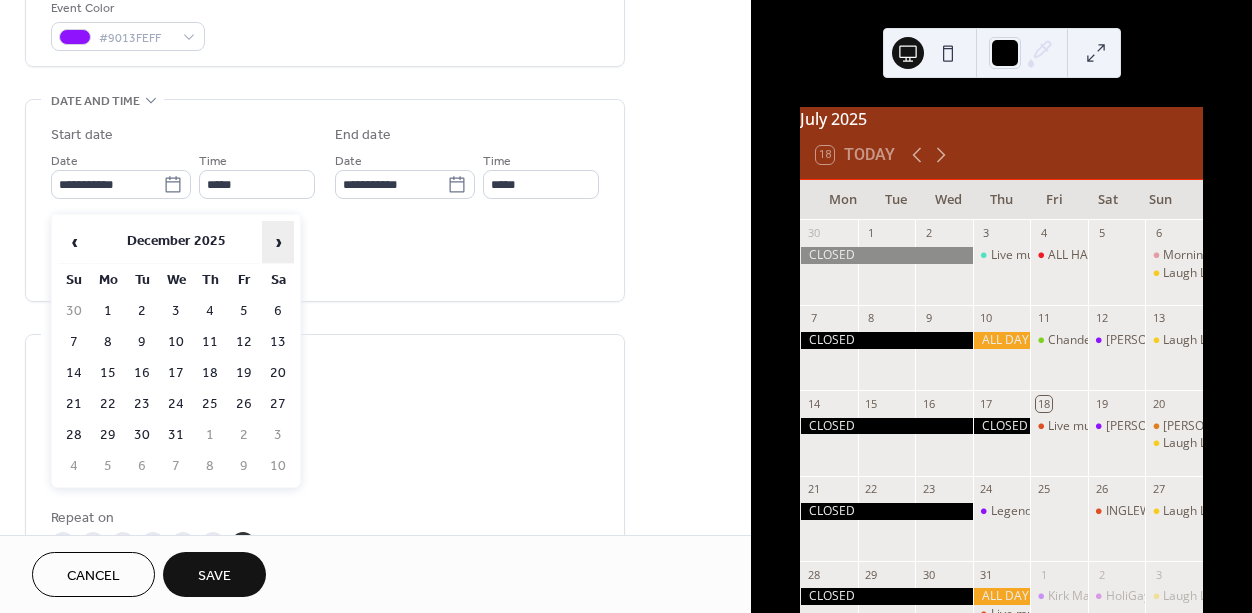 click on "›" at bounding box center [278, 242] 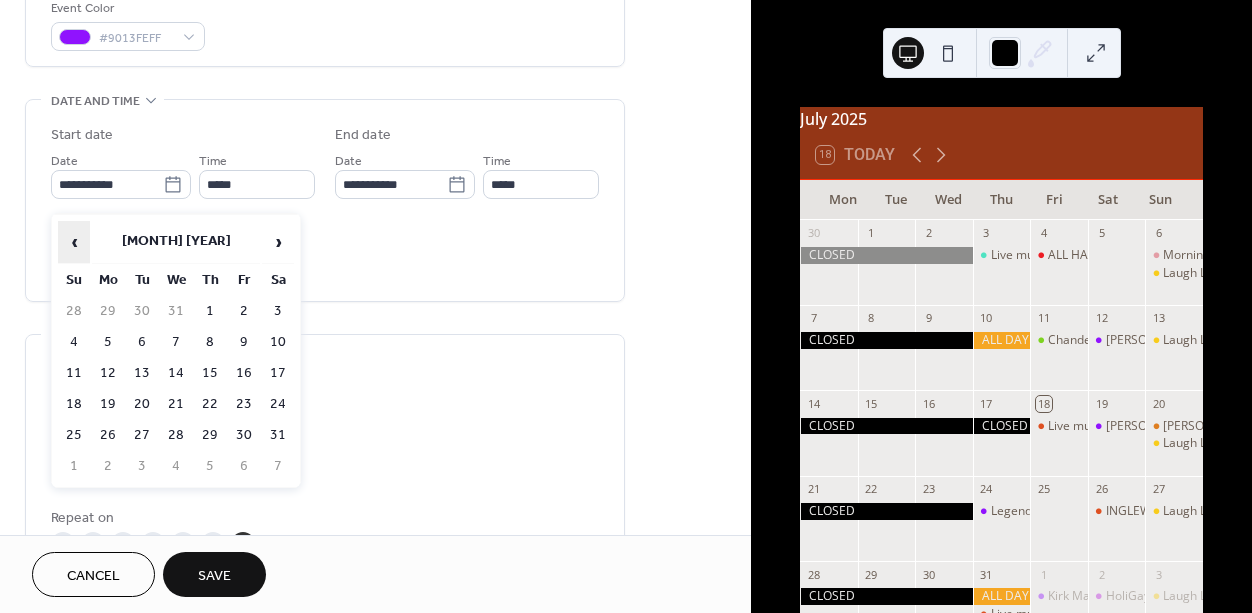 click on "‹" at bounding box center (74, 242) 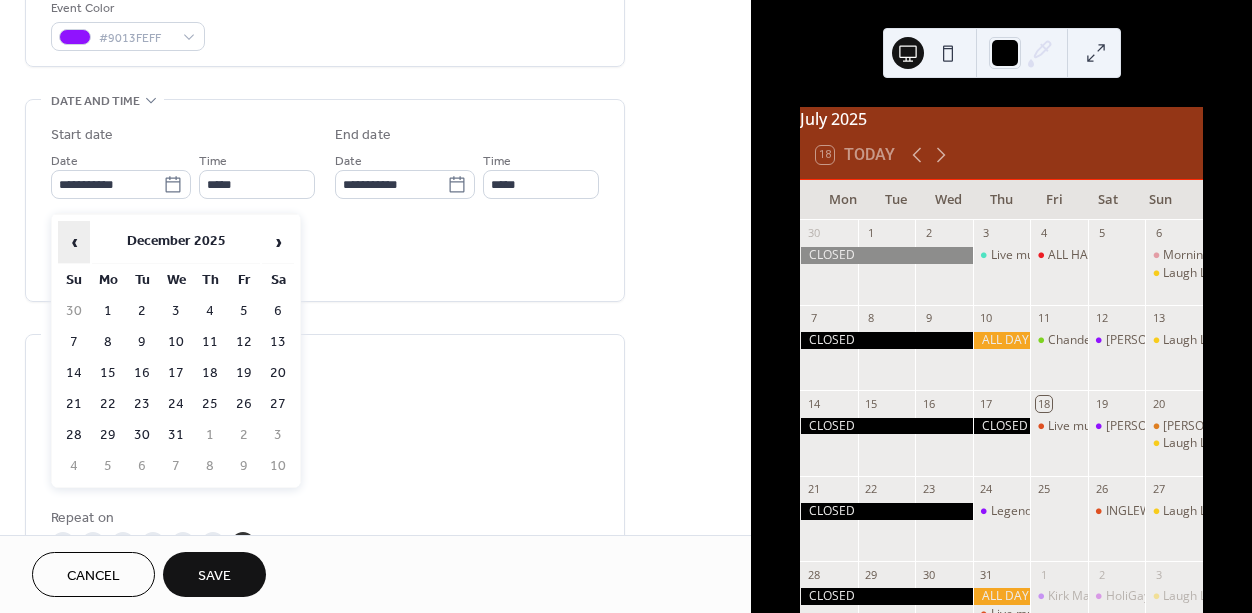 click on "‹" at bounding box center (74, 242) 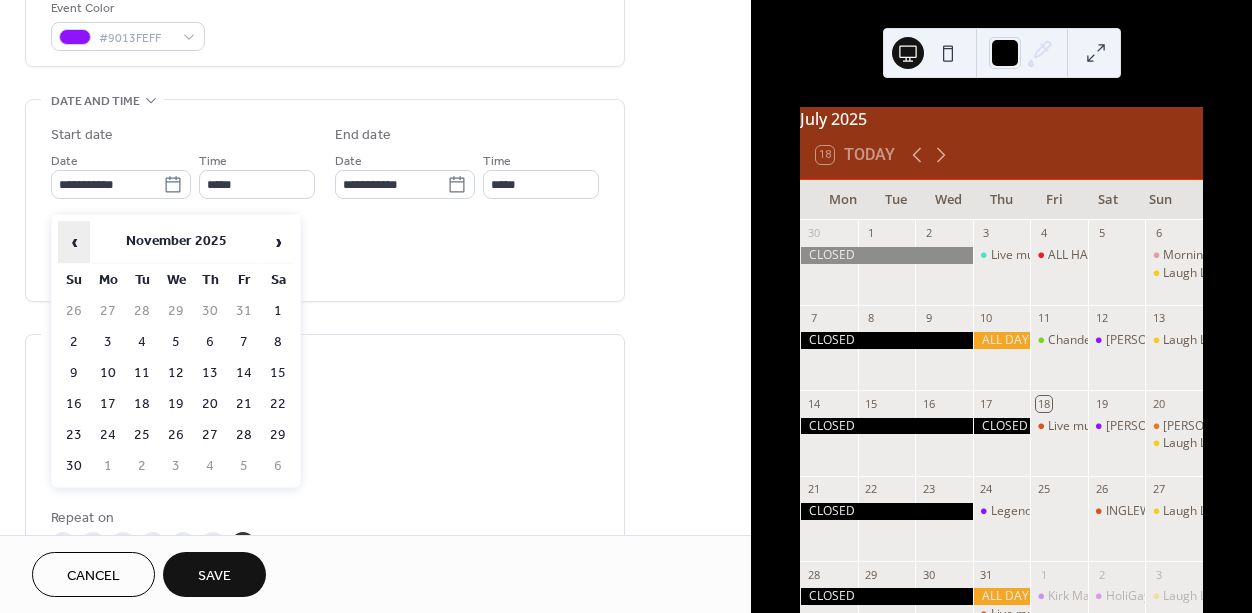 click on "‹" at bounding box center [74, 242] 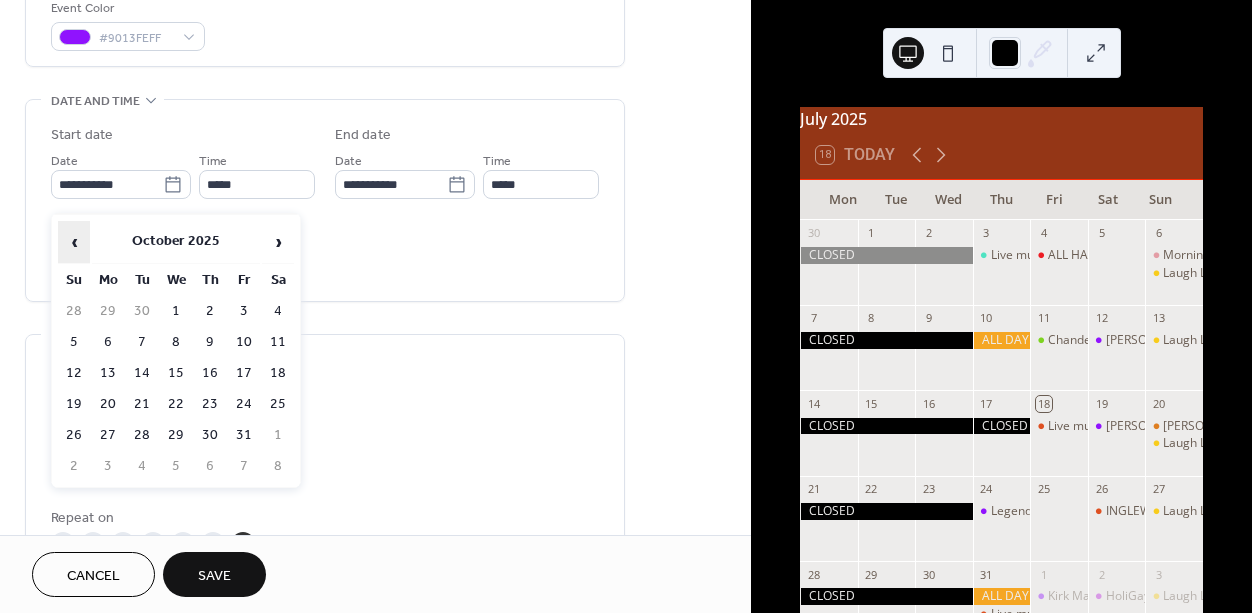 click on "‹" at bounding box center (74, 242) 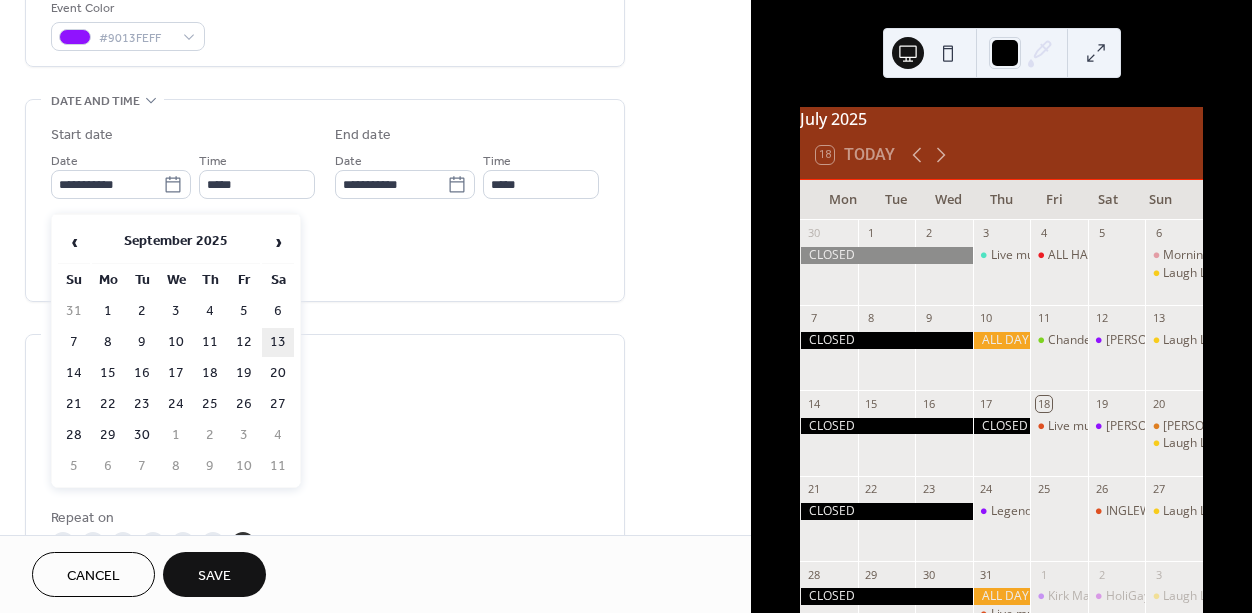 click on "13" at bounding box center [278, 342] 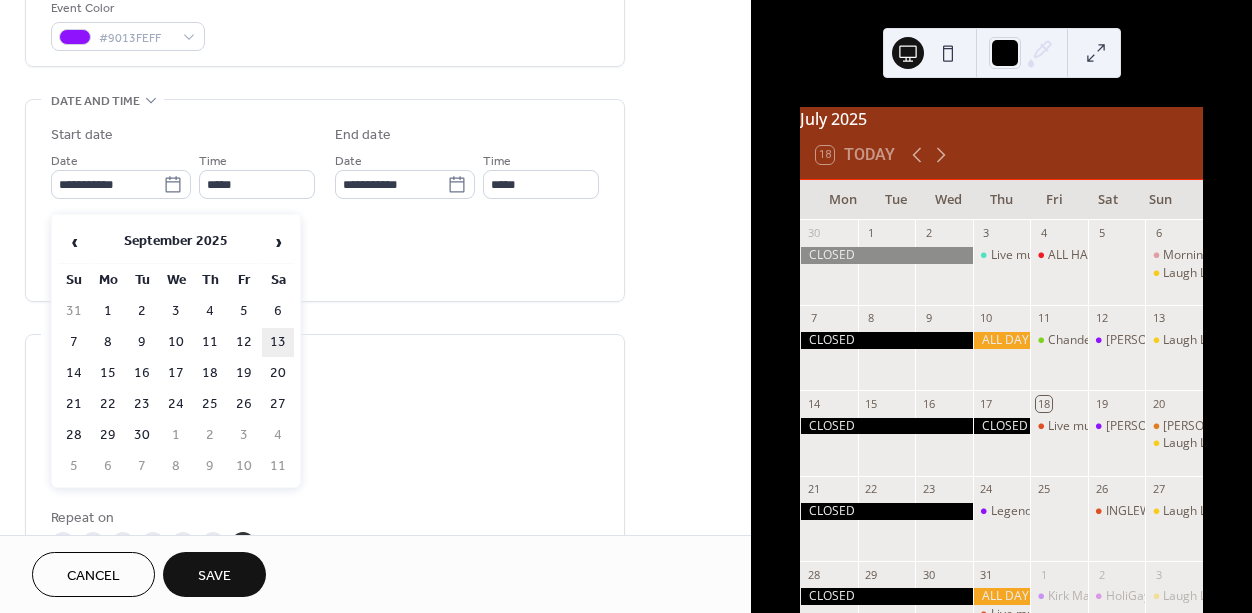 type on "**********" 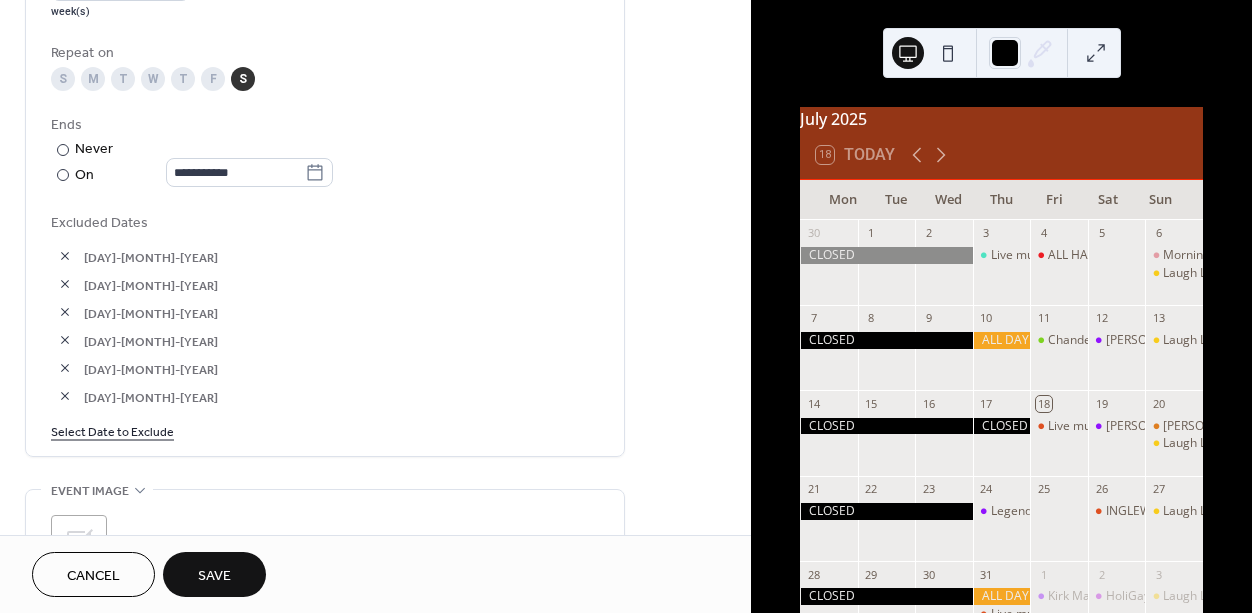 scroll, scrollTop: 1021, scrollLeft: 0, axis: vertical 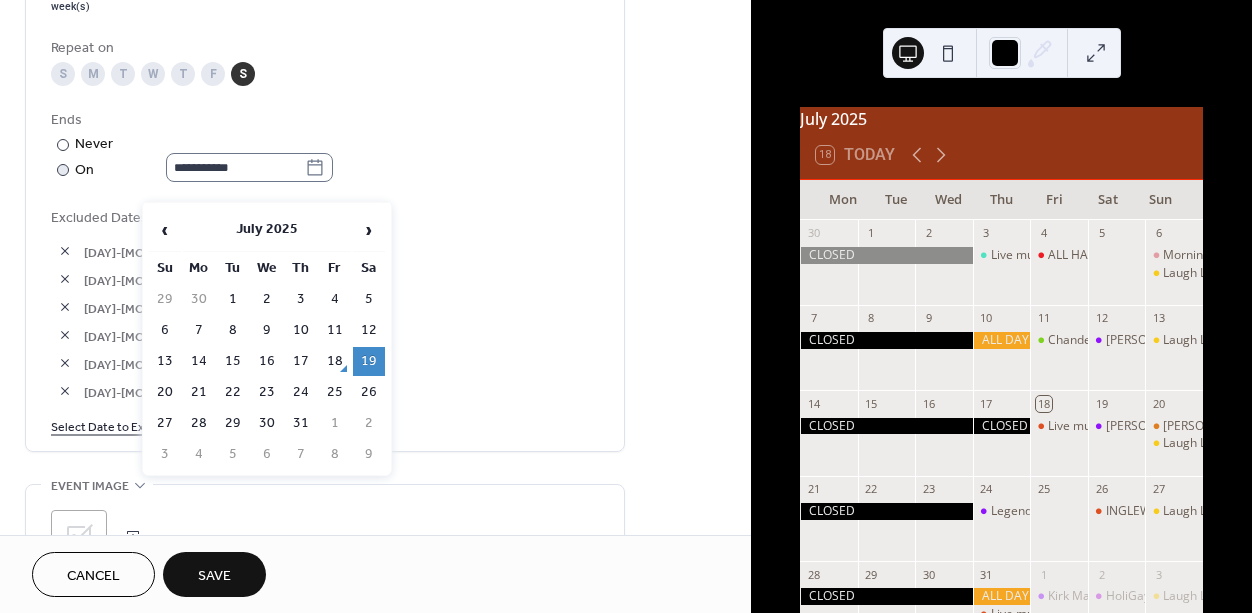 click 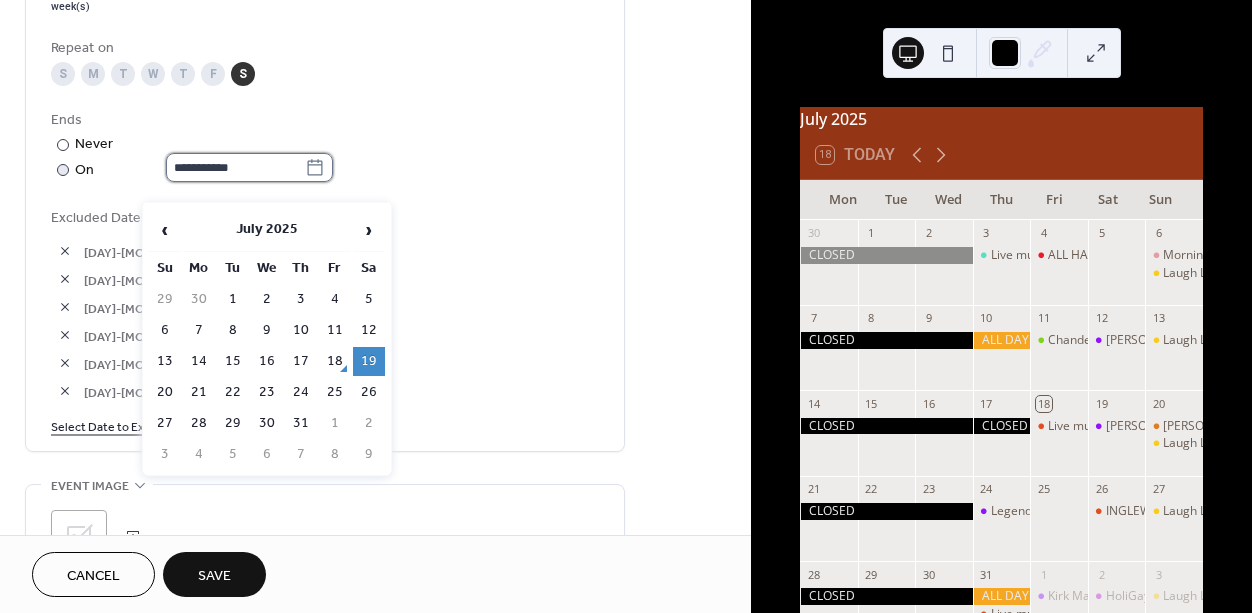 click on "**********" at bounding box center (235, 167) 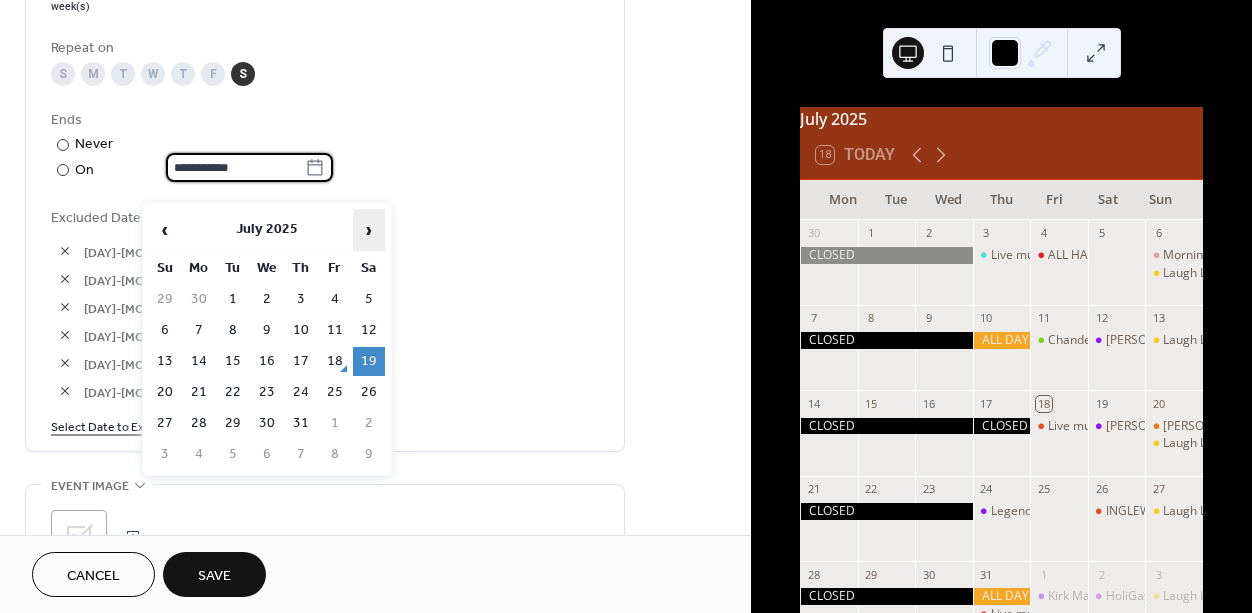 click on "›" at bounding box center [369, 230] 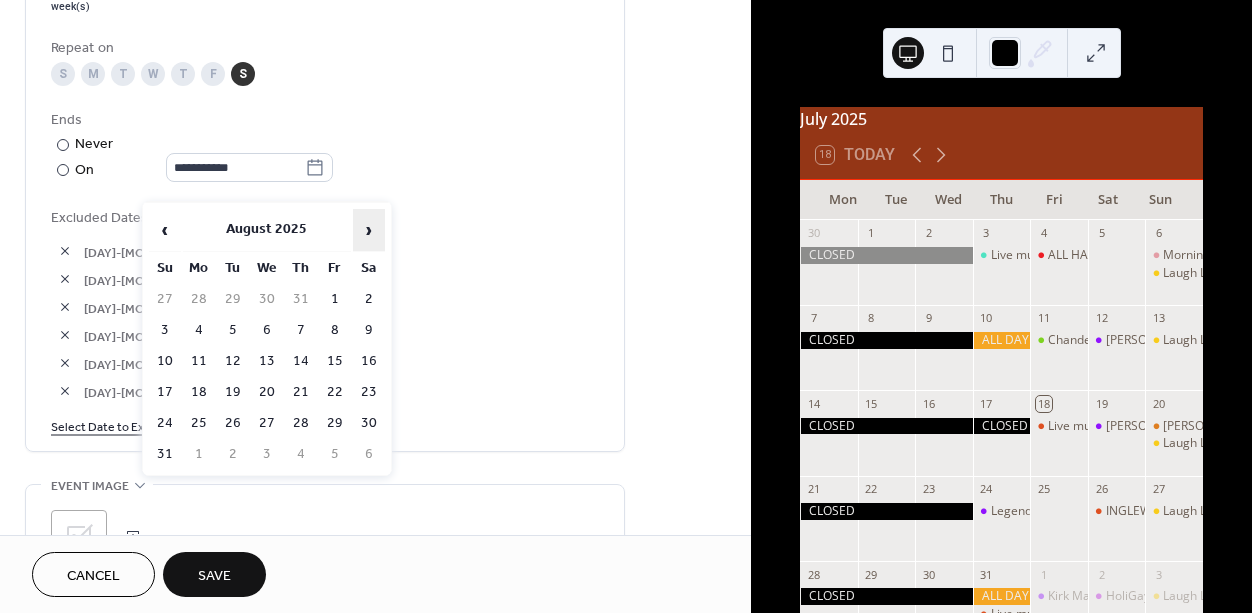 click on "›" at bounding box center (369, 230) 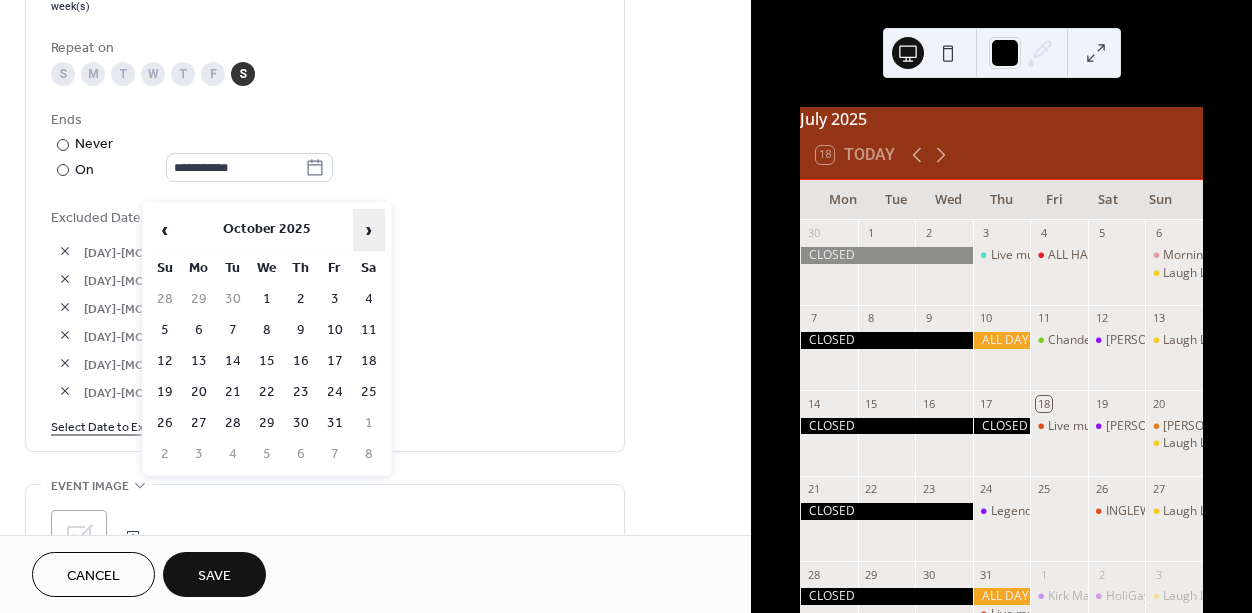 click on "›" at bounding box center (369, 230) 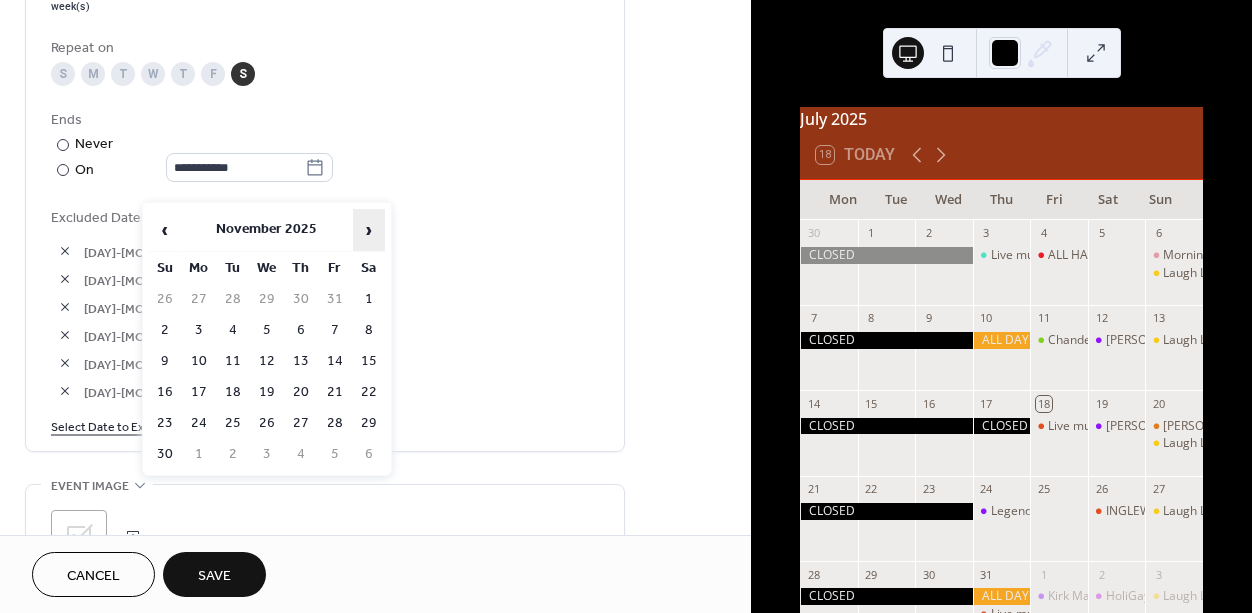 click on "›" at bounding box center [369, 230] 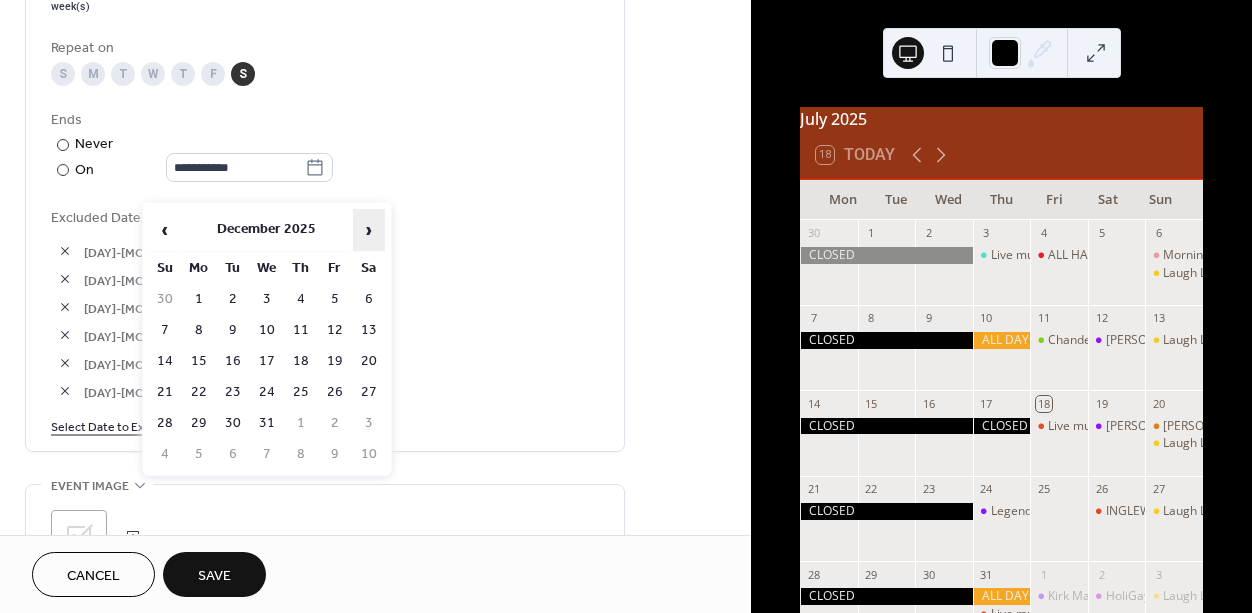 click on "›" at bounding box center [369, 230] 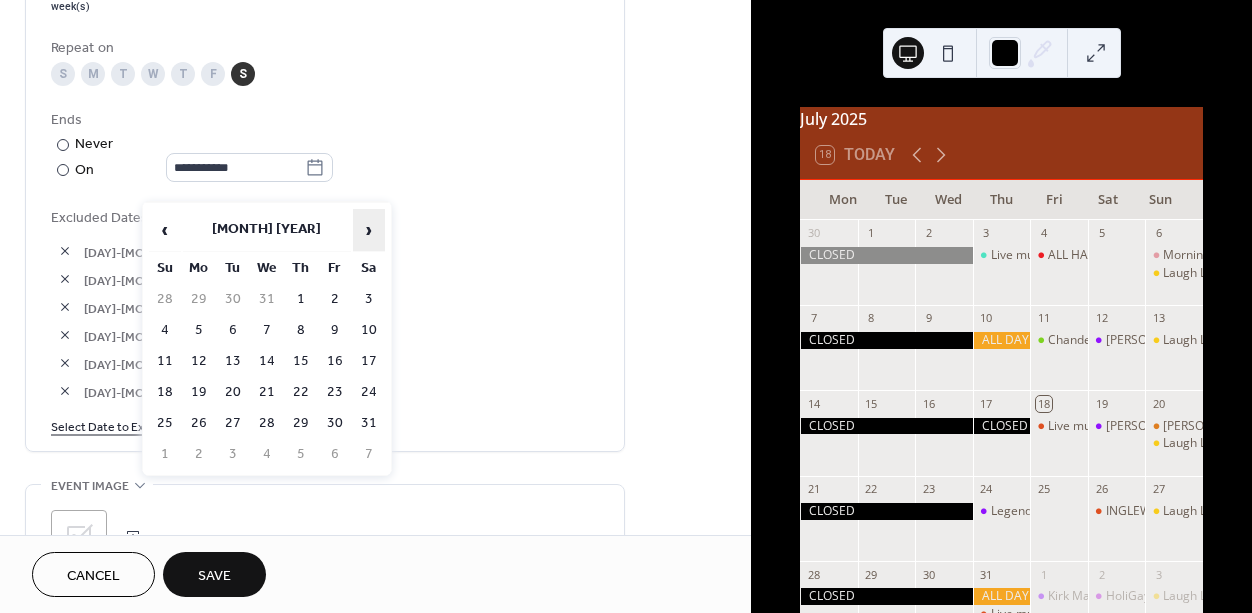 click on "›" at bounding box center (369, 230) 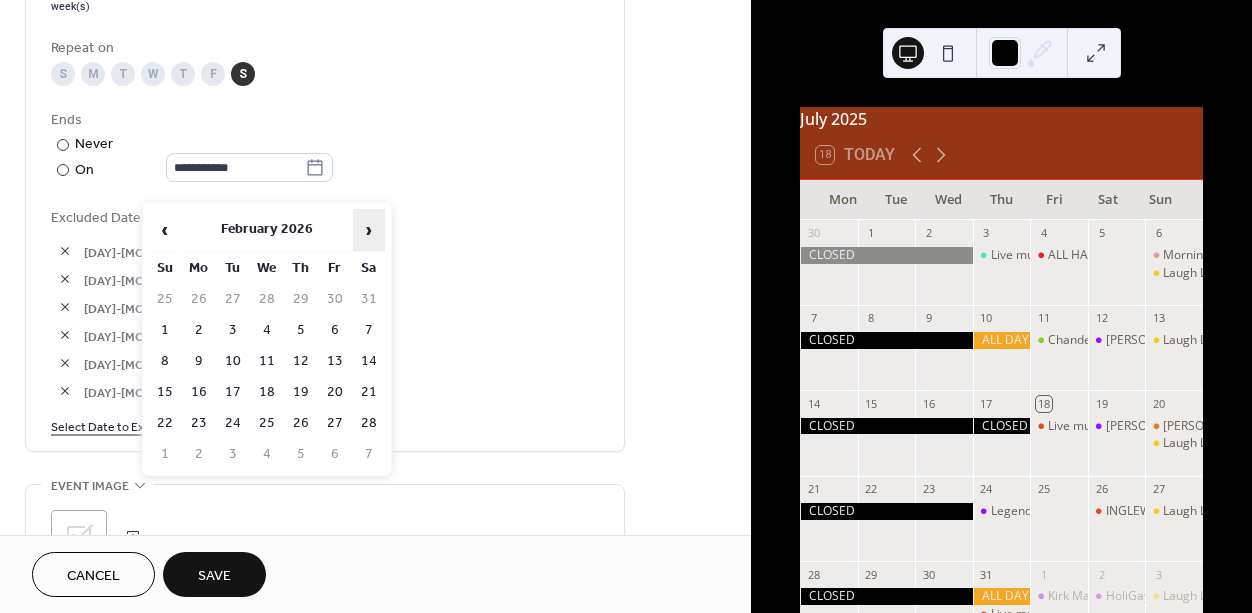click on "›" at bounding box center [369, 230] 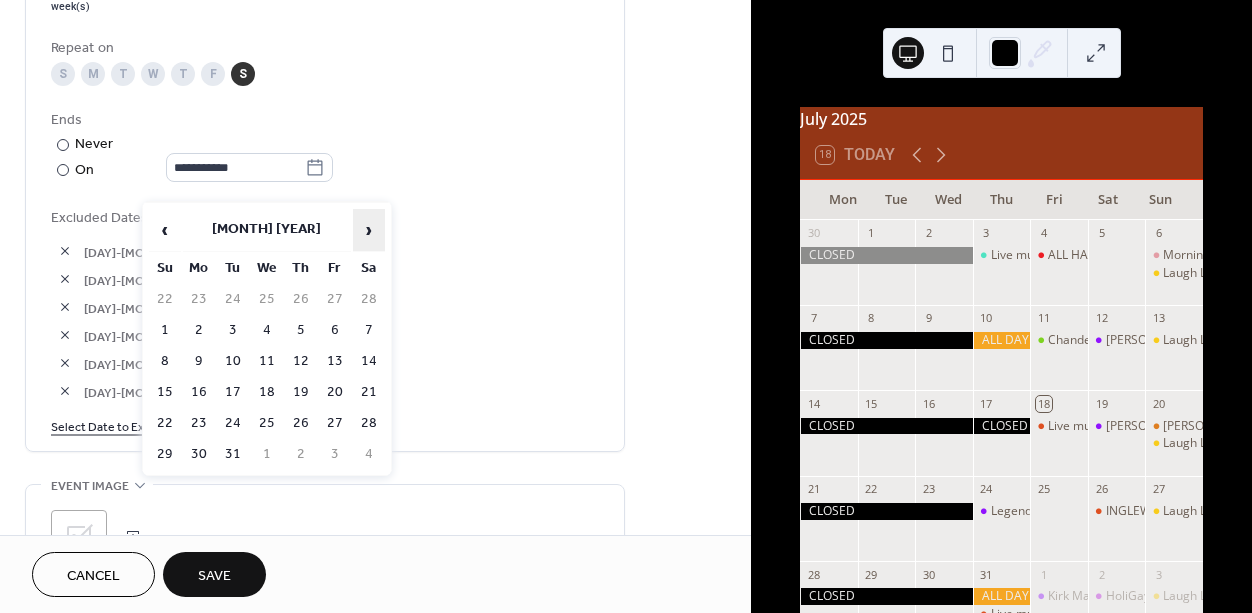 click on "›" at bounding box center (369, 230) 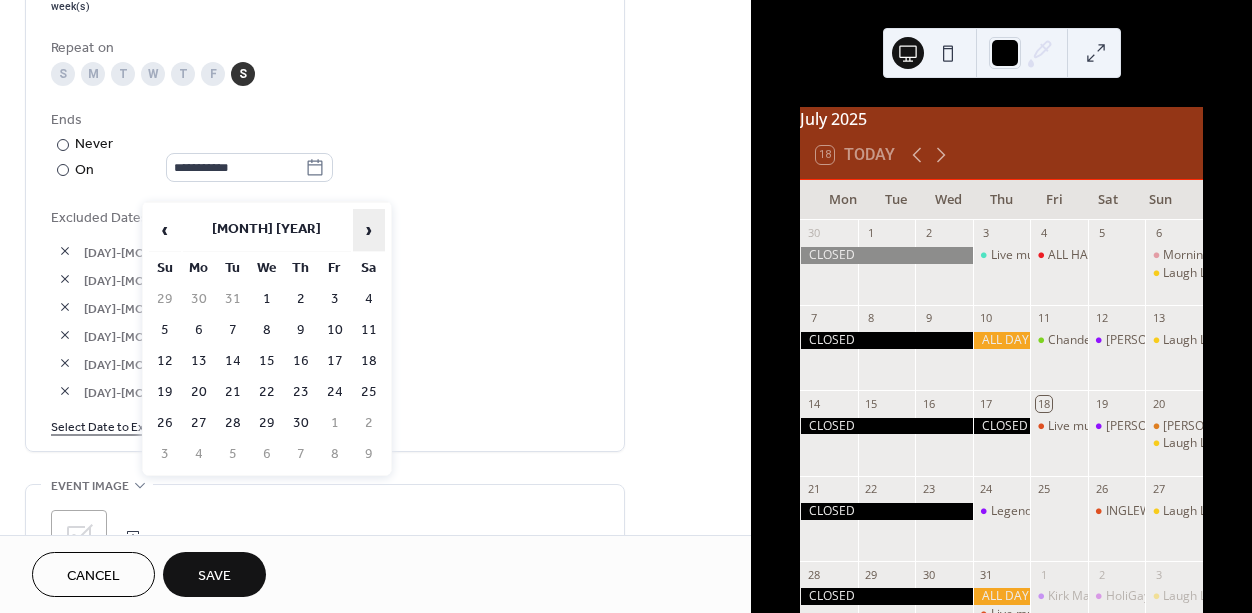 click on "›" at bounding box center (369, 230) 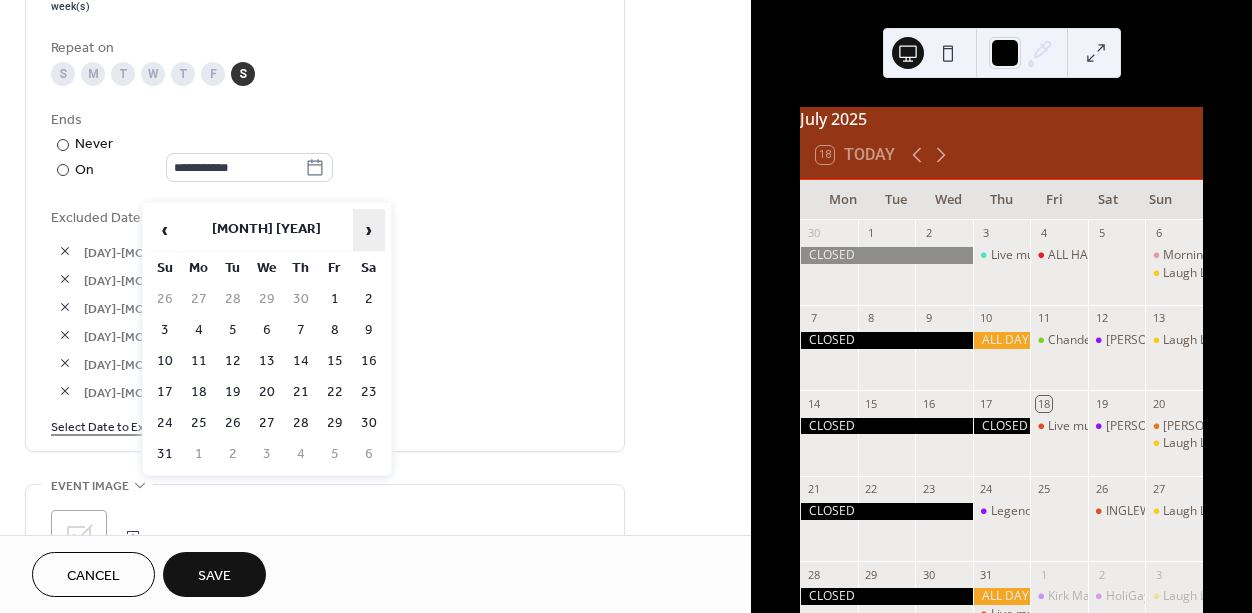 click on "›" at bounding box center [369, 230] 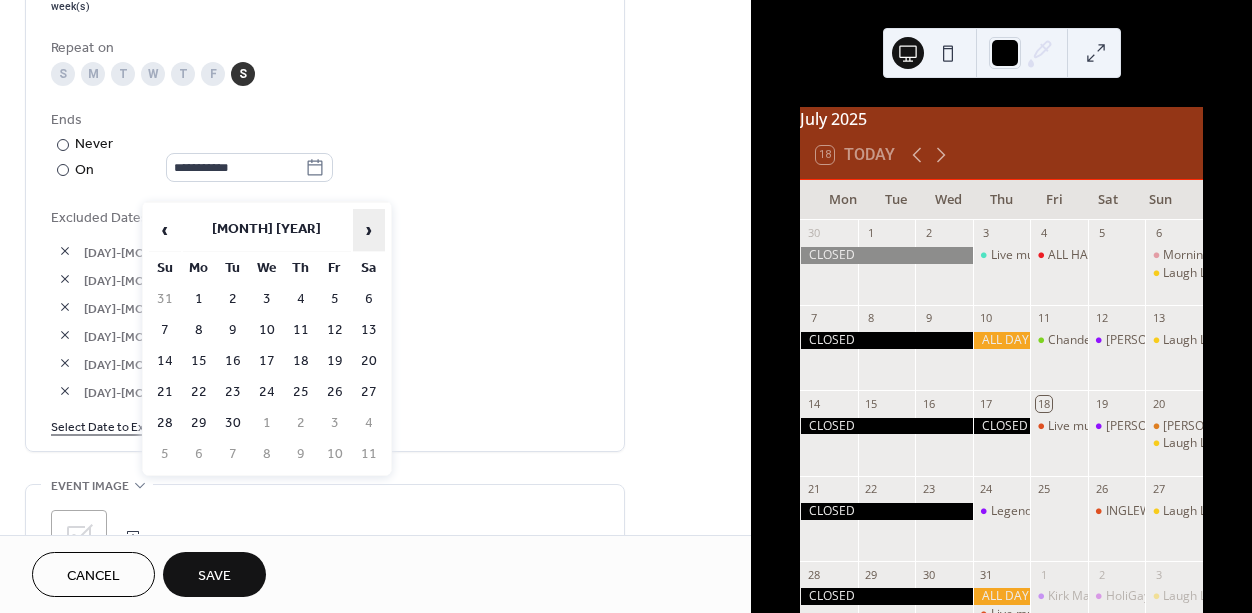 click on "›" at bounding box center (369, 230) 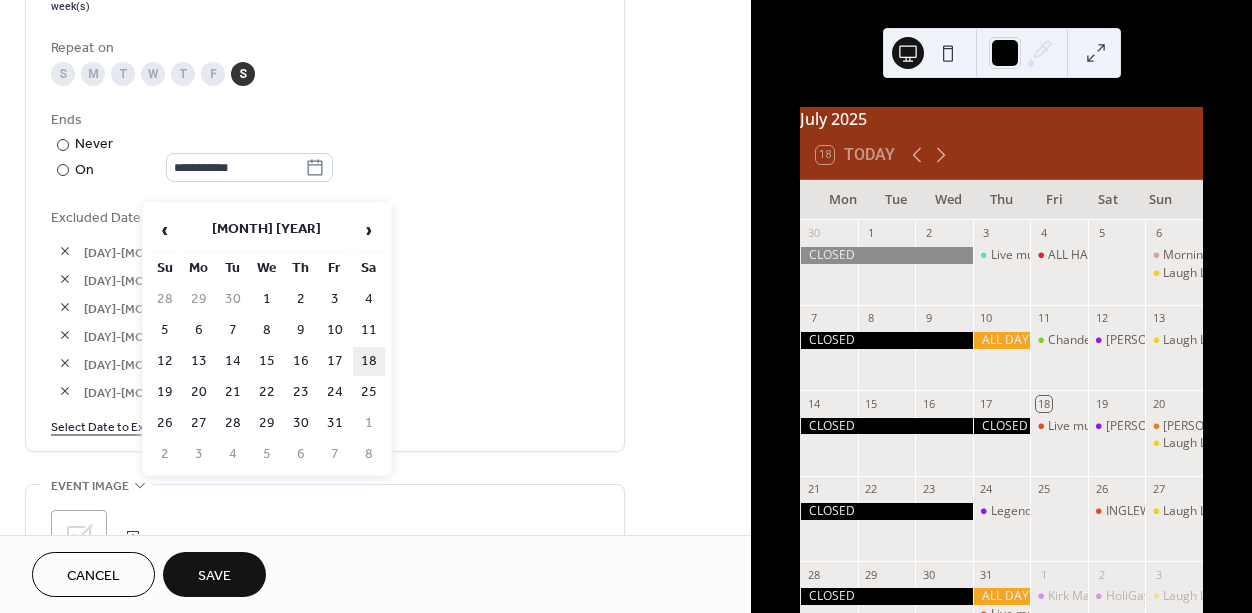 click on "18" at bounding box center (369, 361) 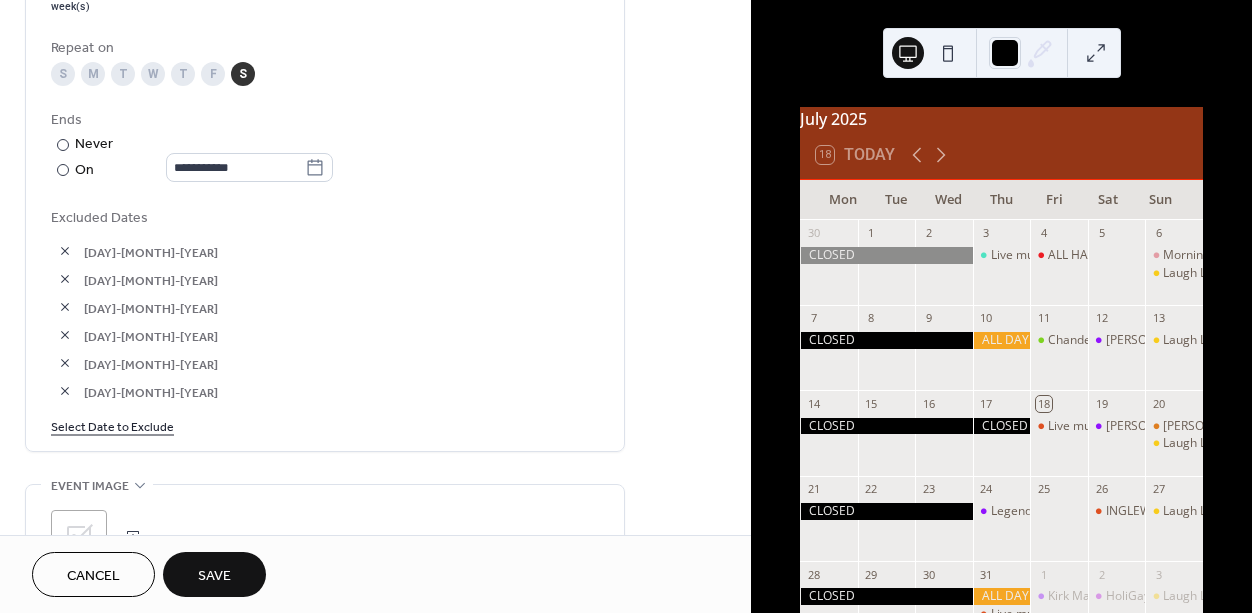 click at bounding box center (65, 251) 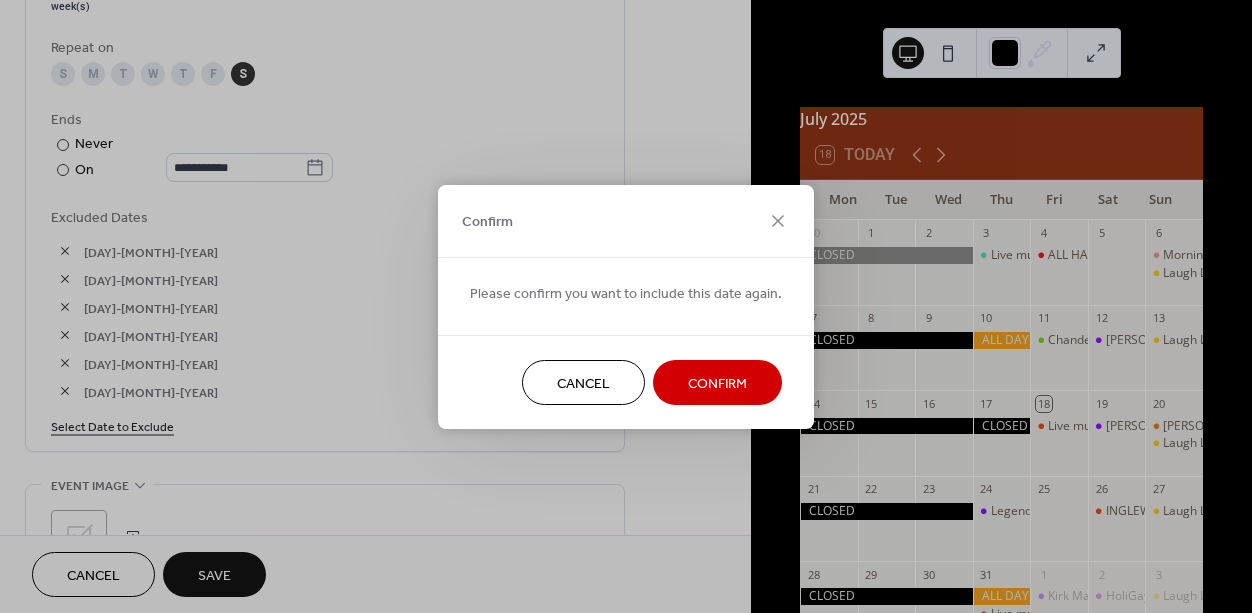 click on "Confirm" at bounding box center (717, 383) 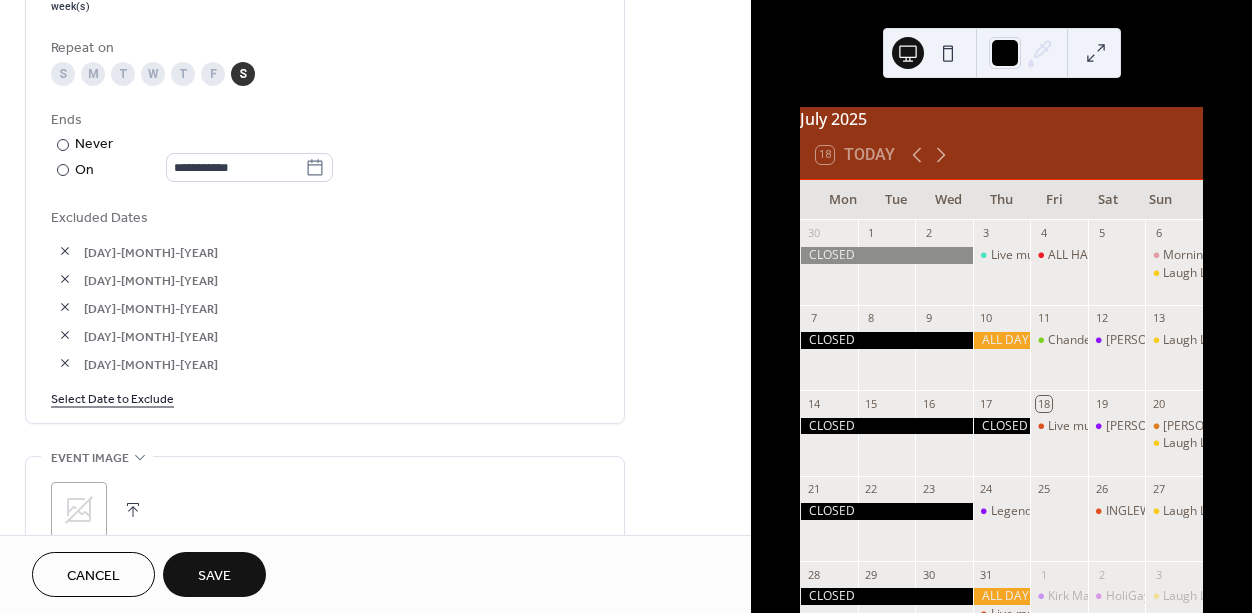 click at bounding box center [65, 251] 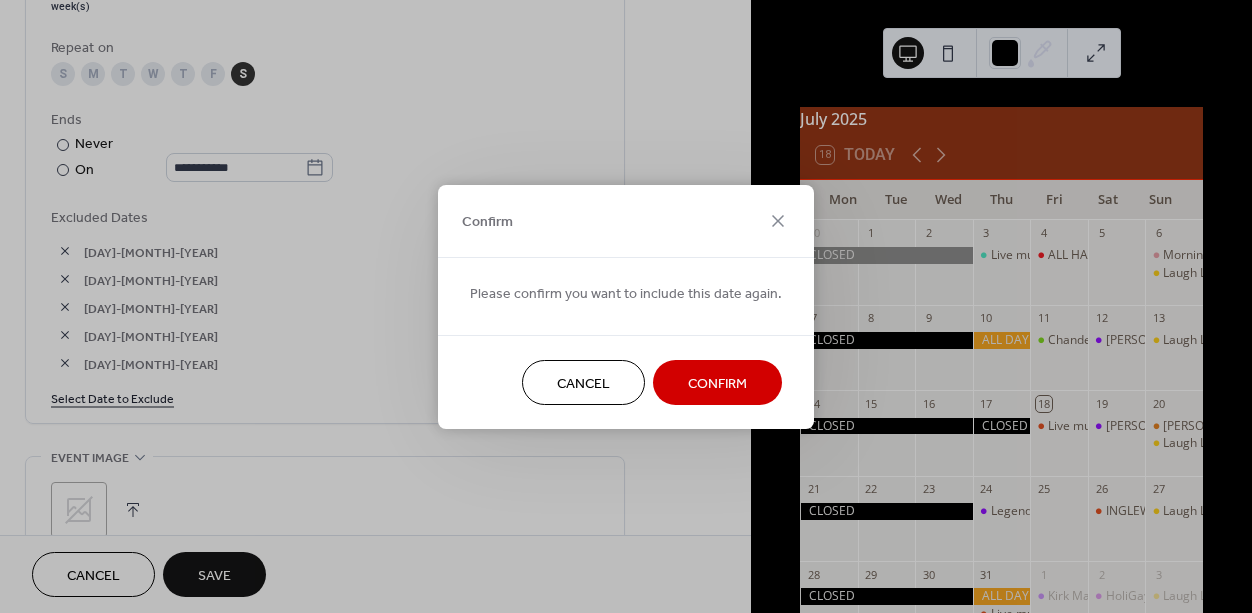 click on "Confirm" at bounding box center (717, 383) 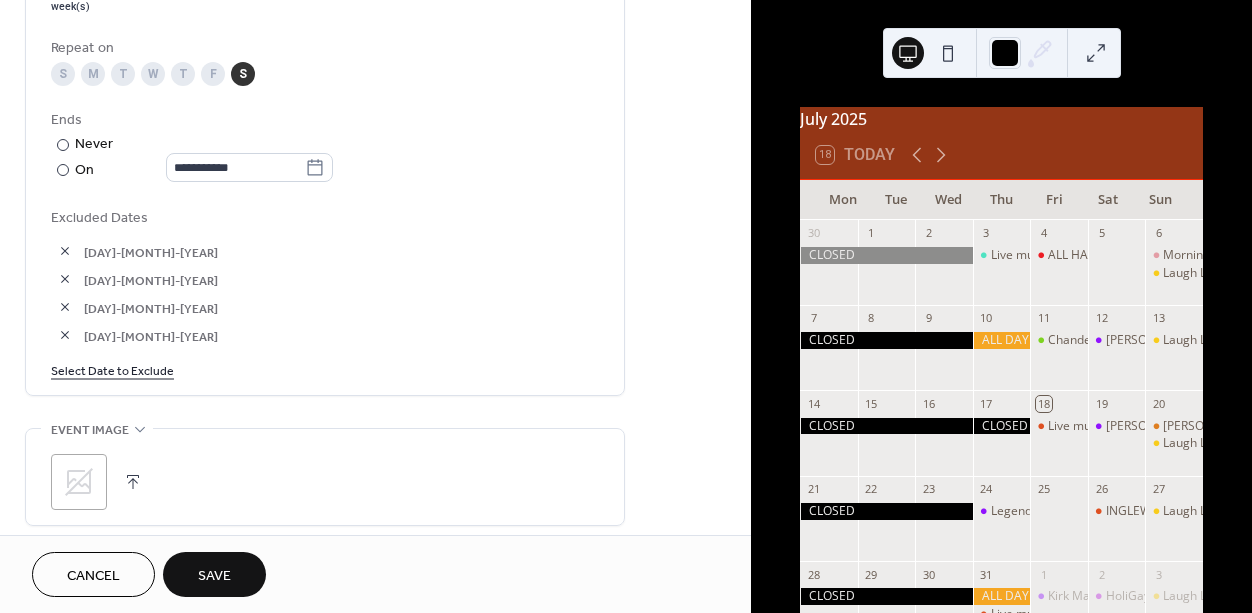 click at bounding box center [65, 251] 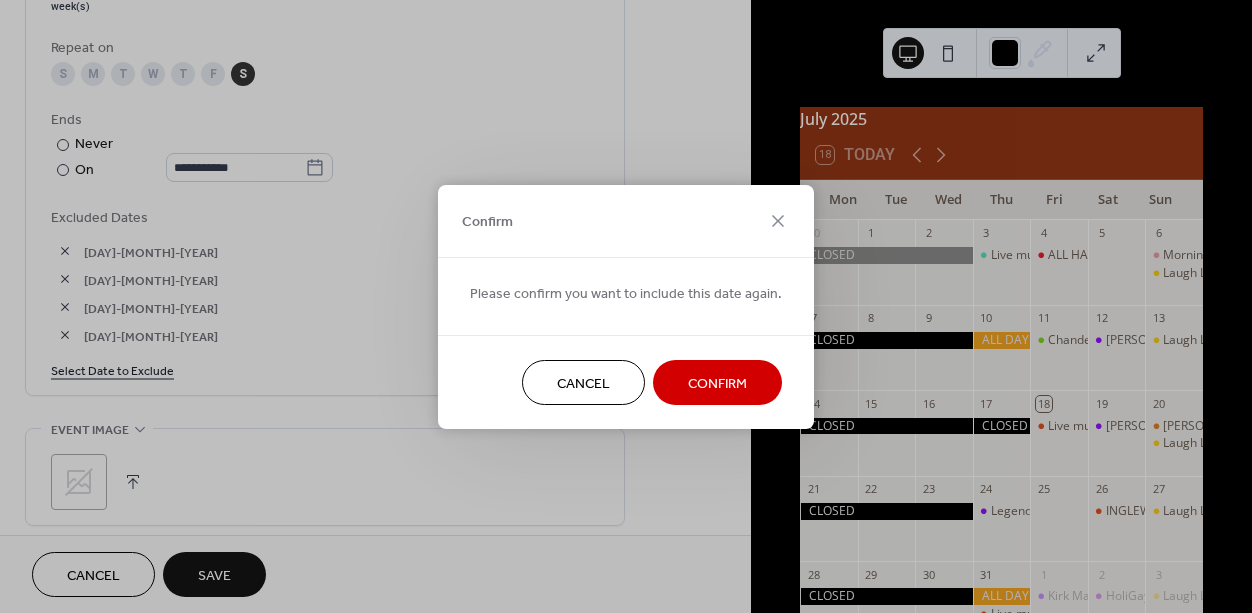 click on "Confirm" at bounding box center [717, 383] 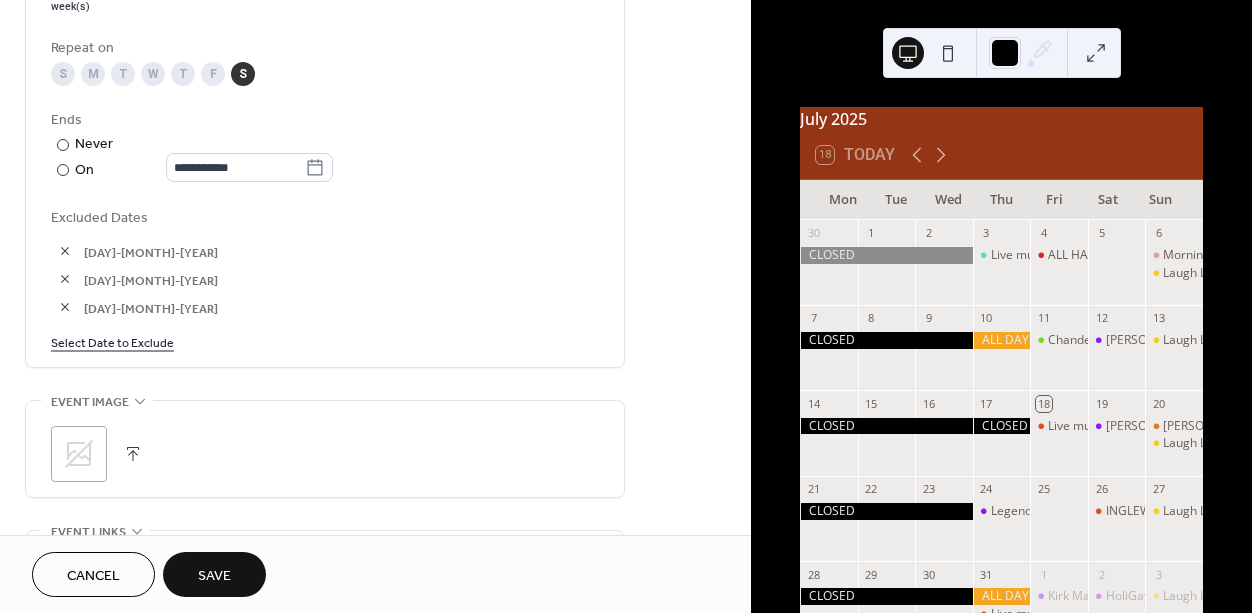 click at bounding box center (65, 251) 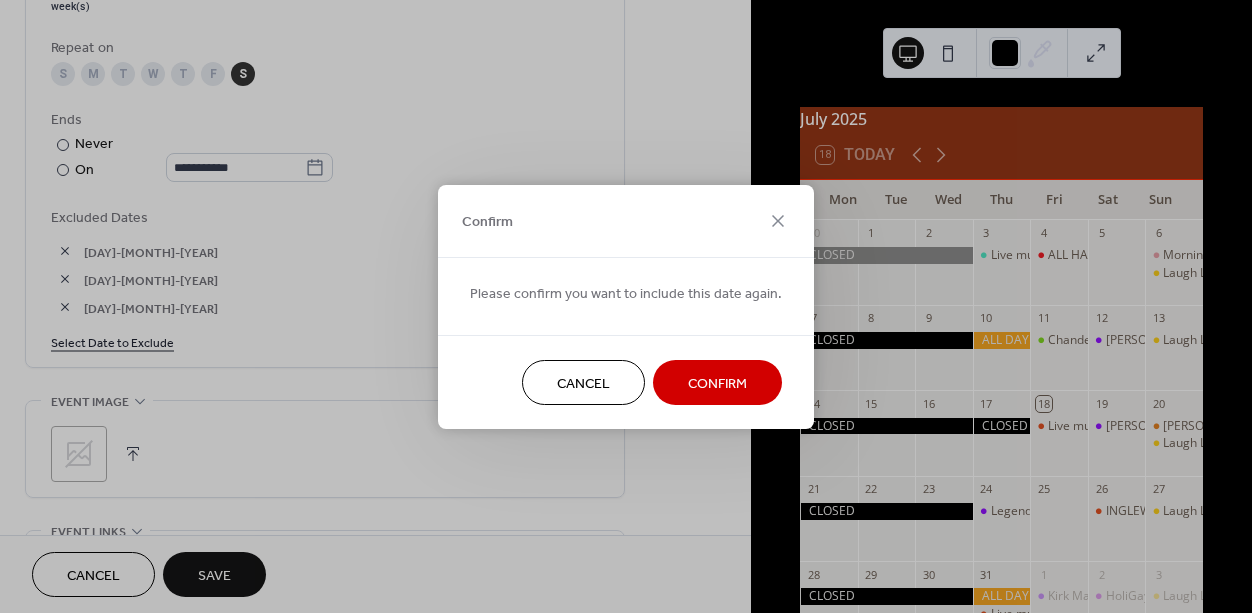 click on "Confirm" at bounding box center (717, 382) 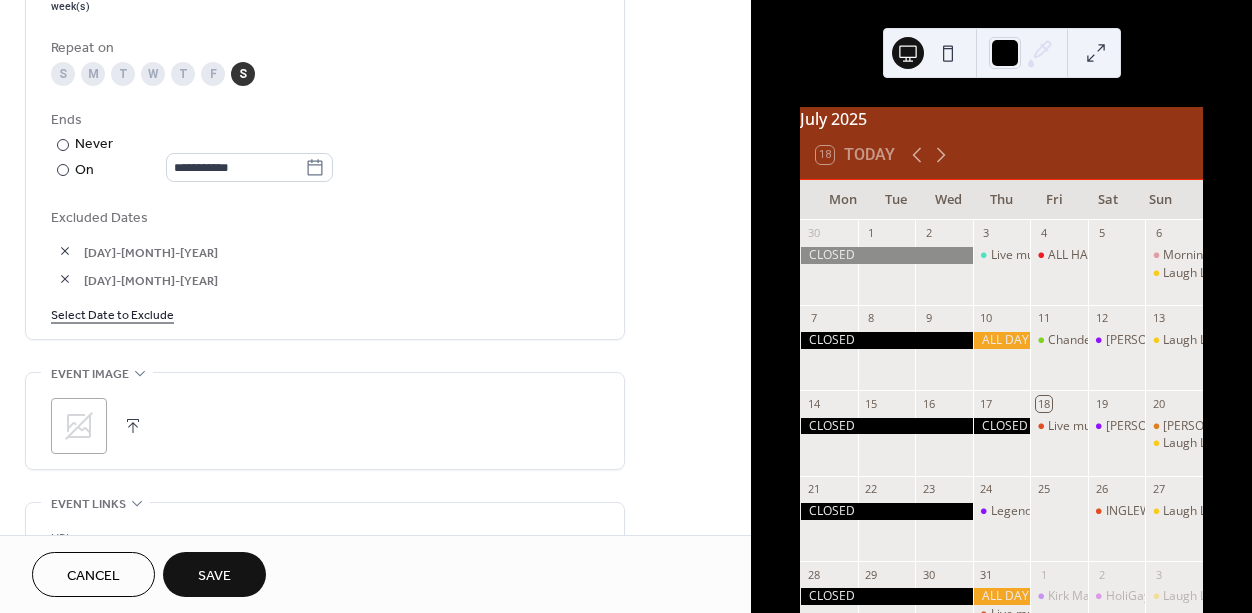 click at bounding box center (65, 251) 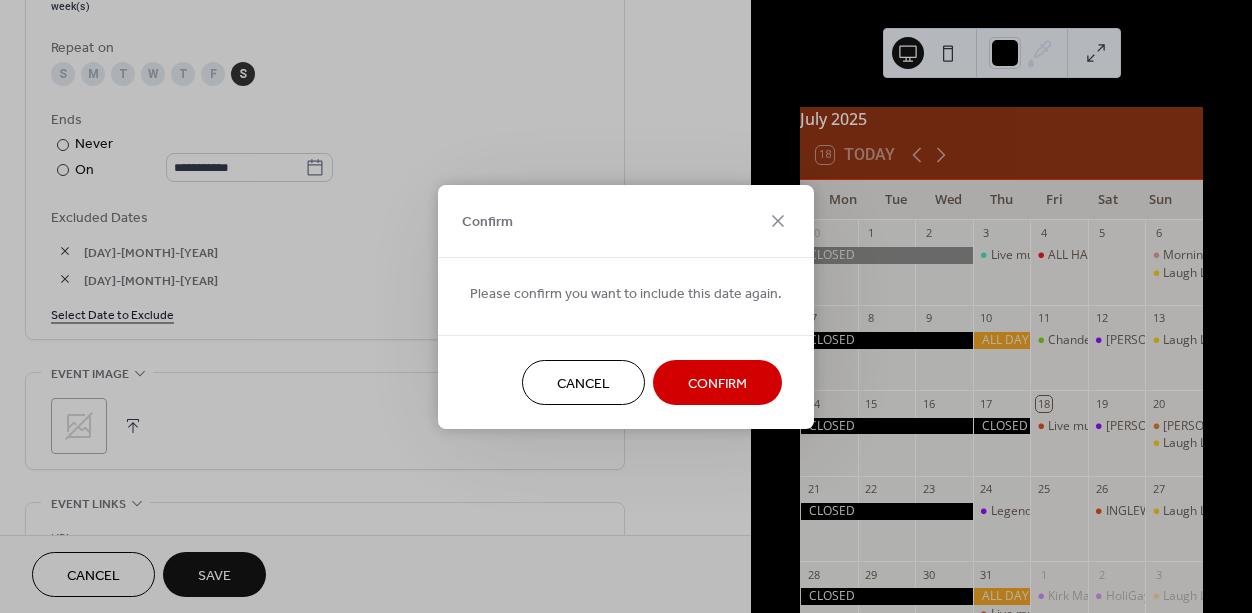 click on "Confirm" at bounding box center [717, 383] 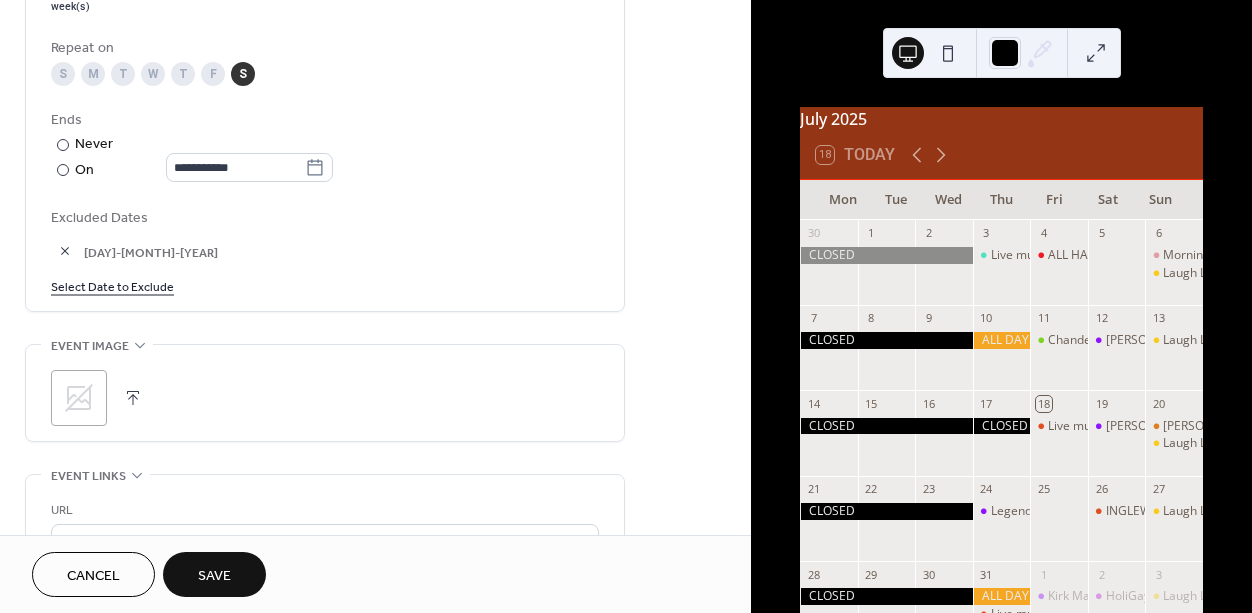 click at bounding box center [65, 251] 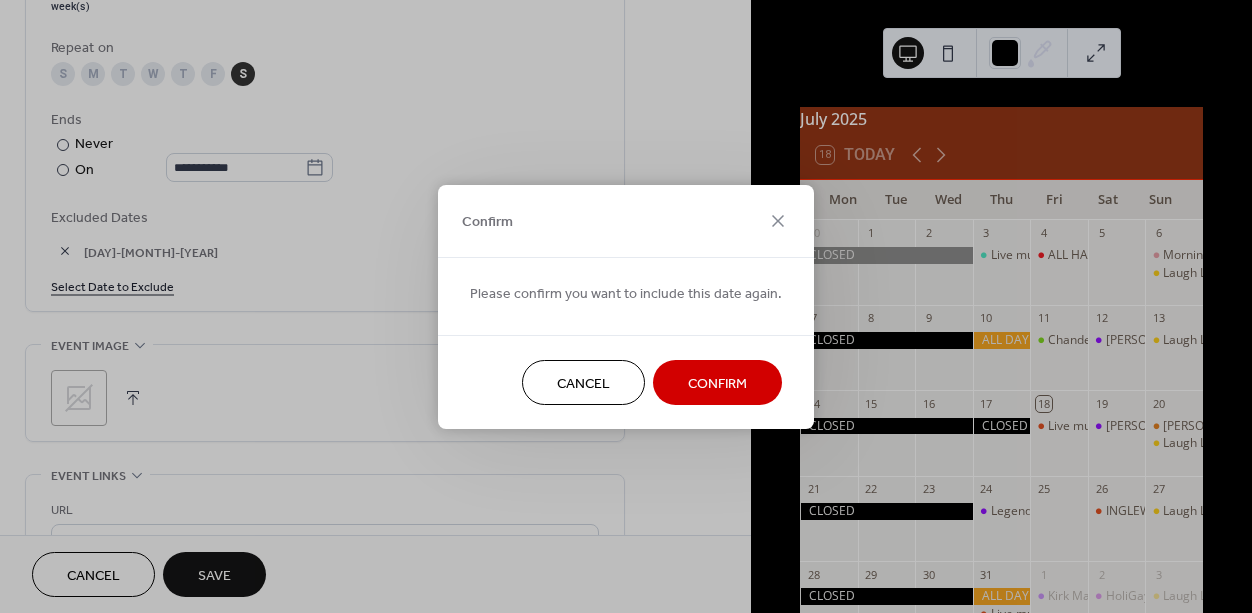 click on "Confirm" at bounding box center [717, 383] 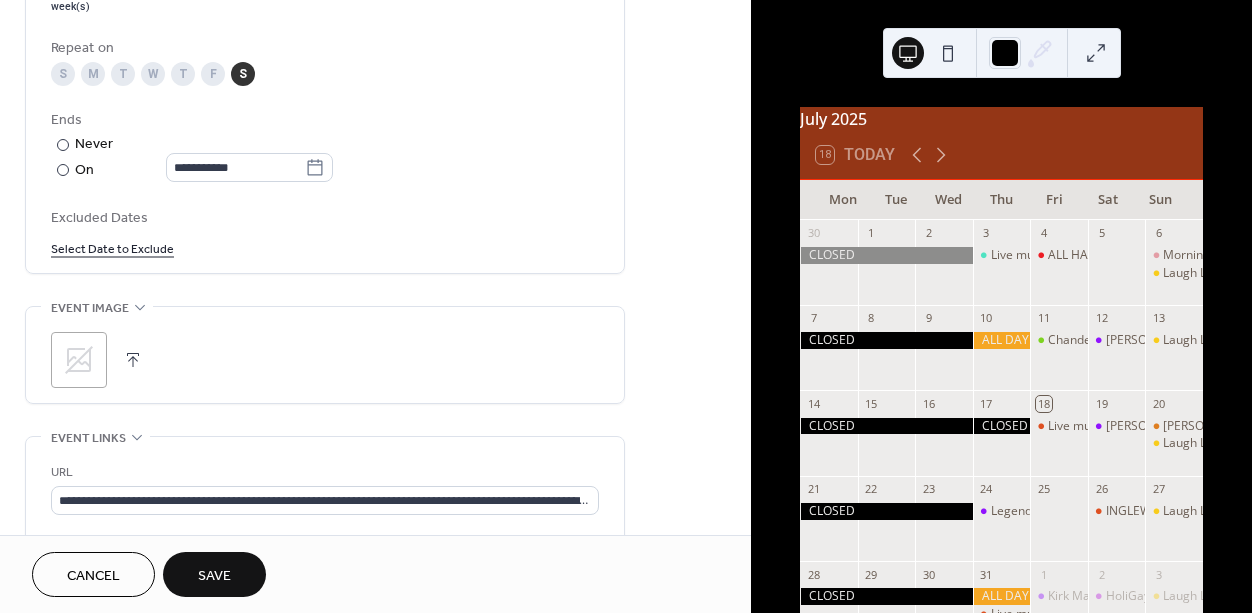 click on "Select Date to Exclude" at bounding box center [112, 247] 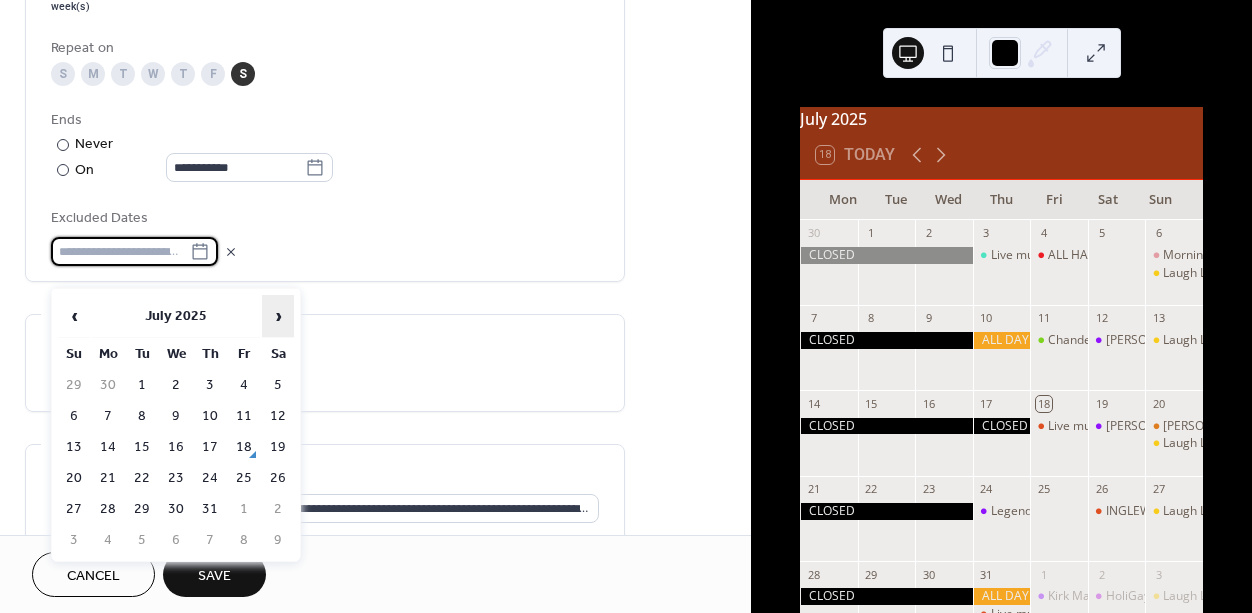 click on "›" at bounding box center (278, 316) 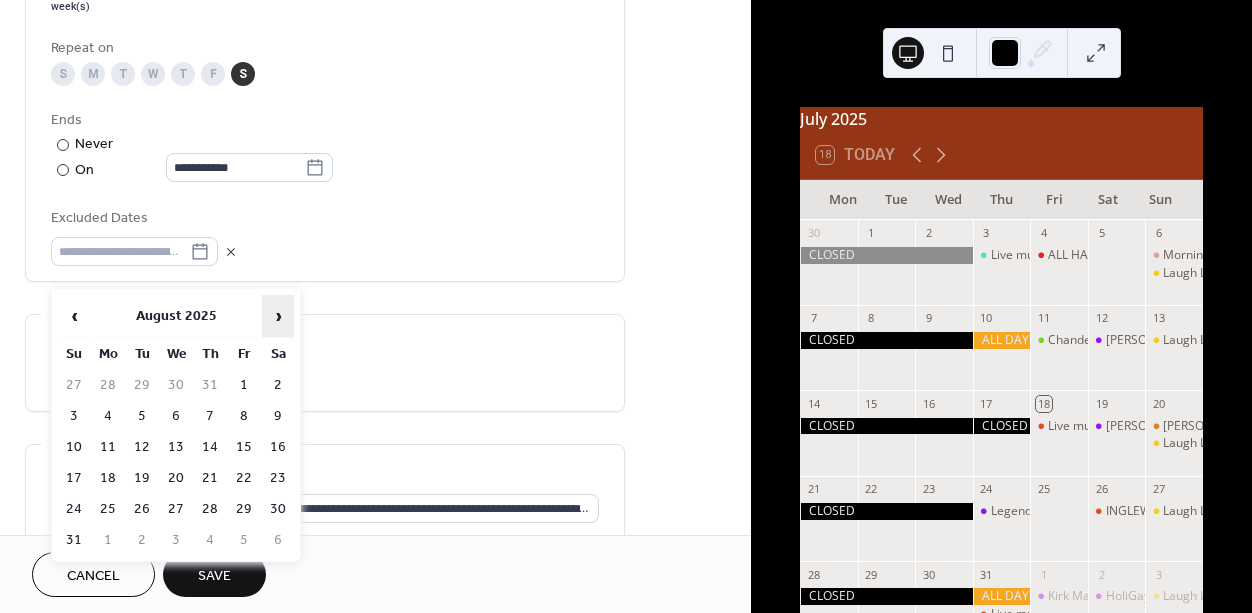 click on "›" at bounding box center [278, 316] 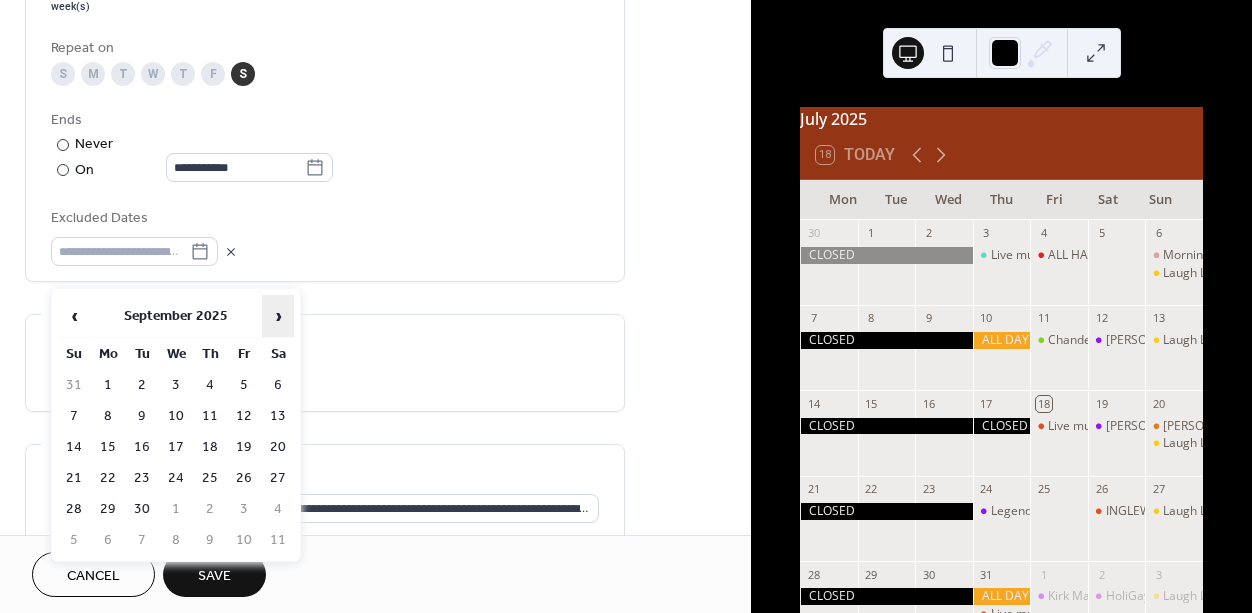 click on "›" at bounding box center (278, 316) 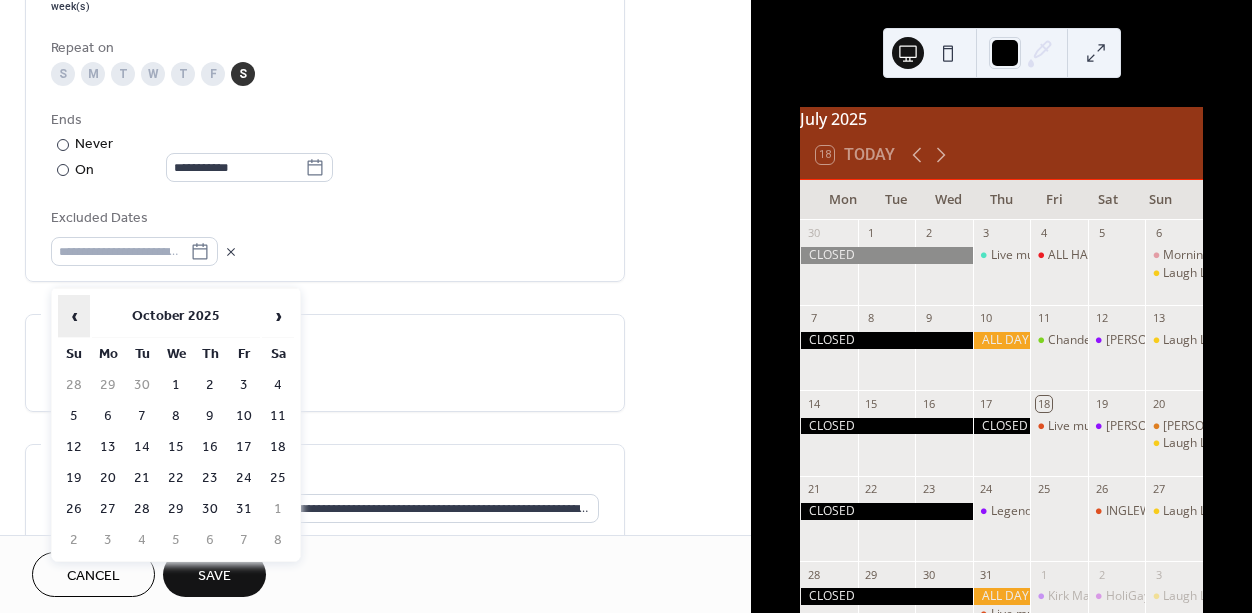 click on "‹" at bounding box center (74, 316) 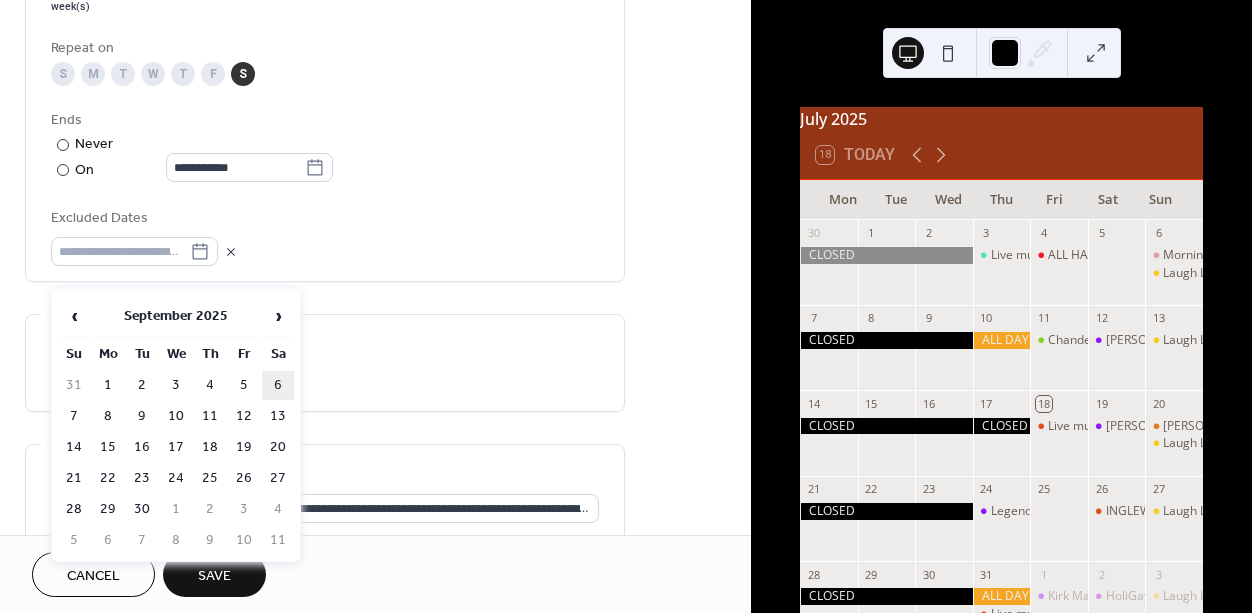 click on "6" at bounding box center (278, 385) 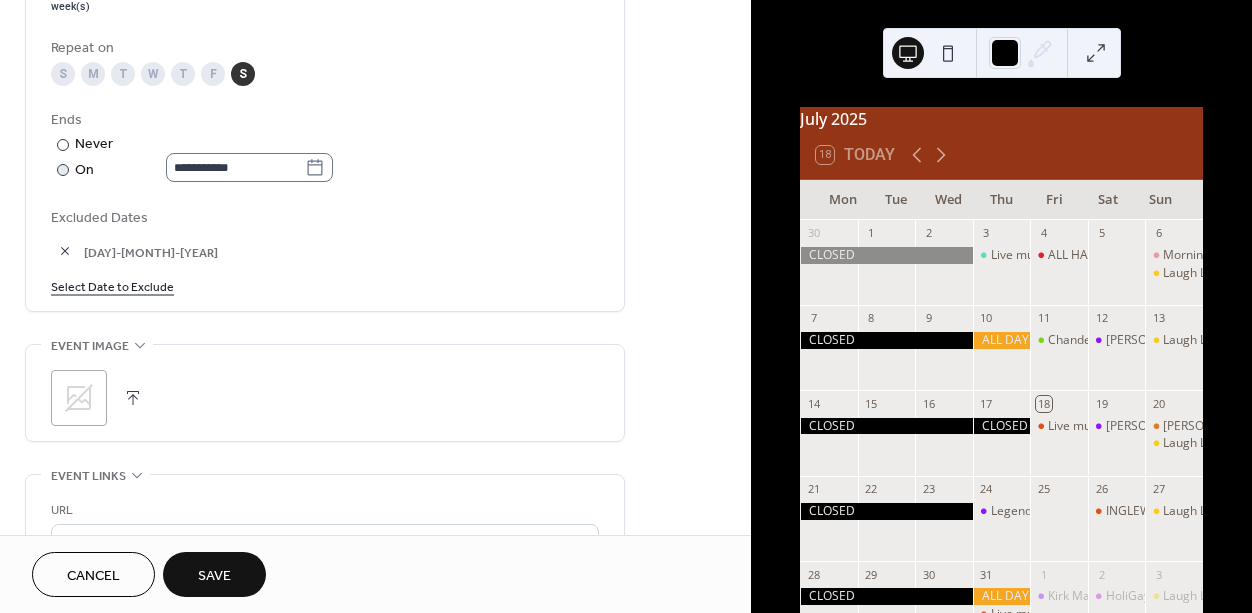 click 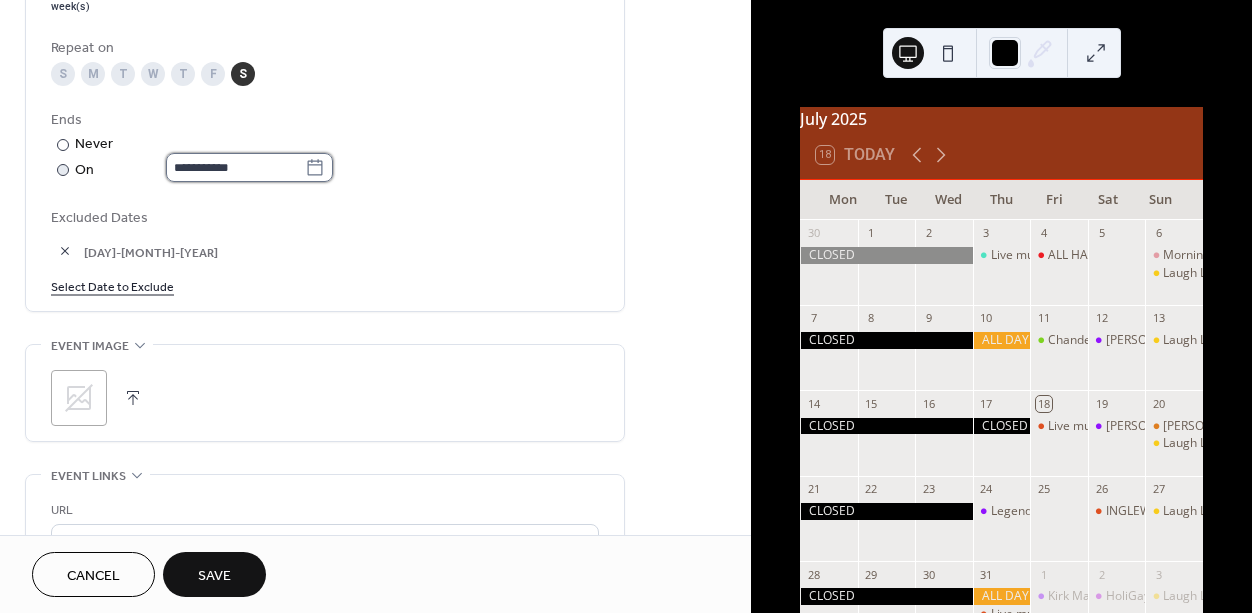 click on "**********" at bounding box center (235, 167) 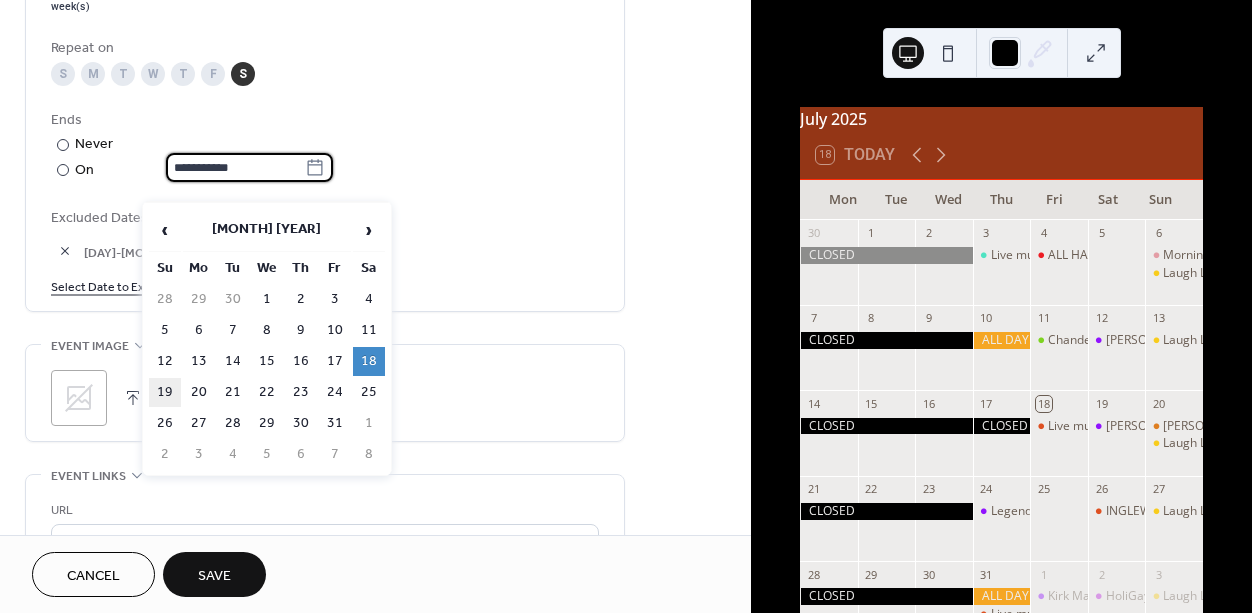 click on "19" at bounding box center (165, 392) 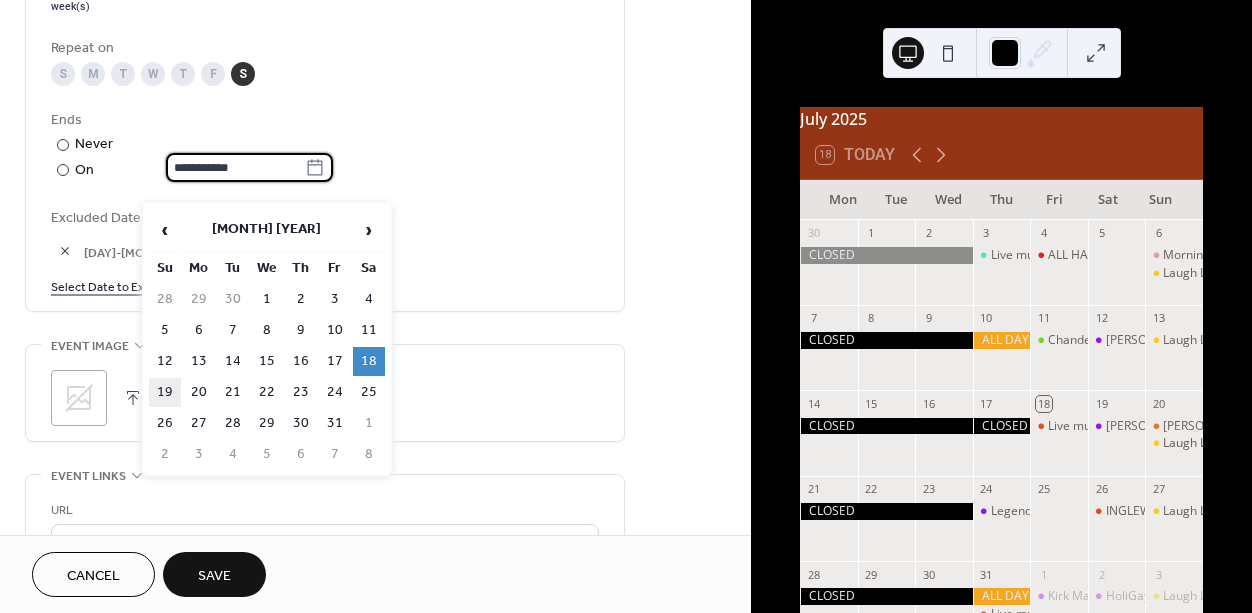 type on "**********" 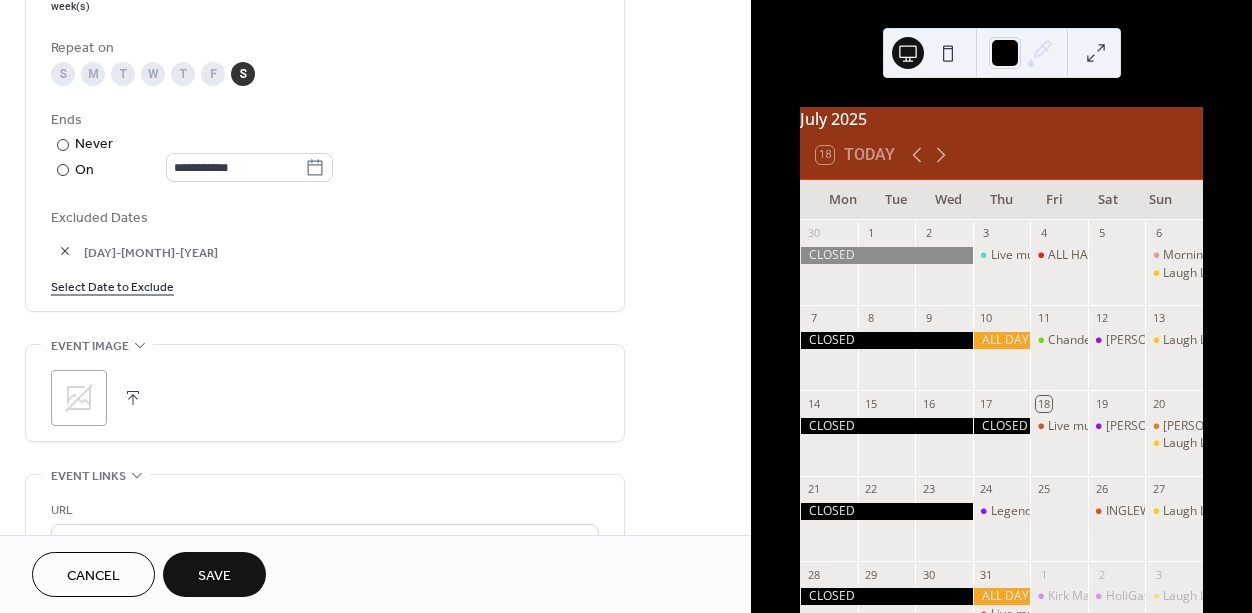 click on "Select Date to Exclude" at bounding box center (112, 285) 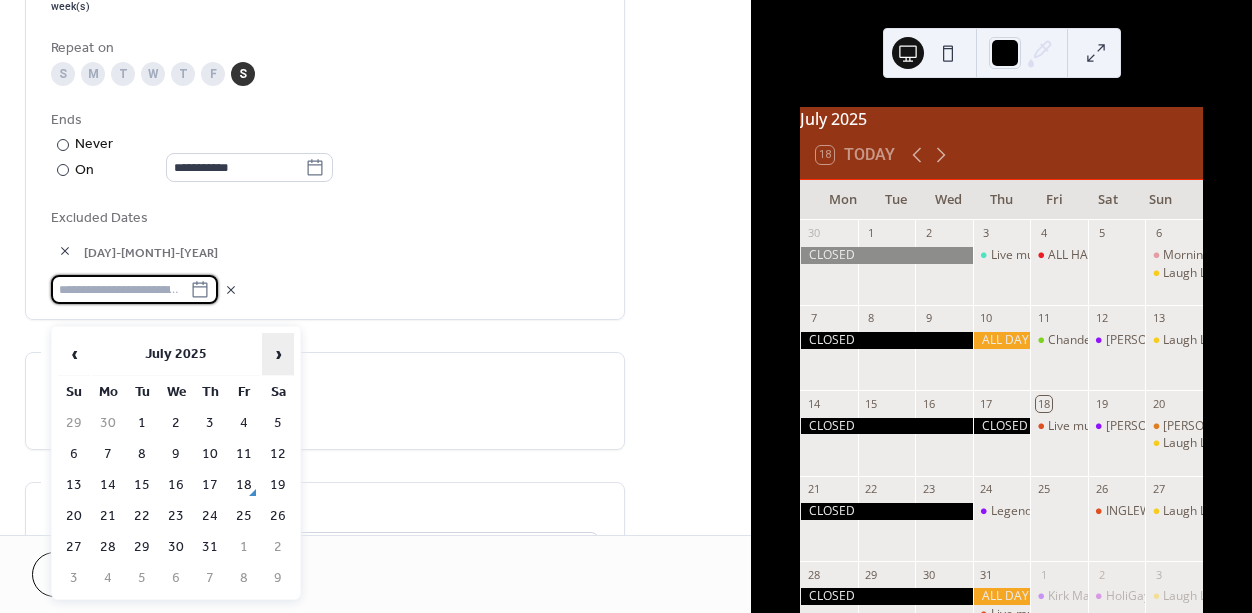 click on "›" at bounding box center (278, 354) 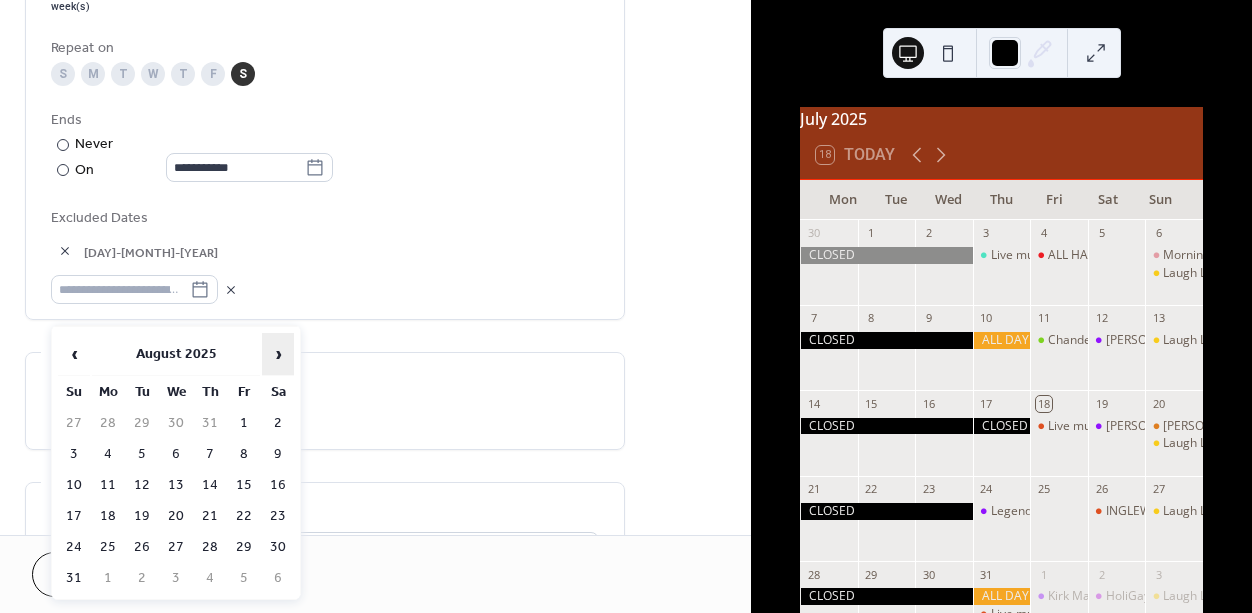 click on "›" at bounding box center (278, 354) 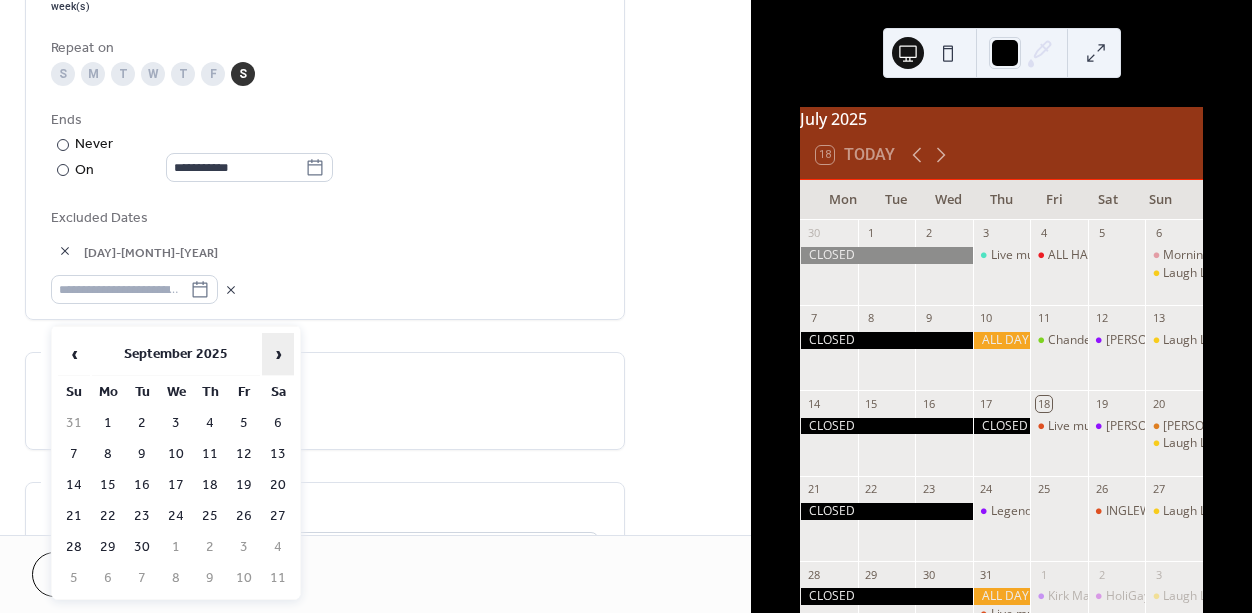 click on "›" at bounding box center [278, 354] 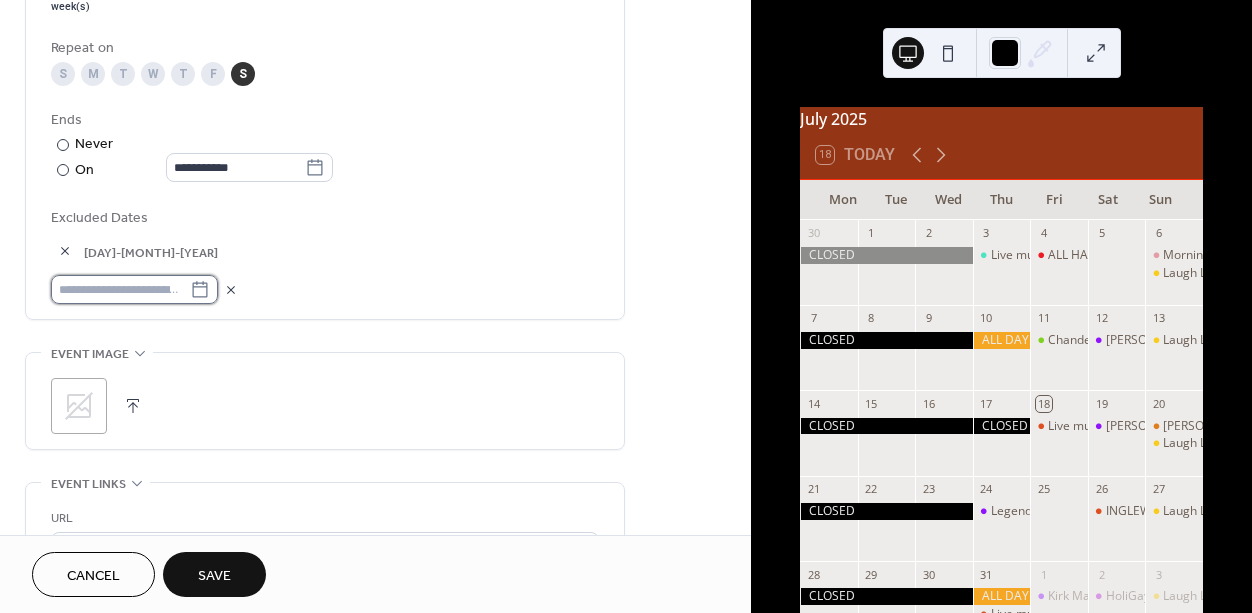click at bounding box center [120, 289] 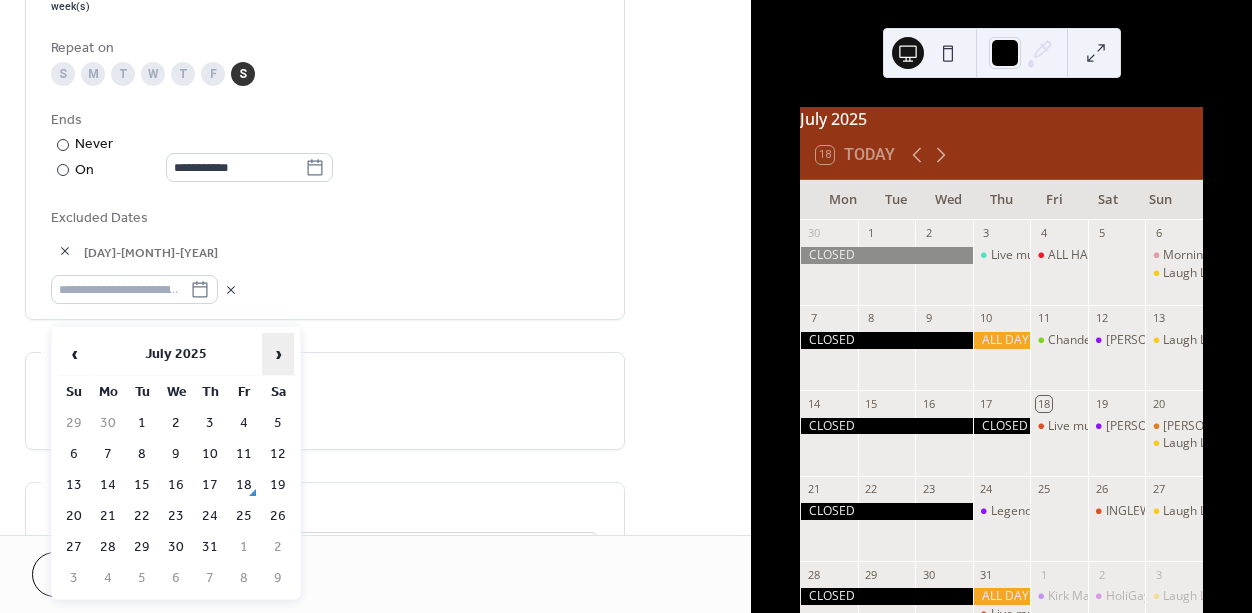 click on "›" at bounding box center [278, 354] 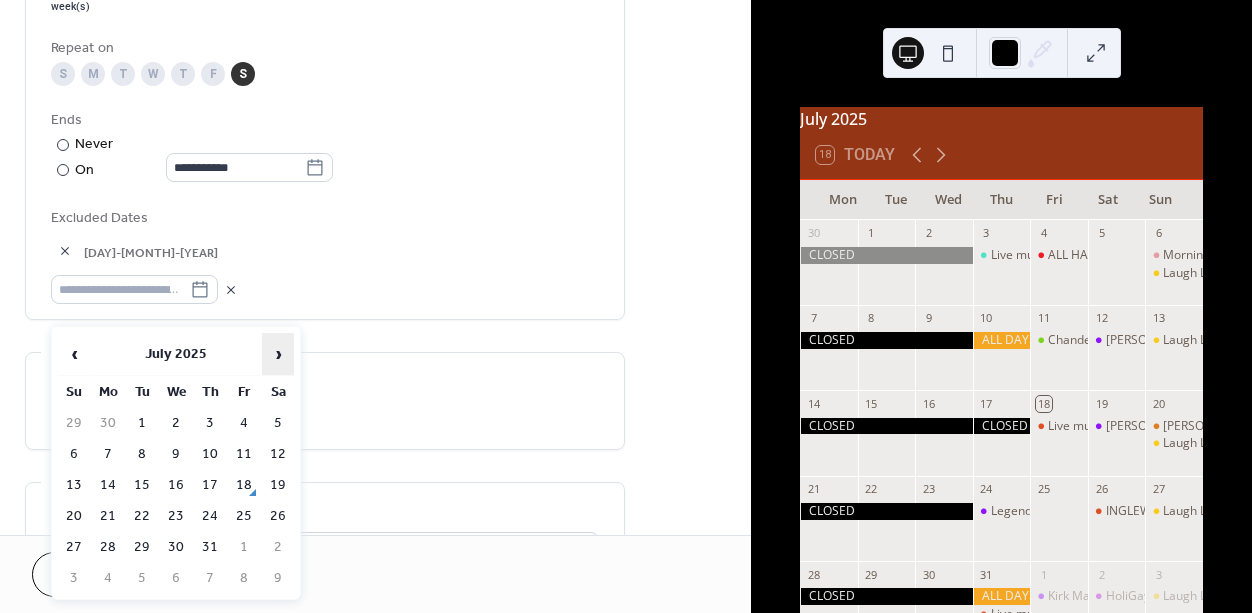 click on "›" at bounding box center [278, 354] 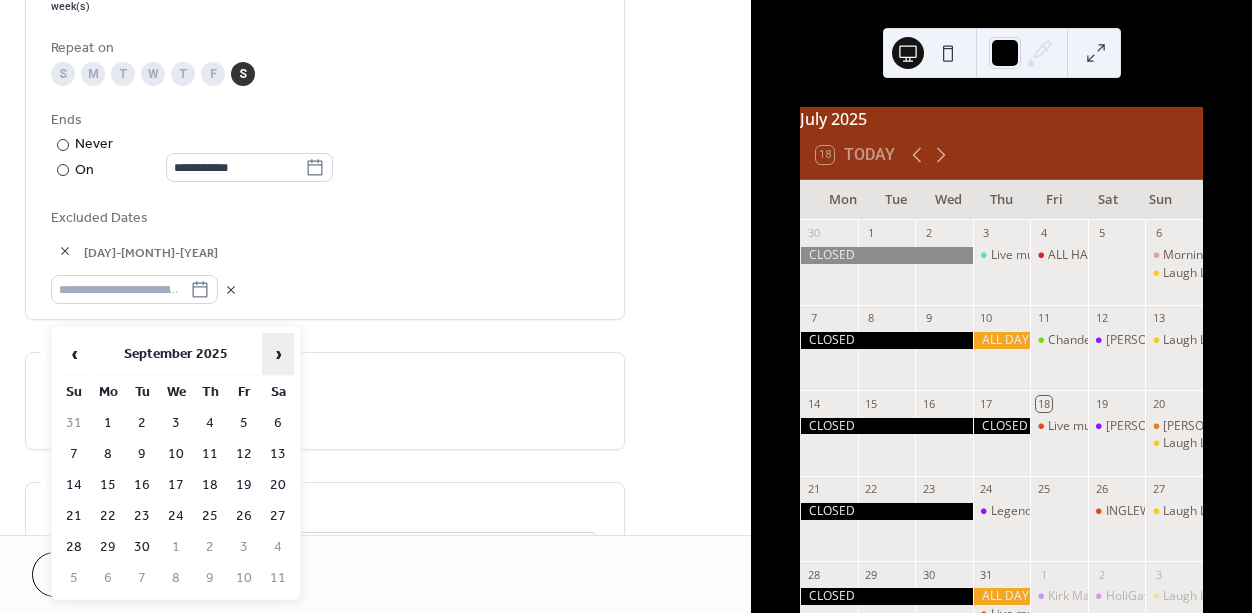 click on "›" at bounding box center [278, 354] 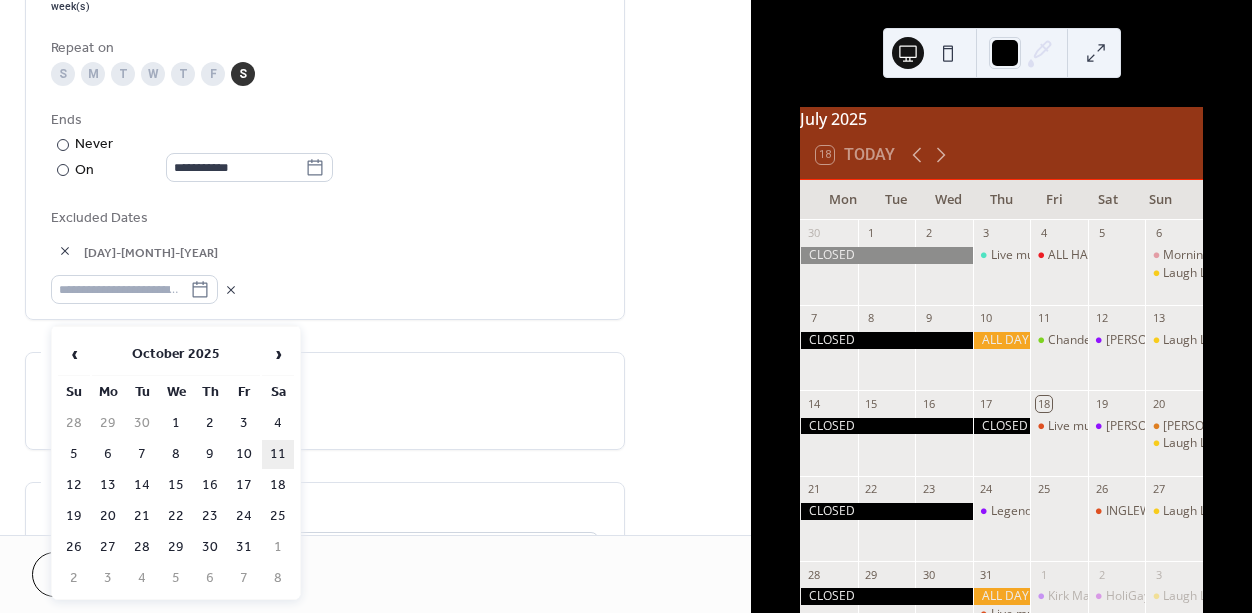 click on "11" at bounding box center [278, 454] 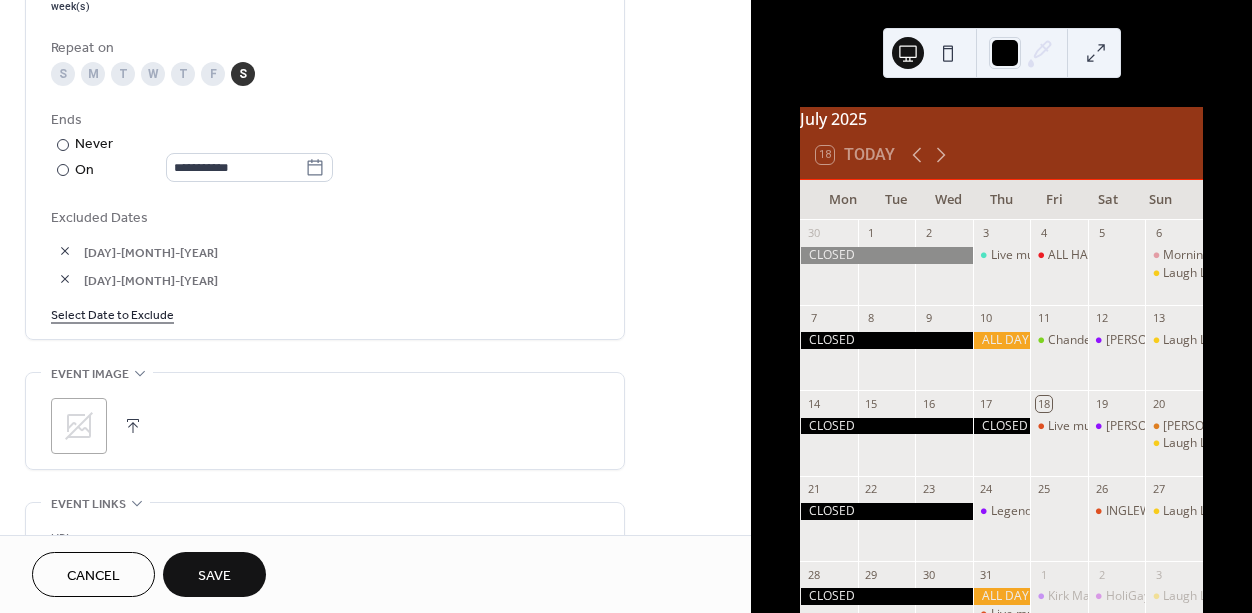 click on "Select Date to Exclude" at bounding box center (112, 313) 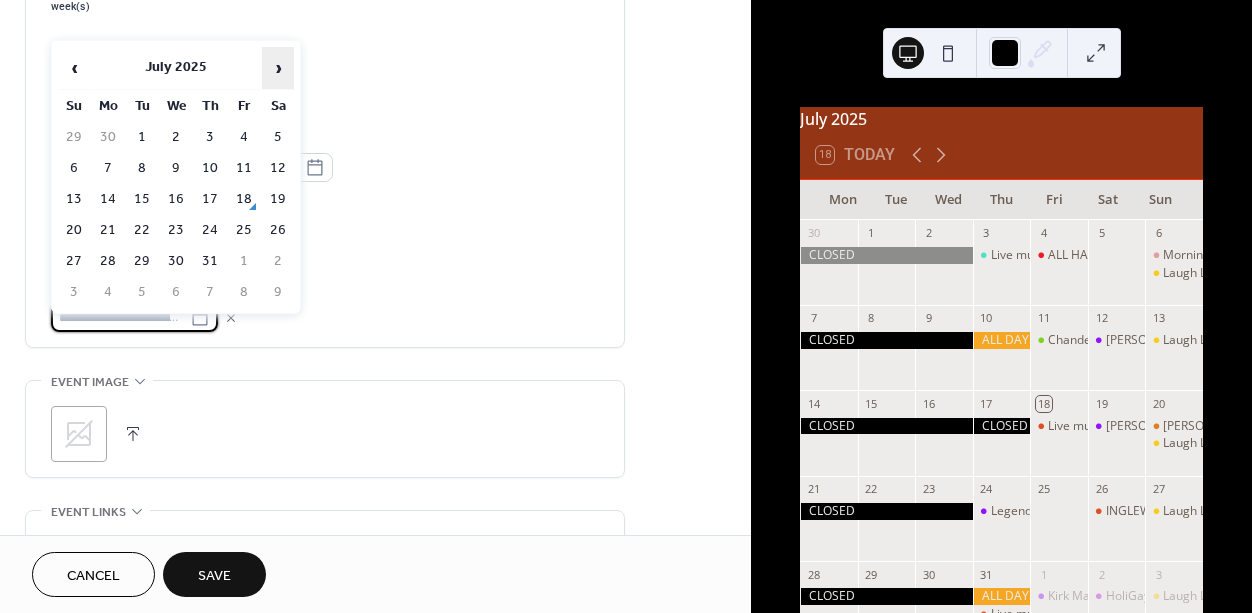 click on "›" at bounding box center (278, 68) 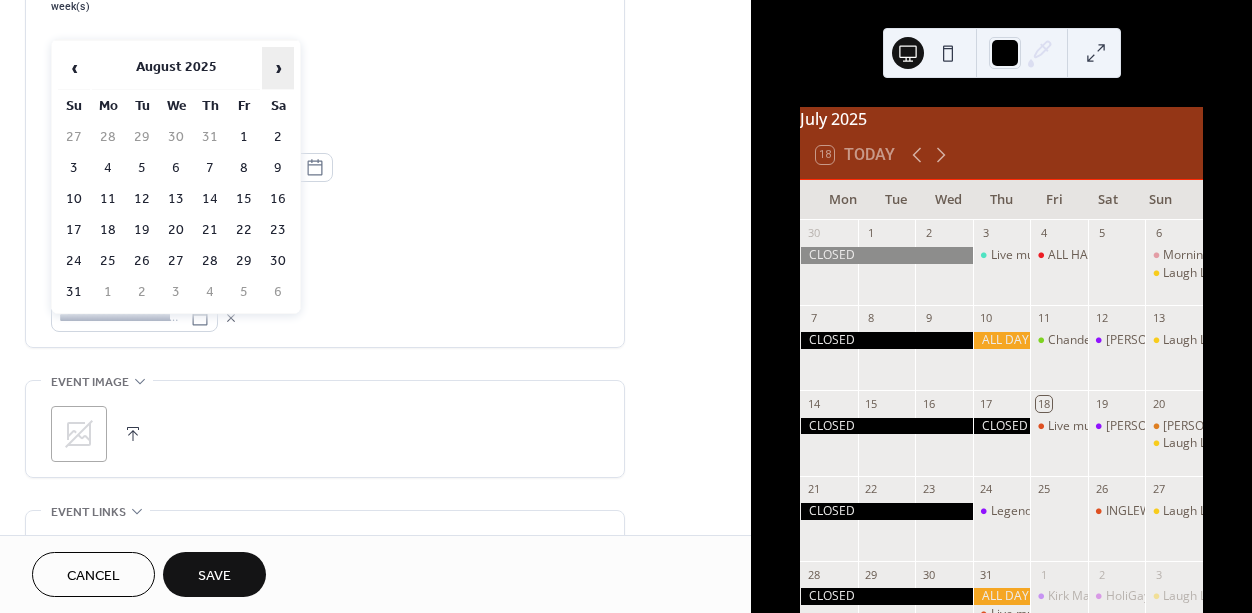 click on "›" at bounding box center (278, 68) 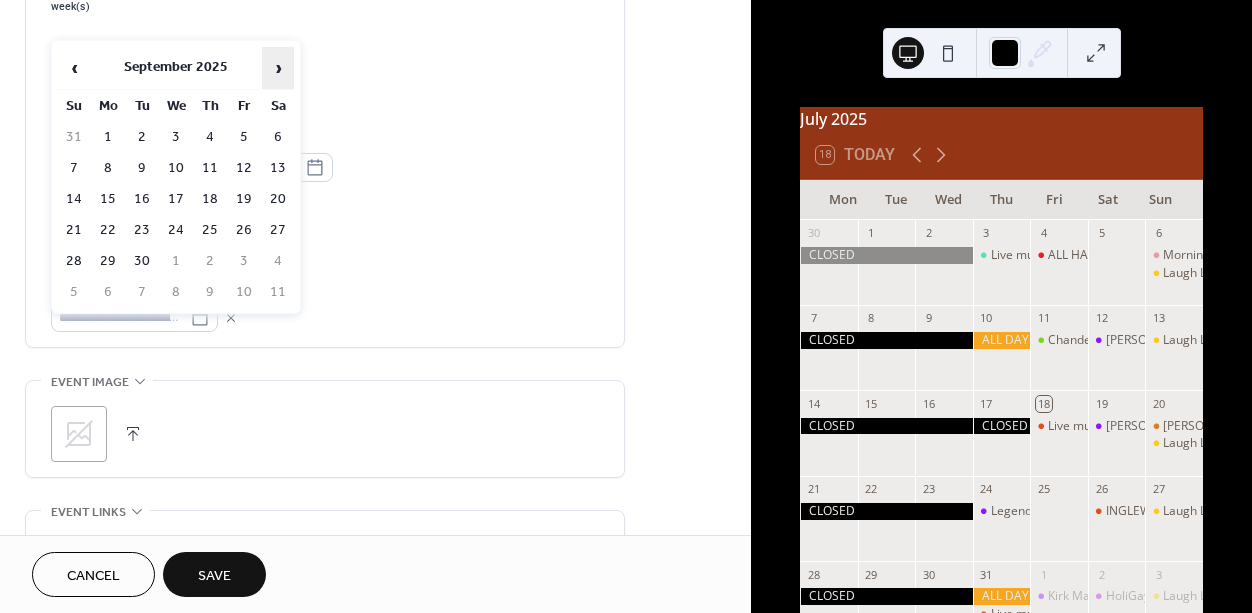 click on "›" at bounding box center (278, 68) 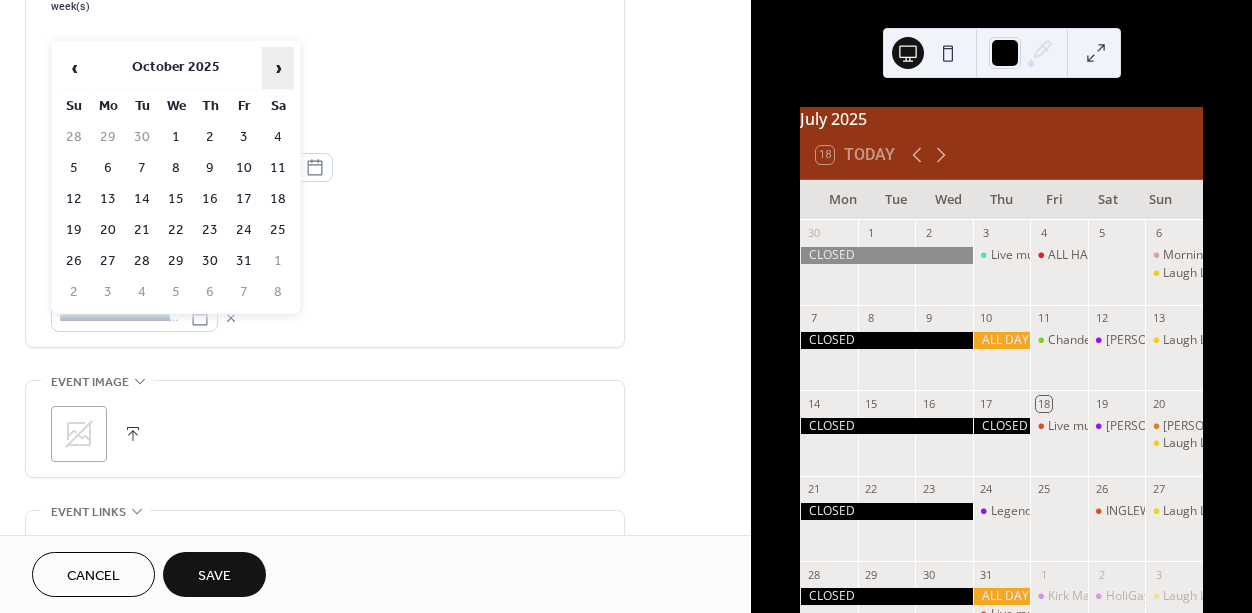 click on "›" at bounding box center (278, 68) 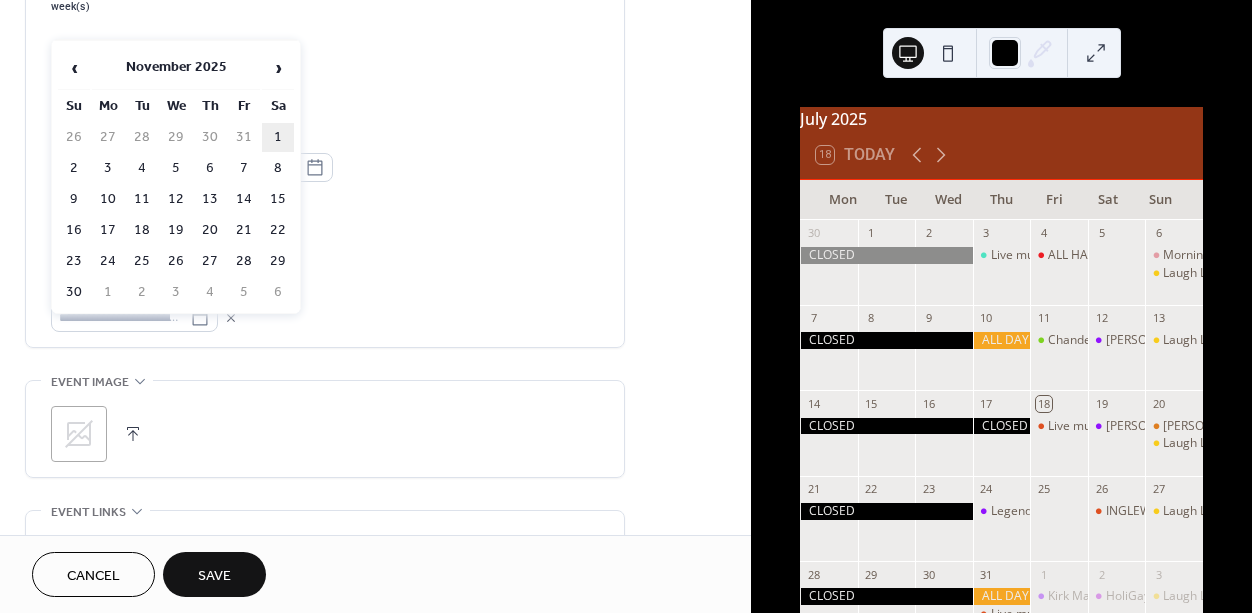 click on "1" at bounding box center (278, 137) 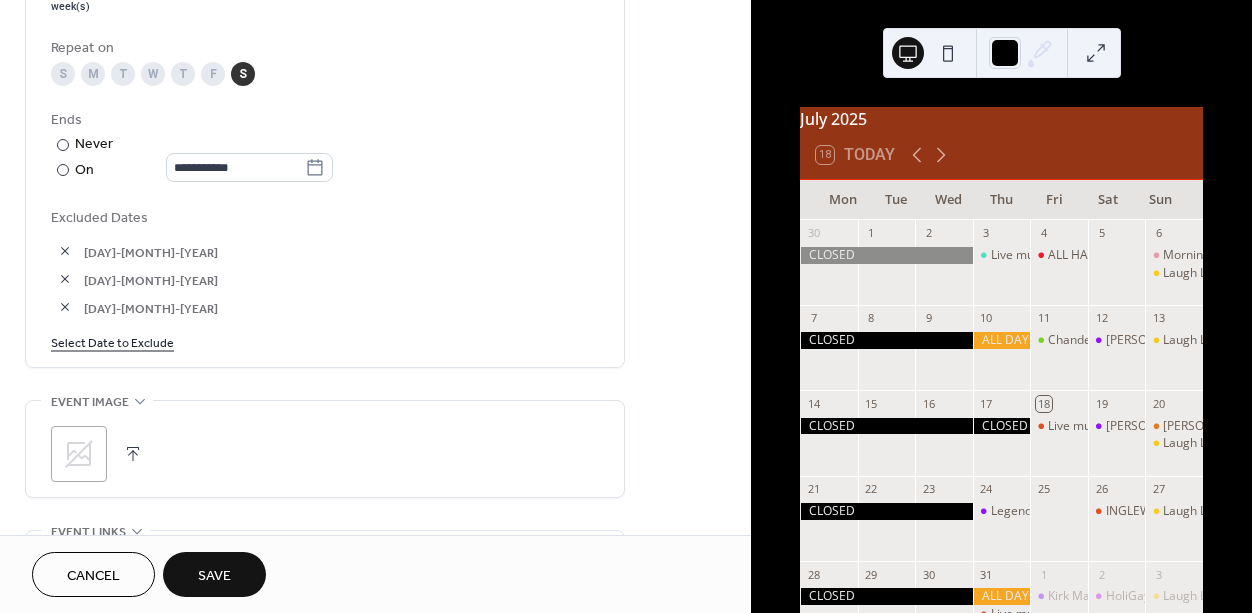 click on "Select Date to Exclude" at bounding box center (112, 341) 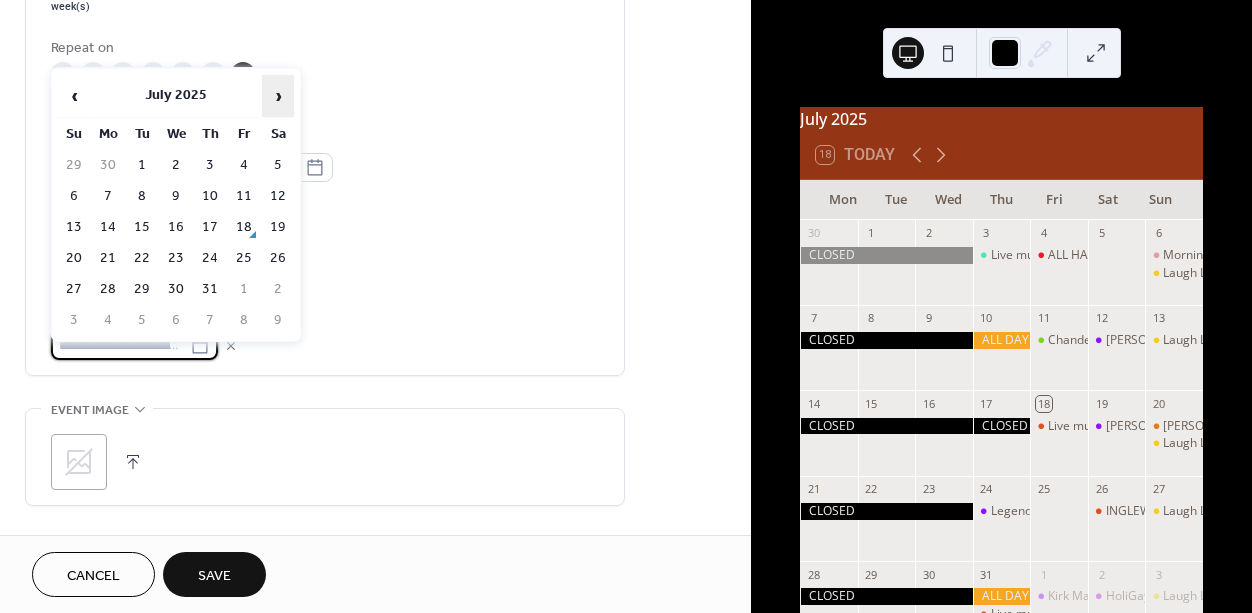 click on "›" at bounding box center [278, 96] 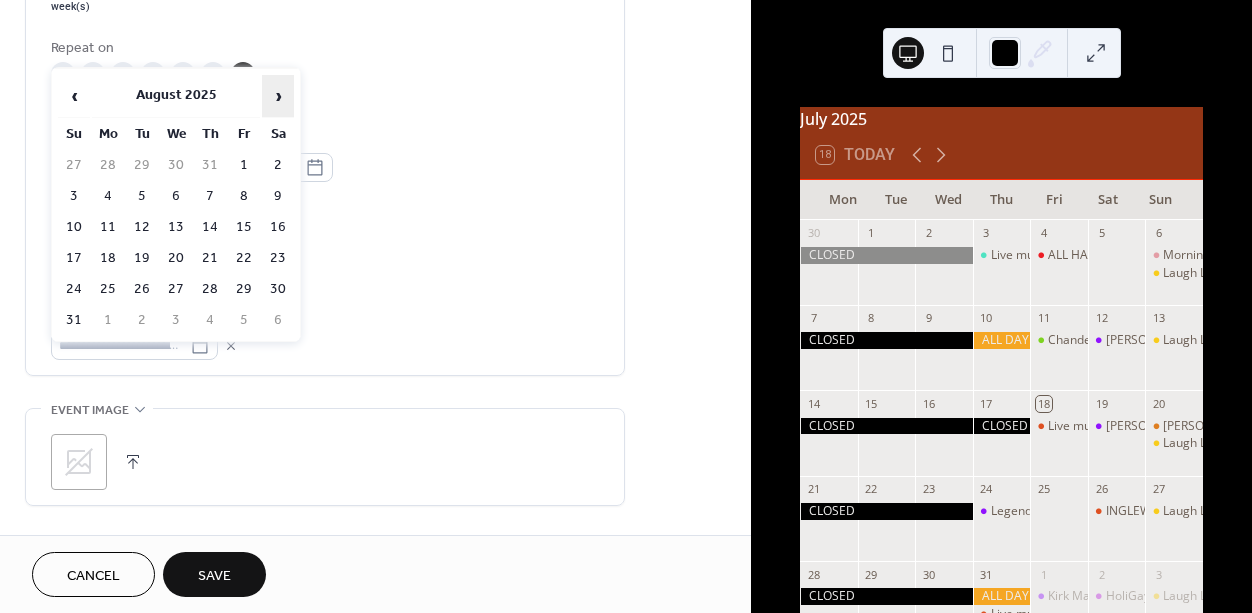 click on "›" at bounding box center [278, 96] 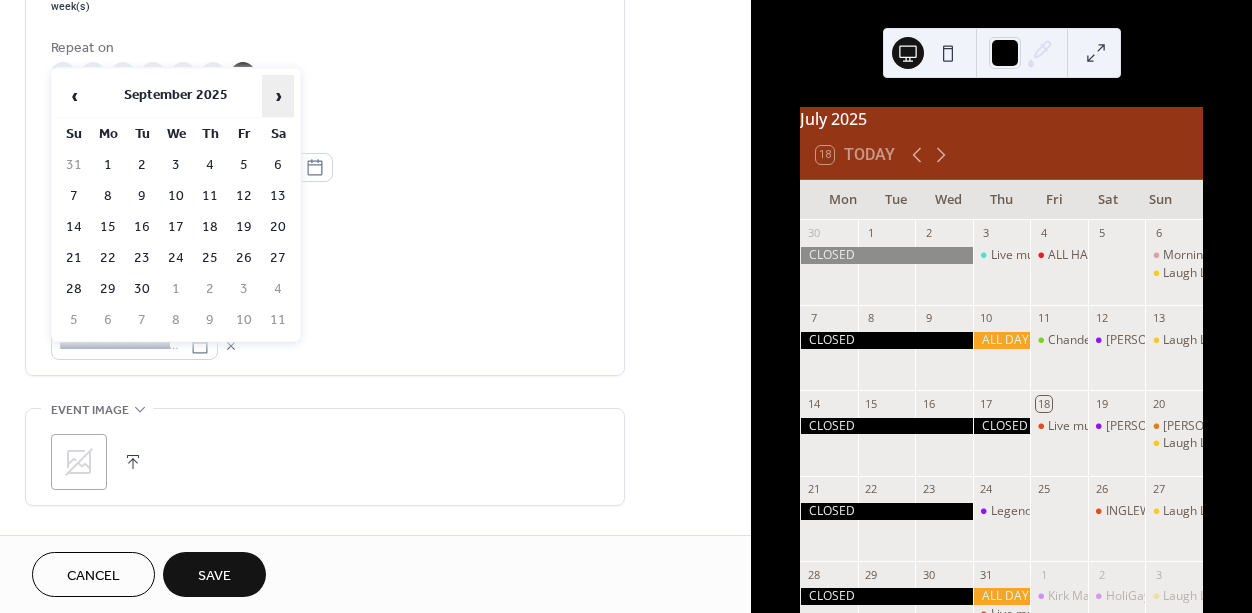 click on "›" at bounding box center (278, 96) 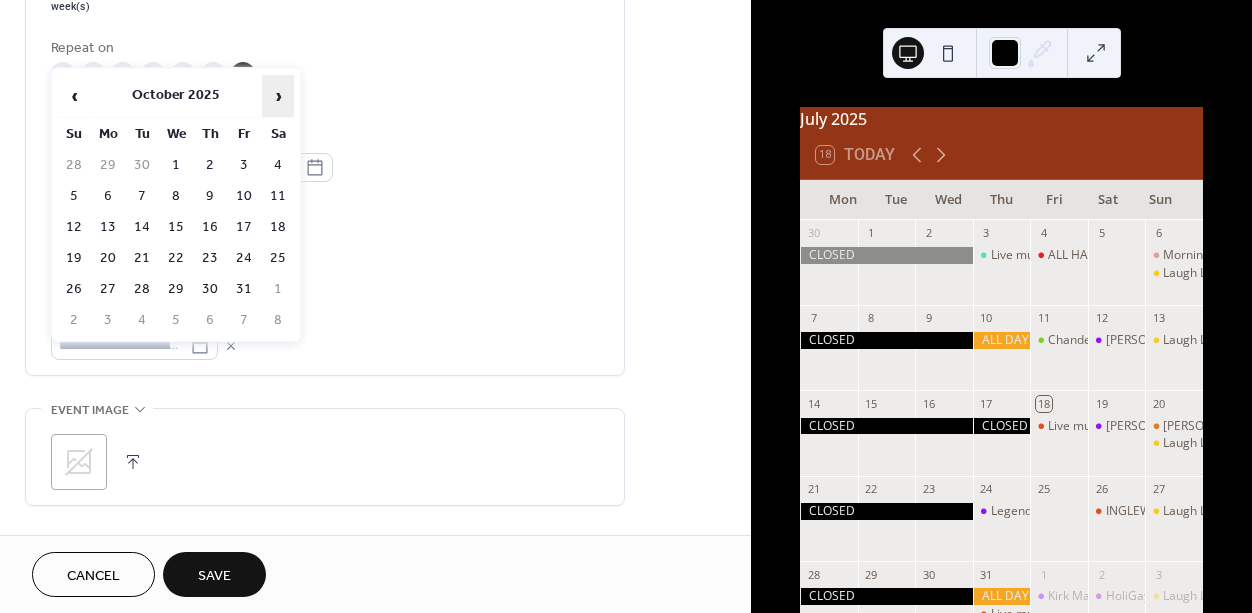 click on "›" at bounding box center [278, 96] 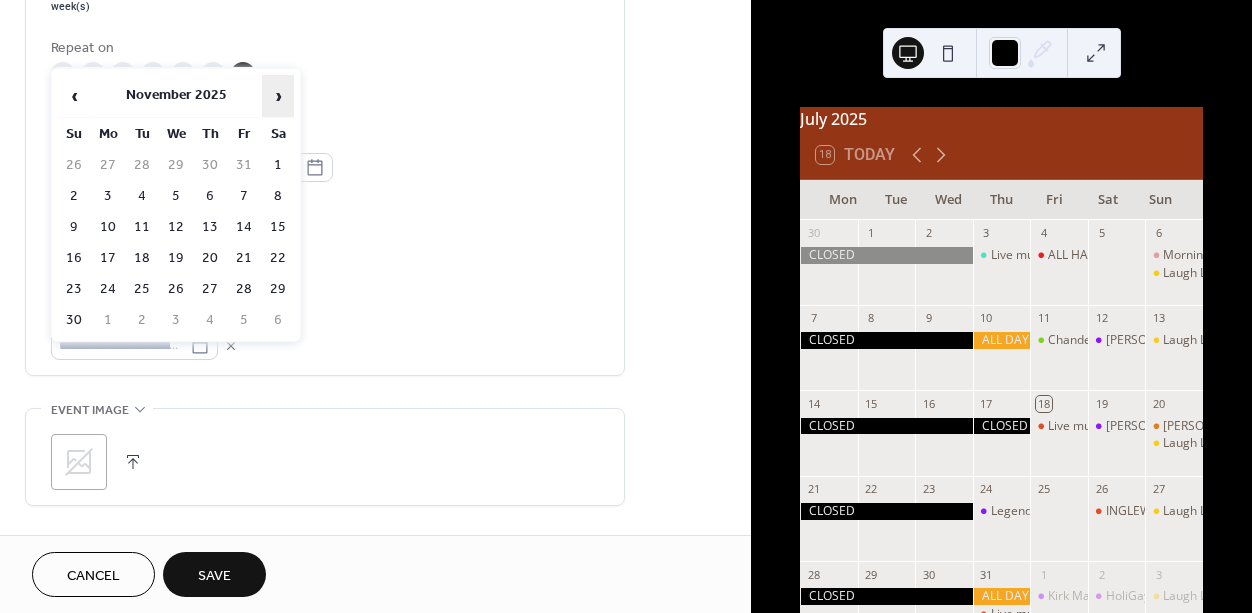 click on "›" at bounding box center (278, 96) 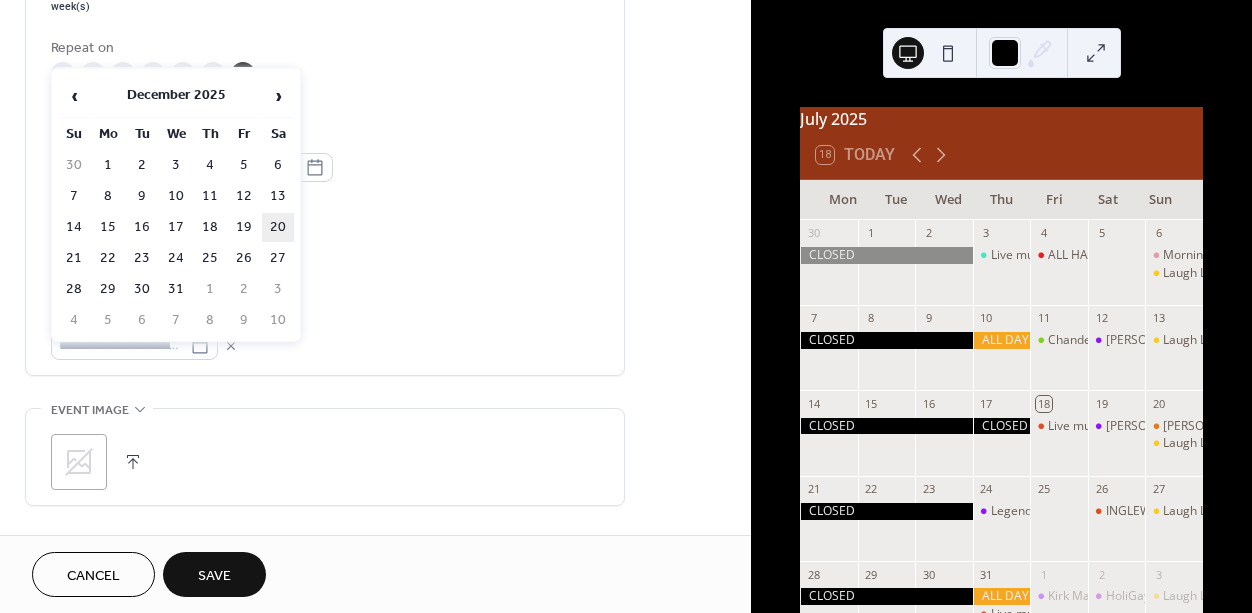 click on "20" at bounding box center (278, 227) 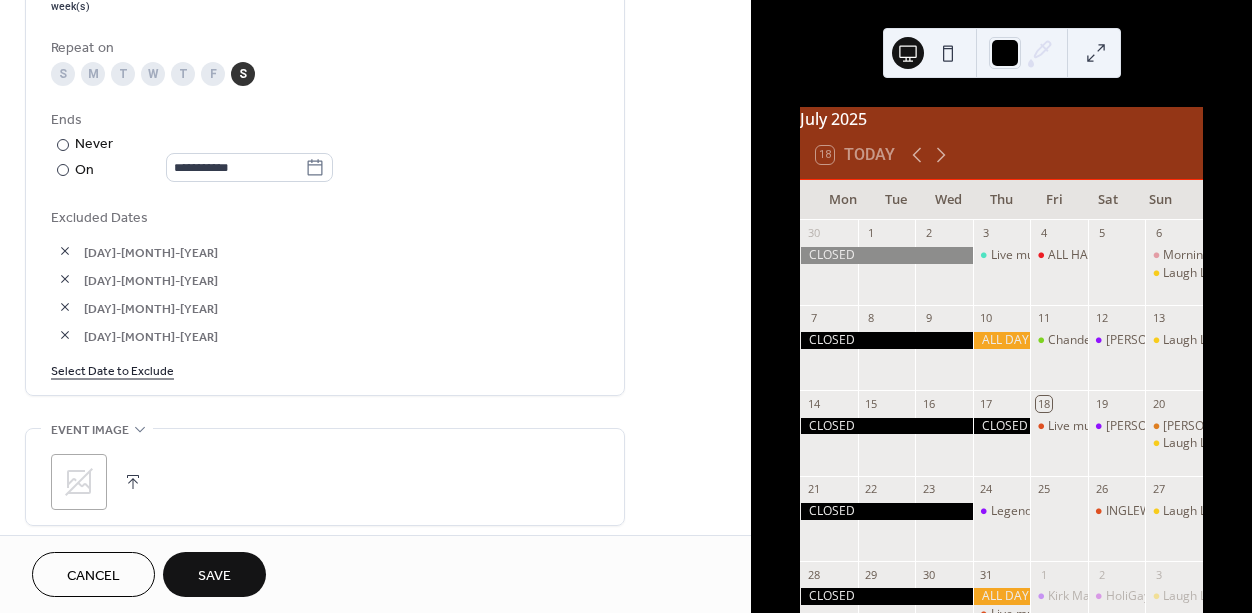 click on "Select Date to Exclude" at bounding box center [112, 369] 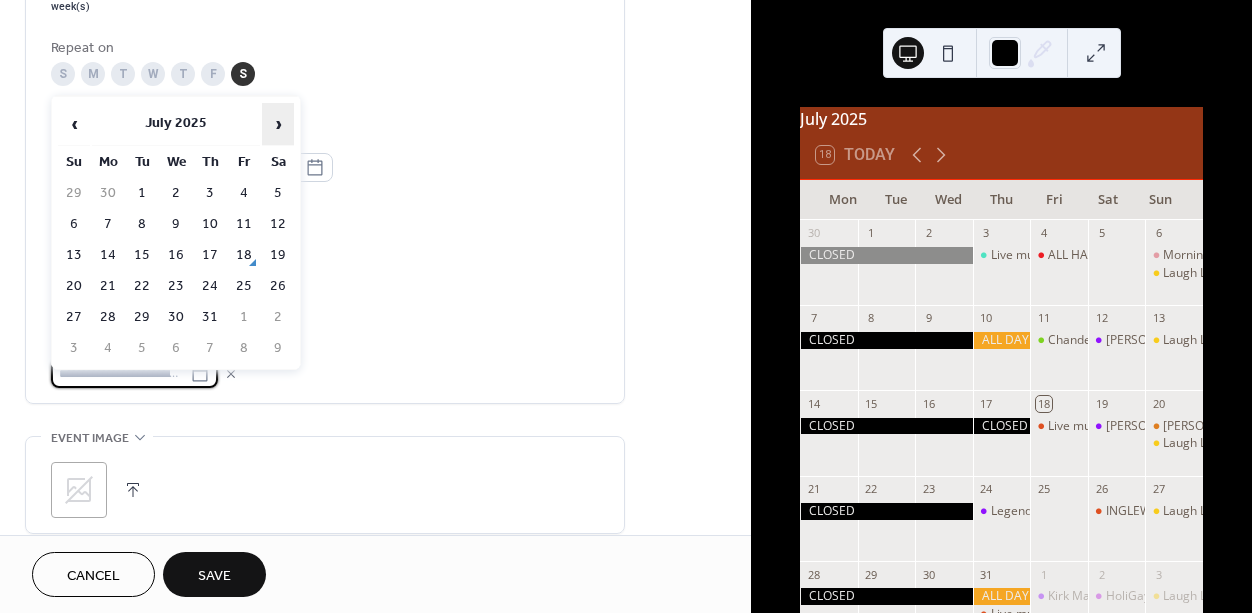 click on "›" at bounding box center [278, 124] 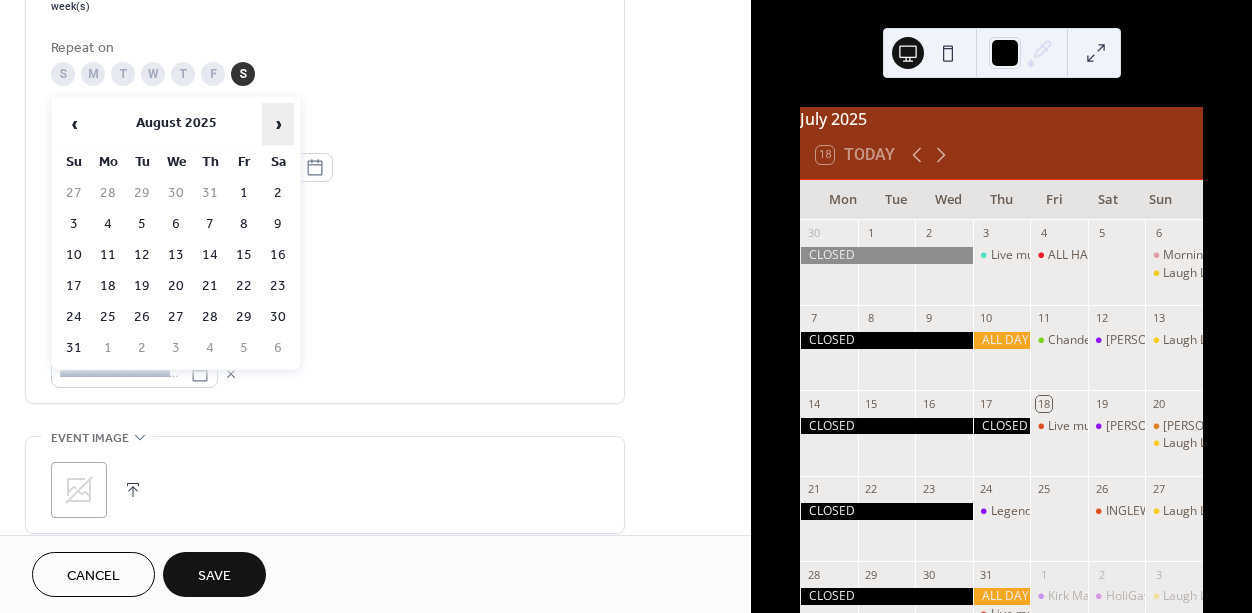 click on "›" at bounding box center [278, 124] 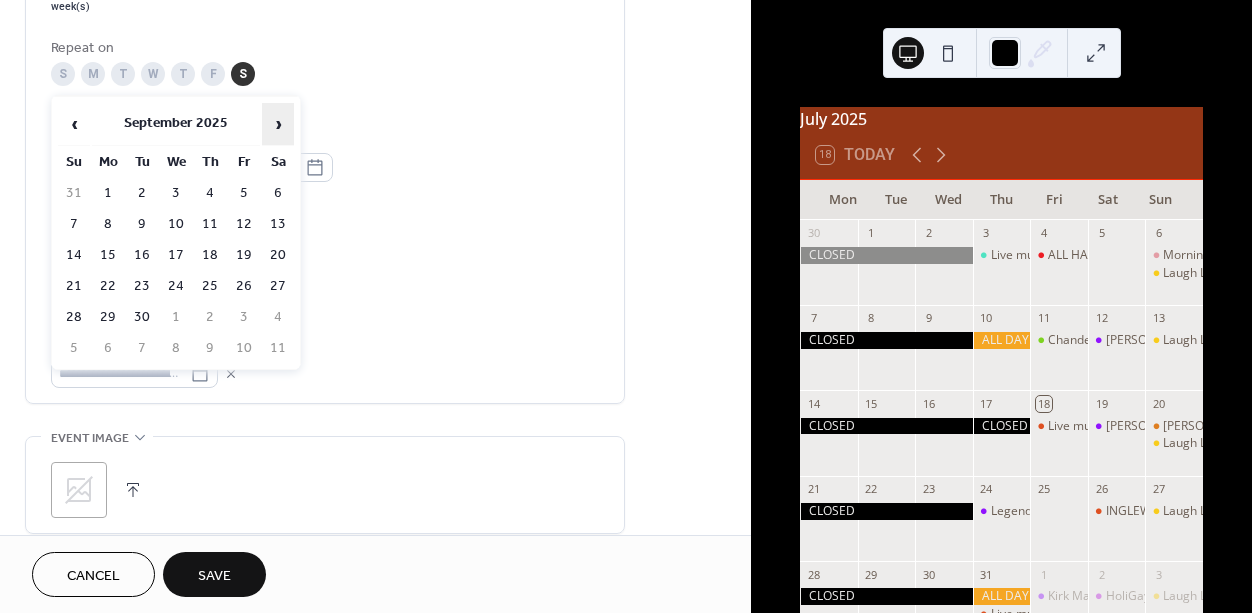 click on "›" at bounding box center (278, 124) 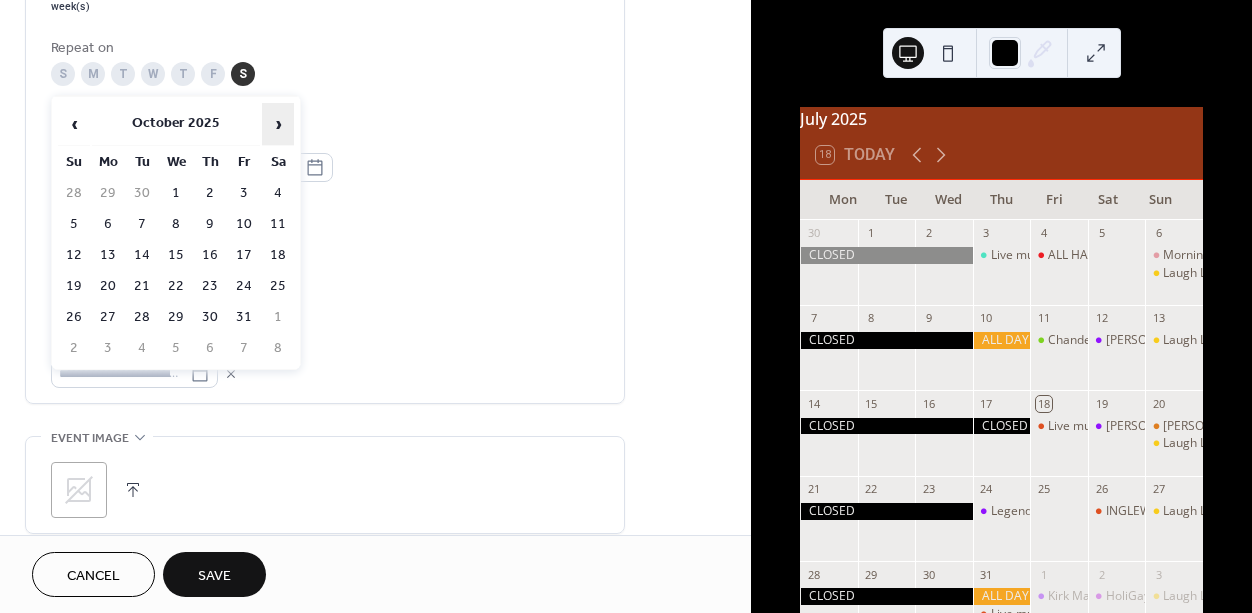 click on "›" at bounding box center [278, 124] 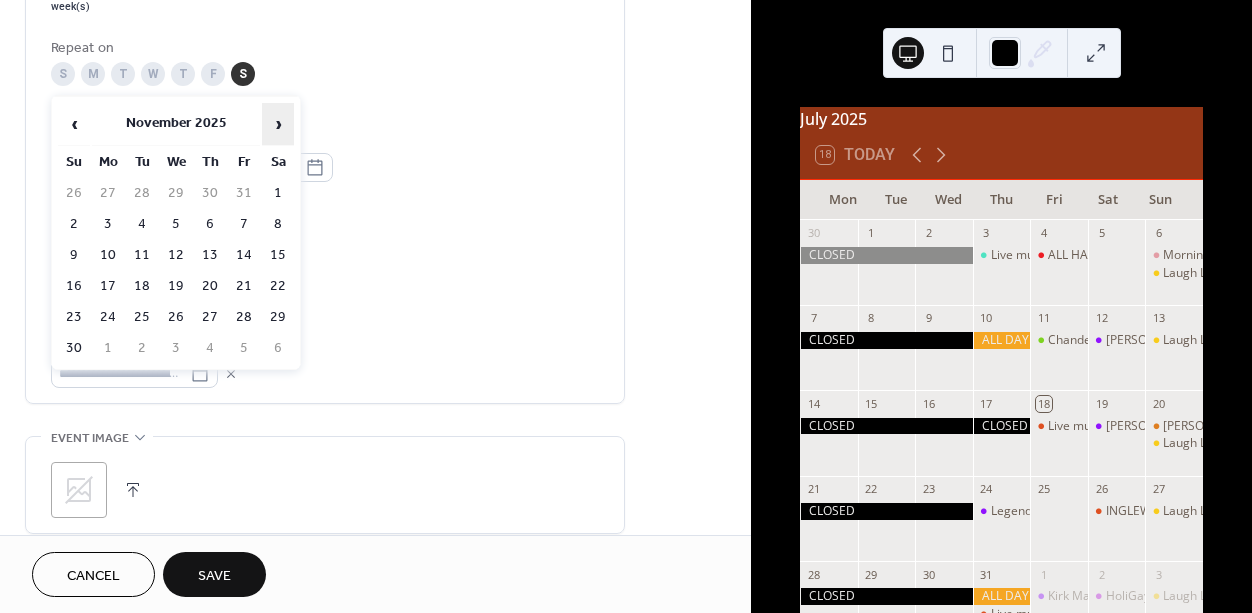 click on "›" at bounding box center [278, 124] 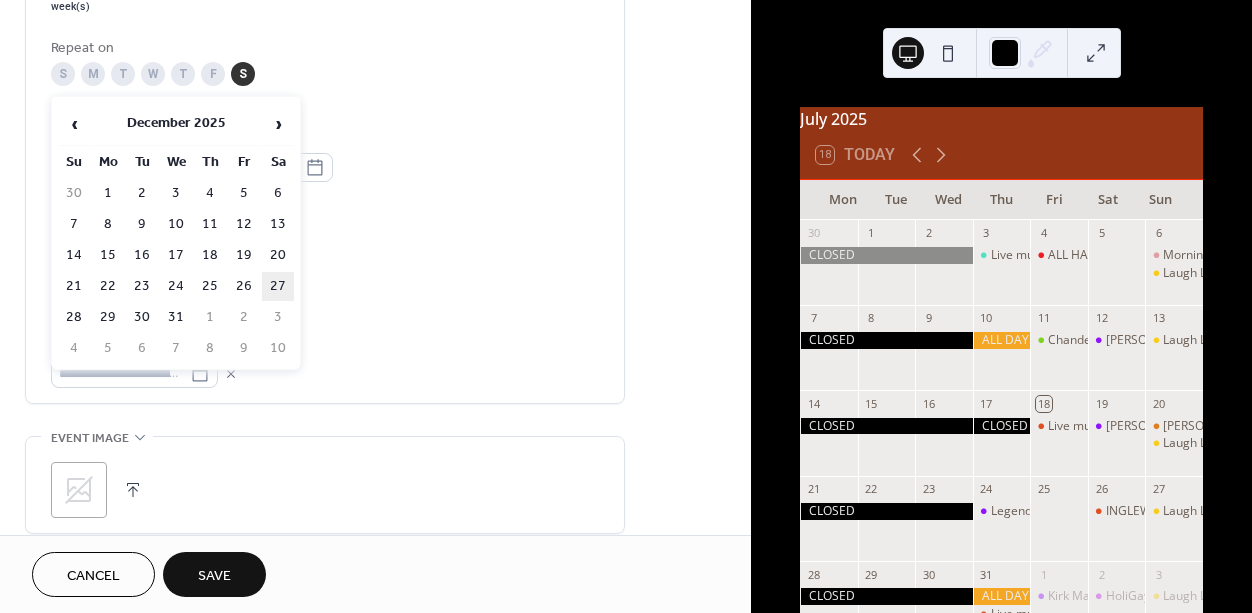 click on "27" at bounding box center (278, 286) 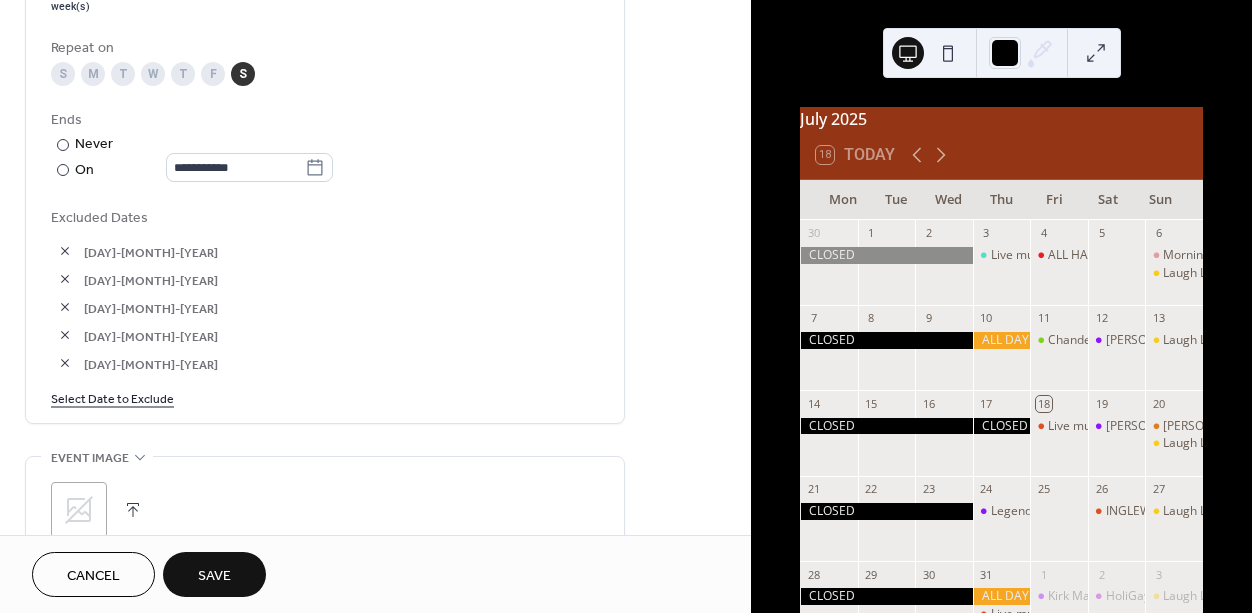 click on "Select Date to Exclude" at bounding box center (112, 397) 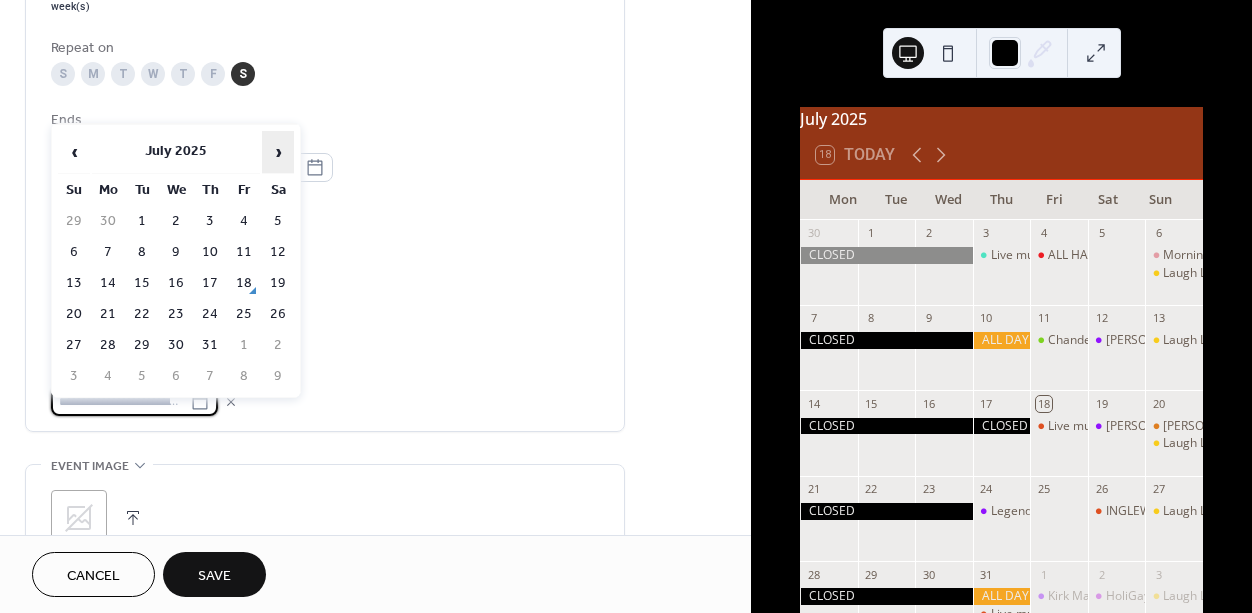click on "›" at bounding box center (278, 152) 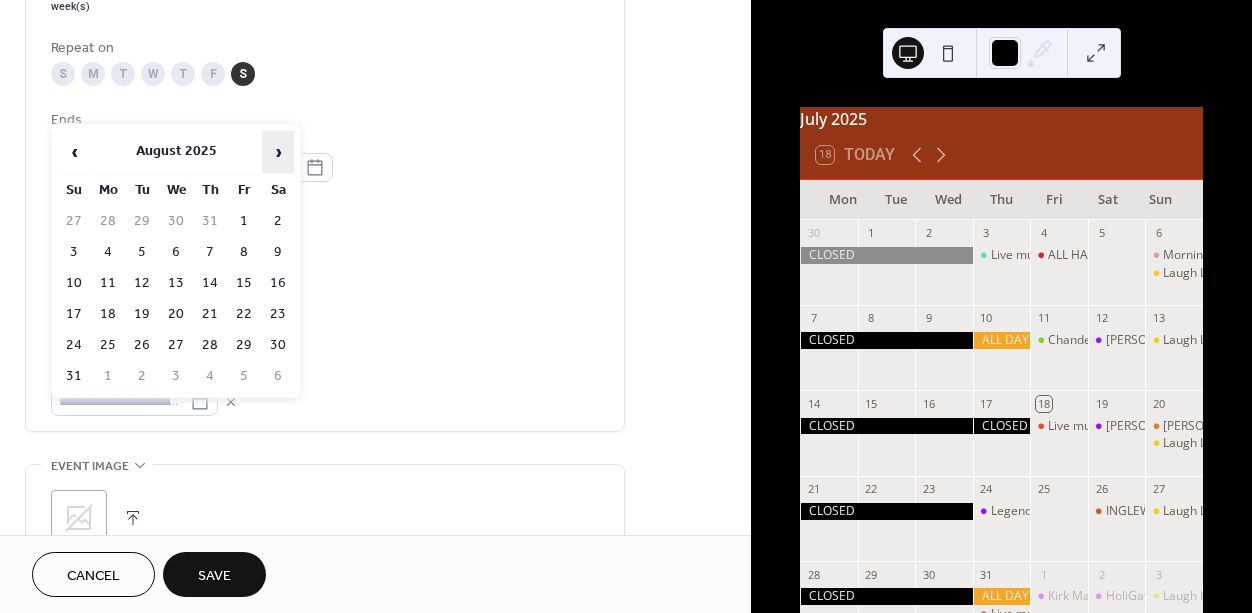 click on "›" at bounding box center (278, 152) 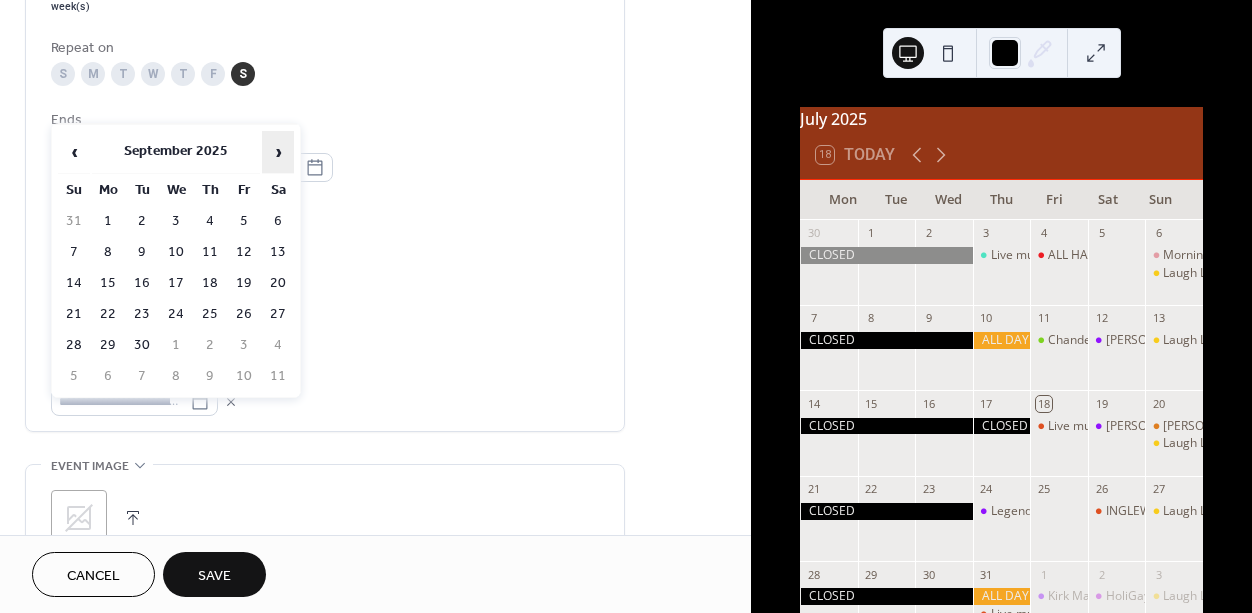 click on "›" at bounding box center (278, 152) 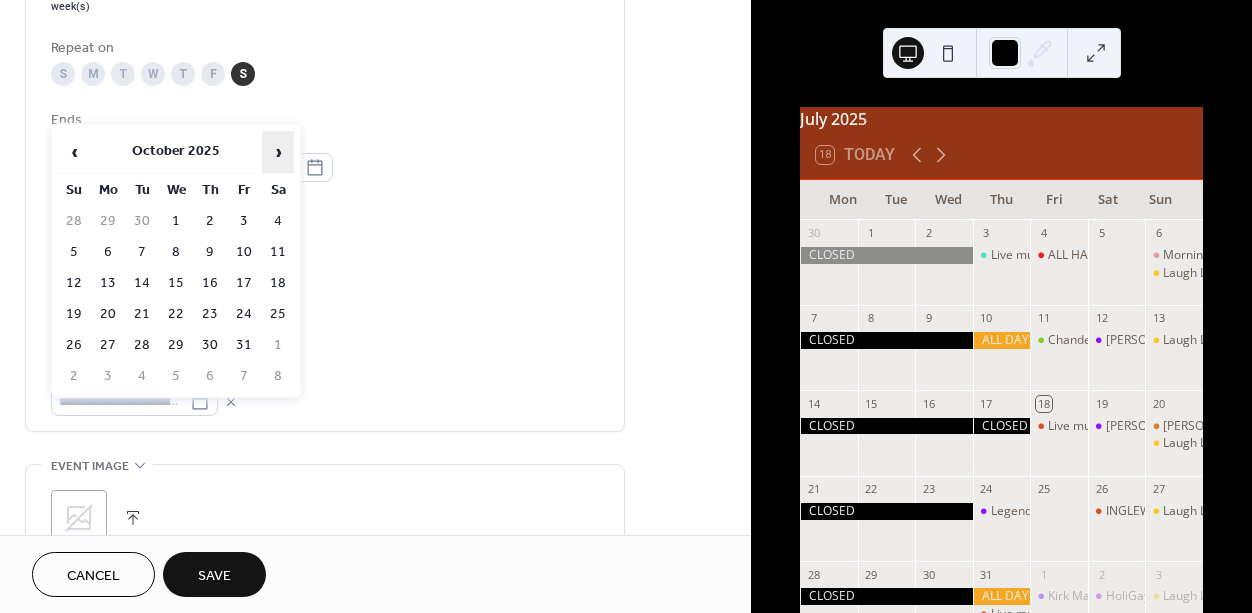 click on "›" at bounding box center (278, 152) 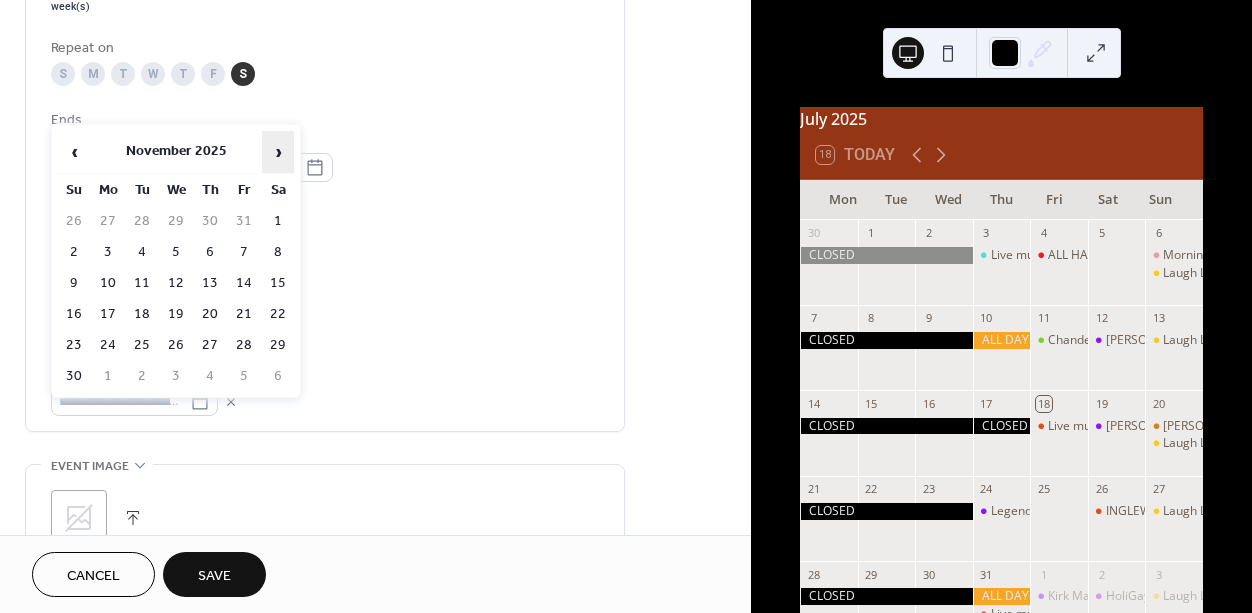click on "›" at bounding box center (278, 152) 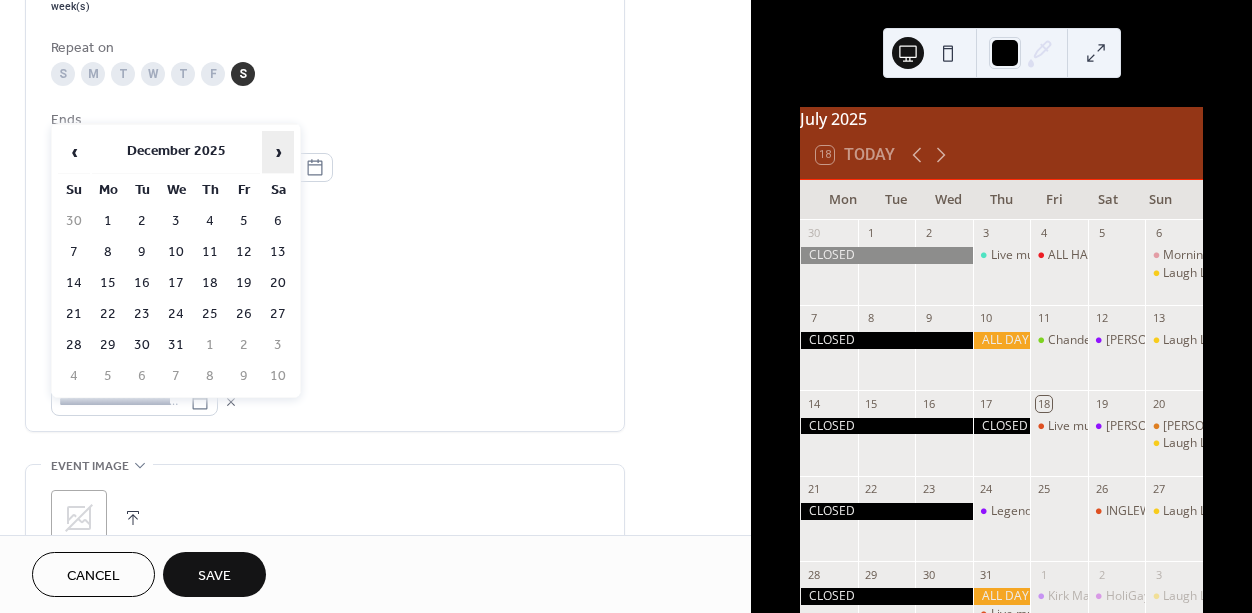 click on "›" at bounding box center (278, 152) 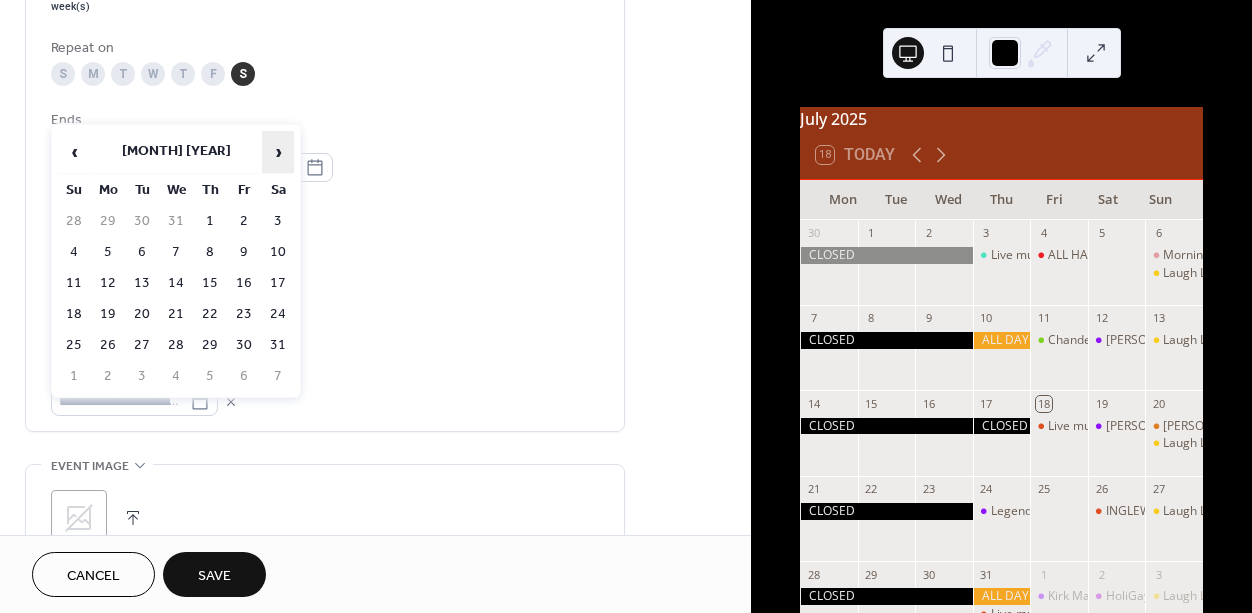 click on "›" at bounding box center [278, 152] 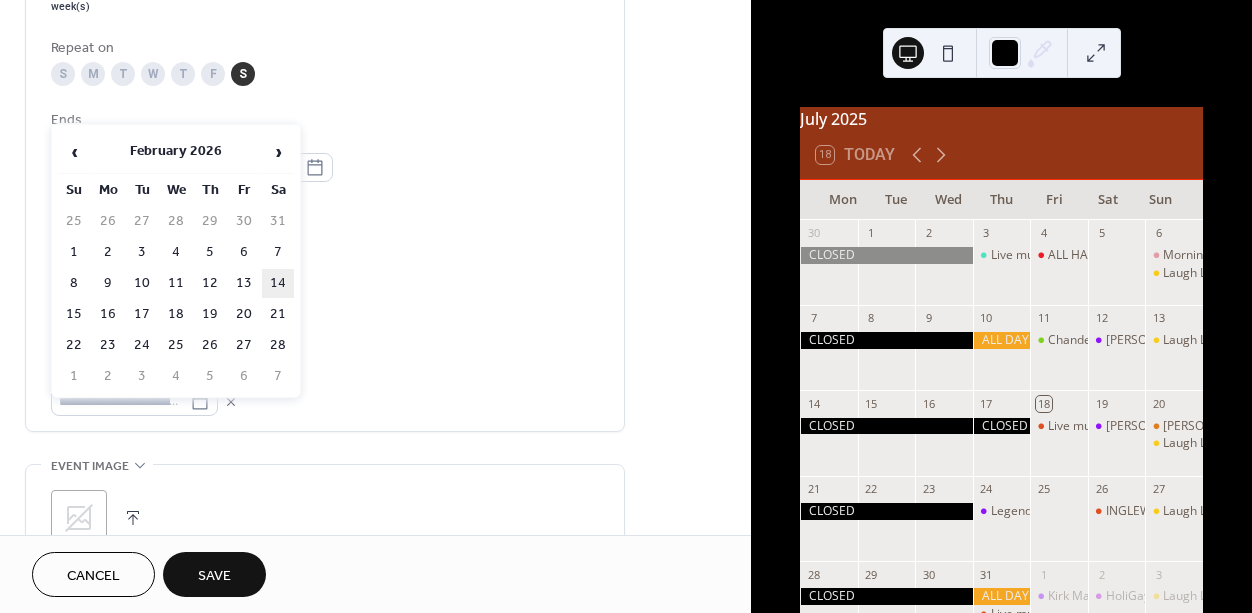click on "14" at bounding box center [278, 283] 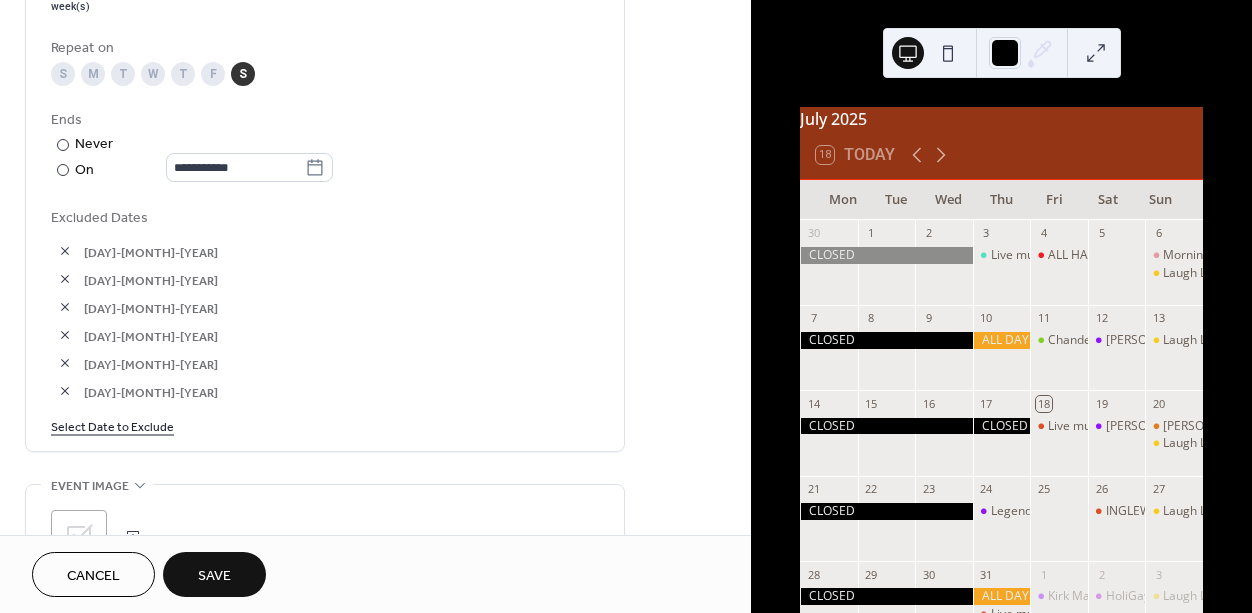 click on "Select Date to Exclude" at bounding box center [112, 425] 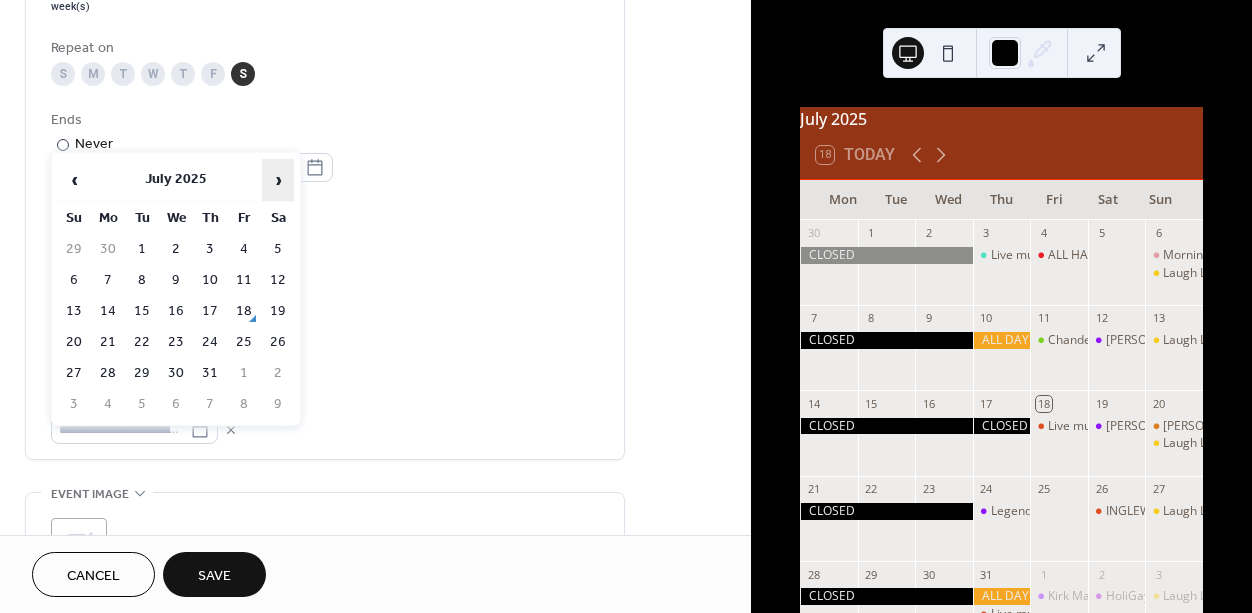 click on "›" at bounding box center [278, 180] 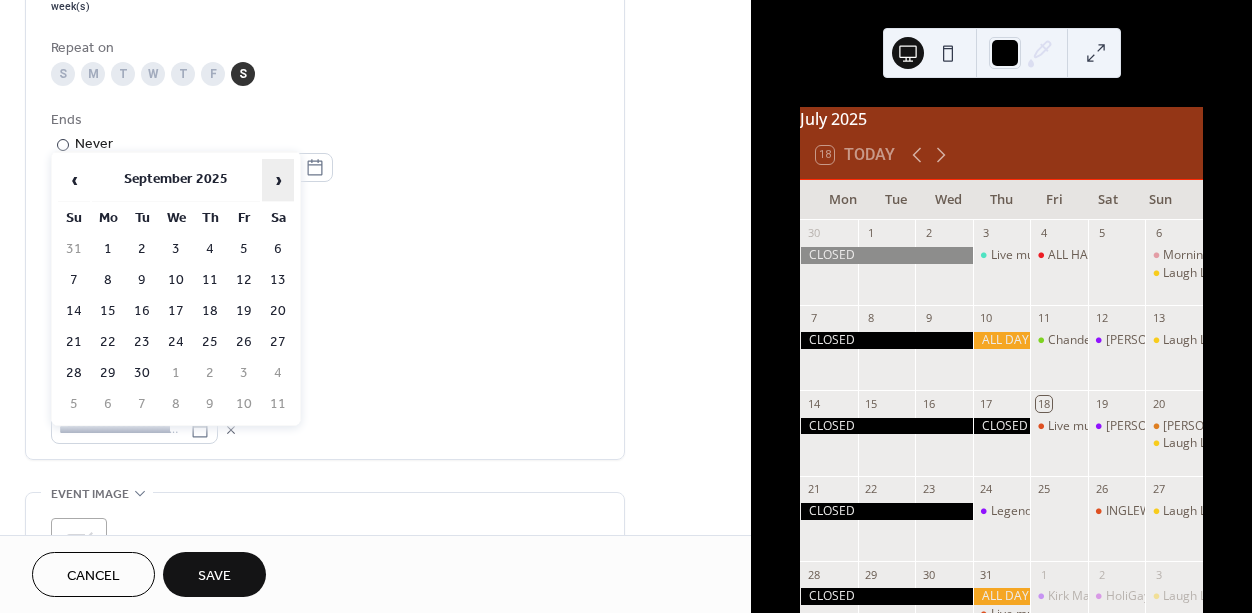 click on "›" at bounding box center [278, 180] 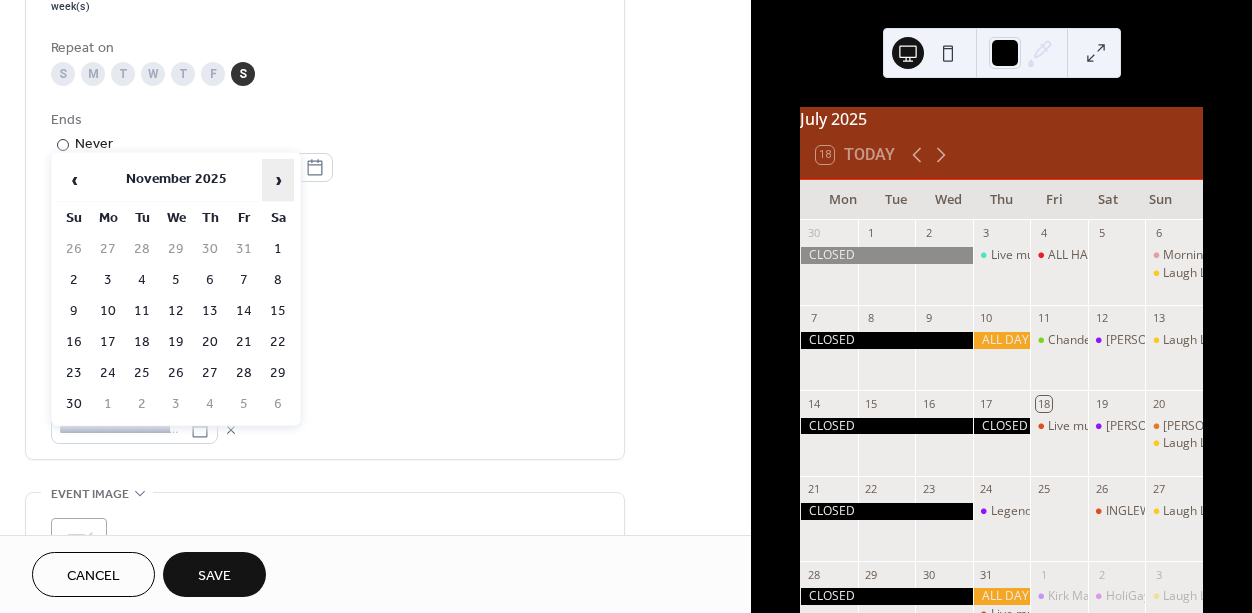 click on "›" at bounding box center (278, 180) 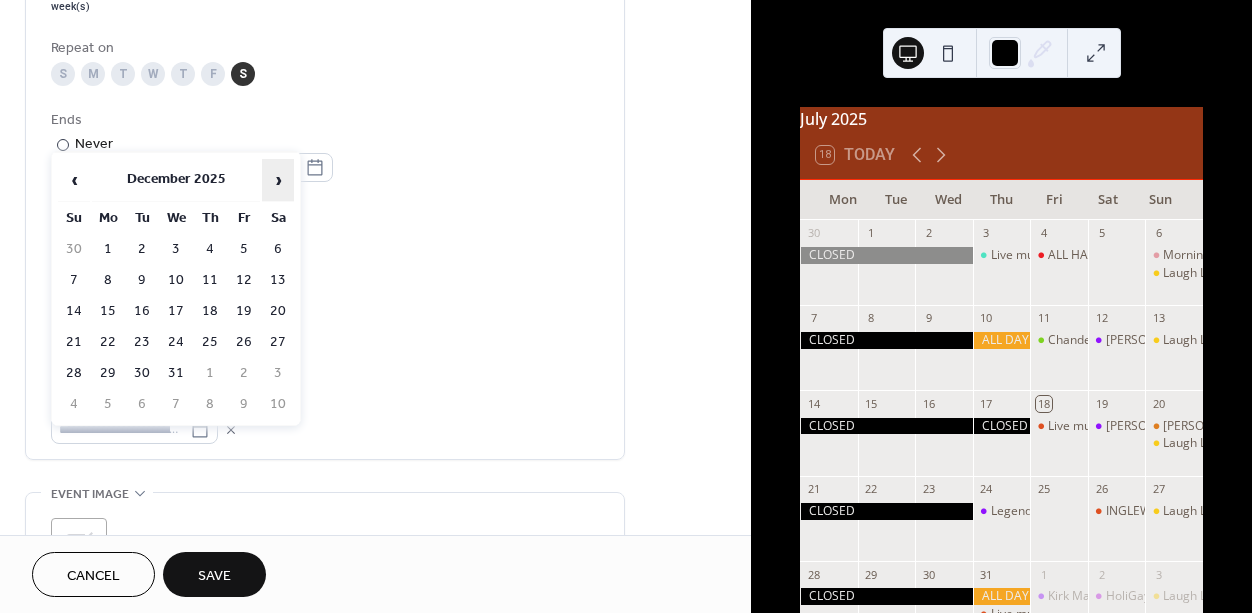 click on "›" at bounding box center (278, 180) 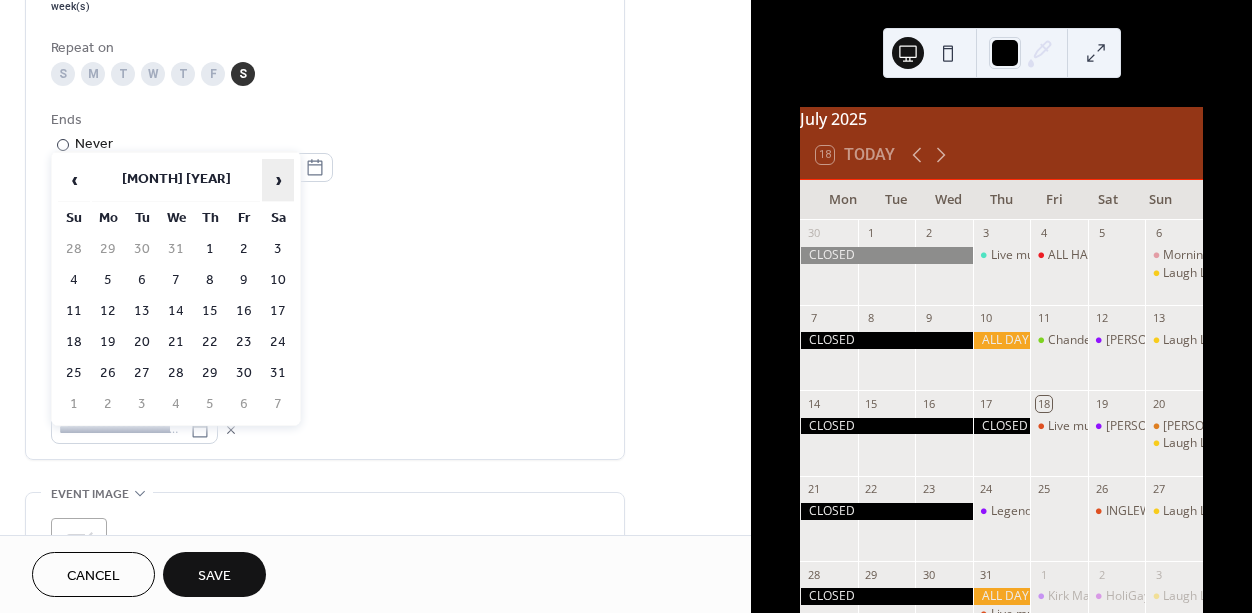click on "›" at bounding box center (278, 180) 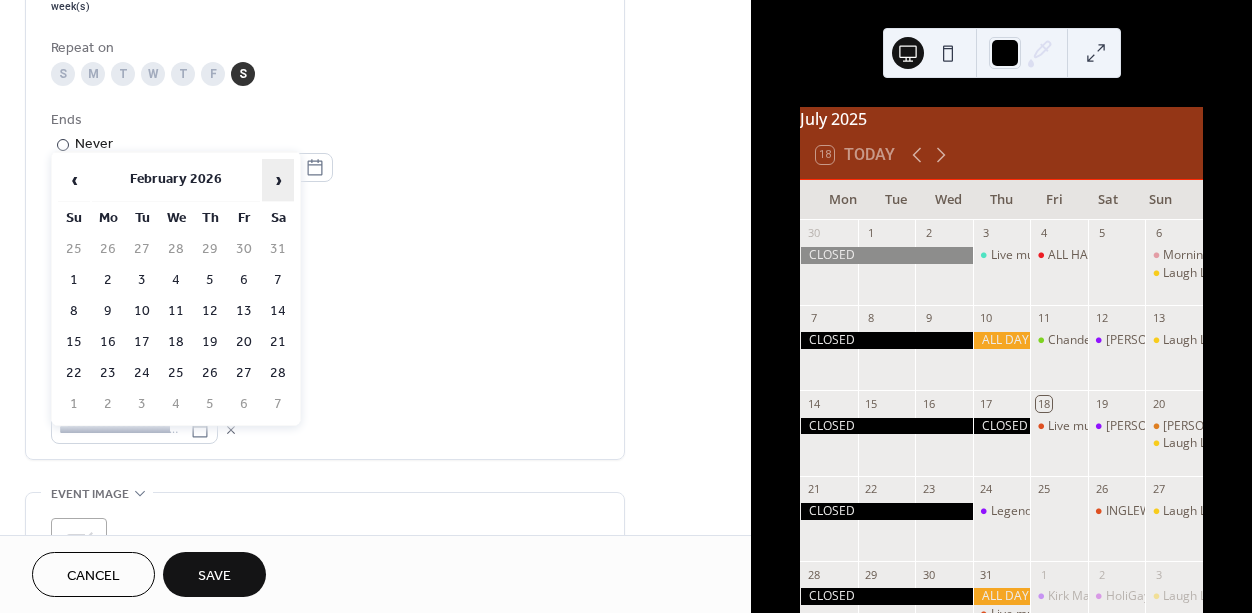 click on "›" at bounding box center (278, 180) 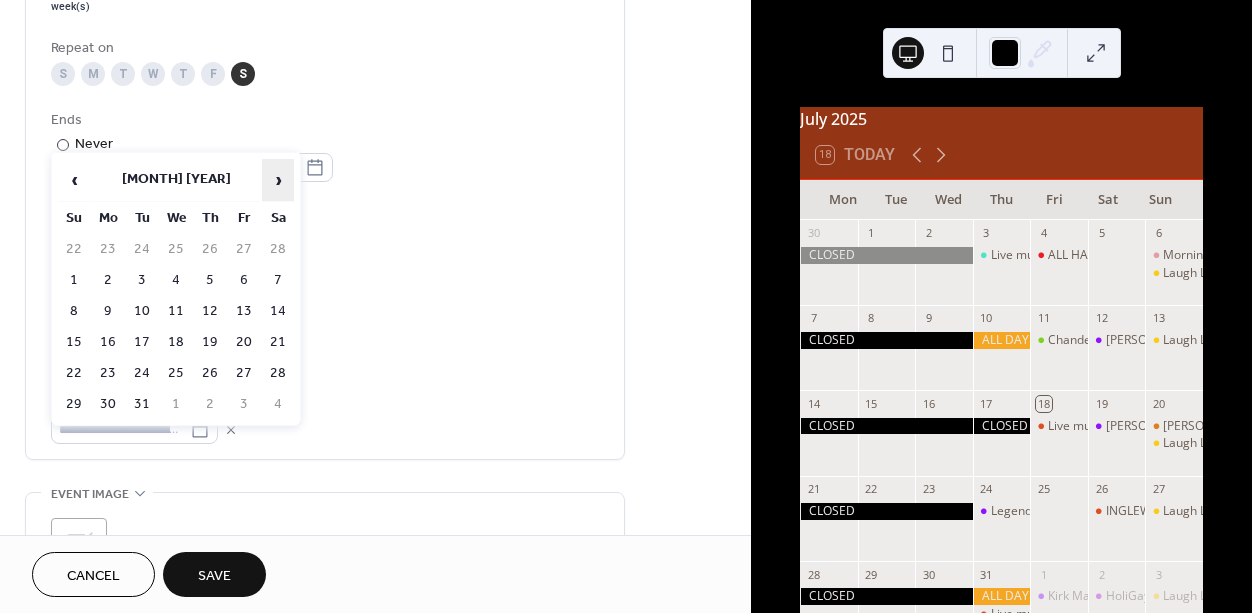 click on "›" at bounding box center (278, 180) 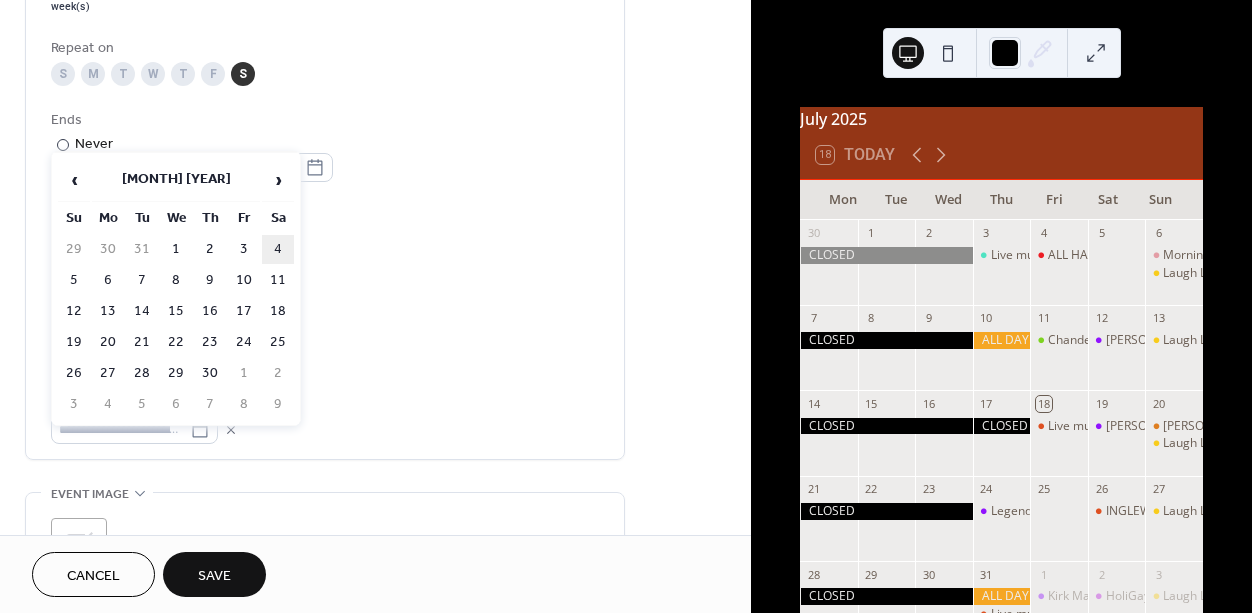 click on "4" at bounding box center [278, 249] 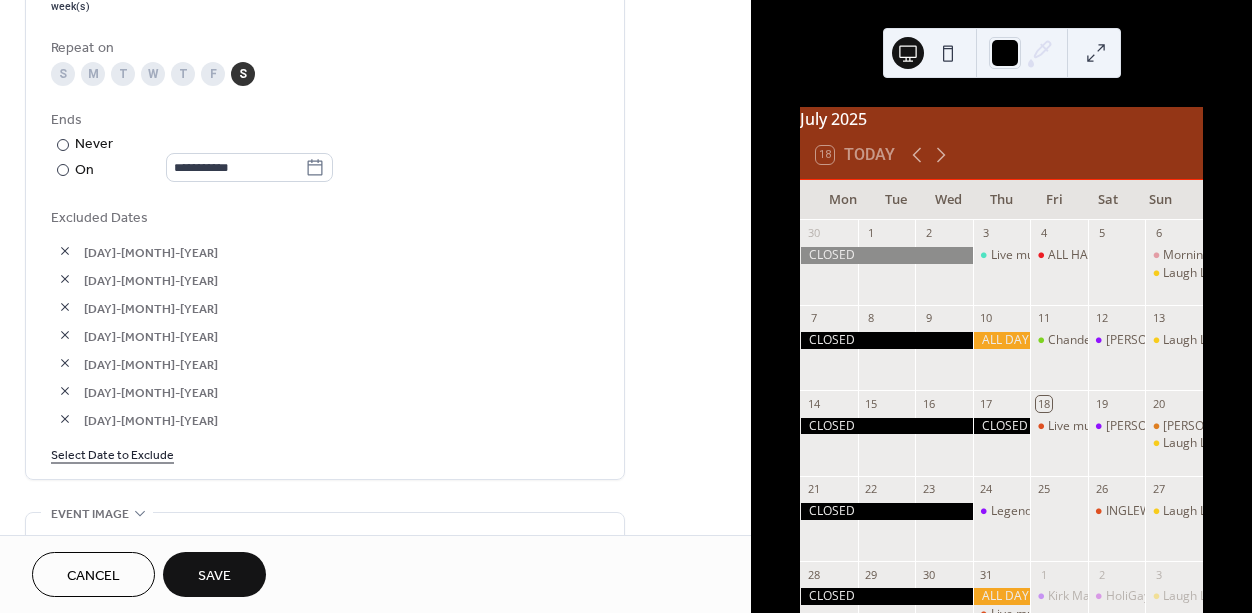 click on "Select Date to Exclude" at bounding box center [112, 453] 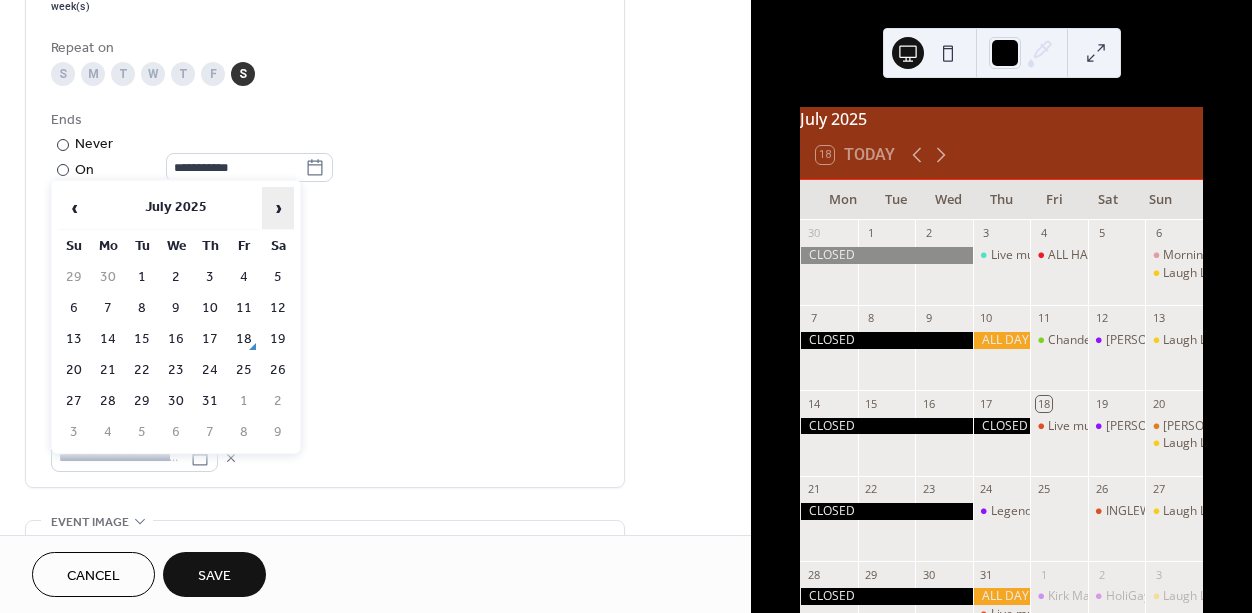 click on "›" at bounding box center (278, 208) 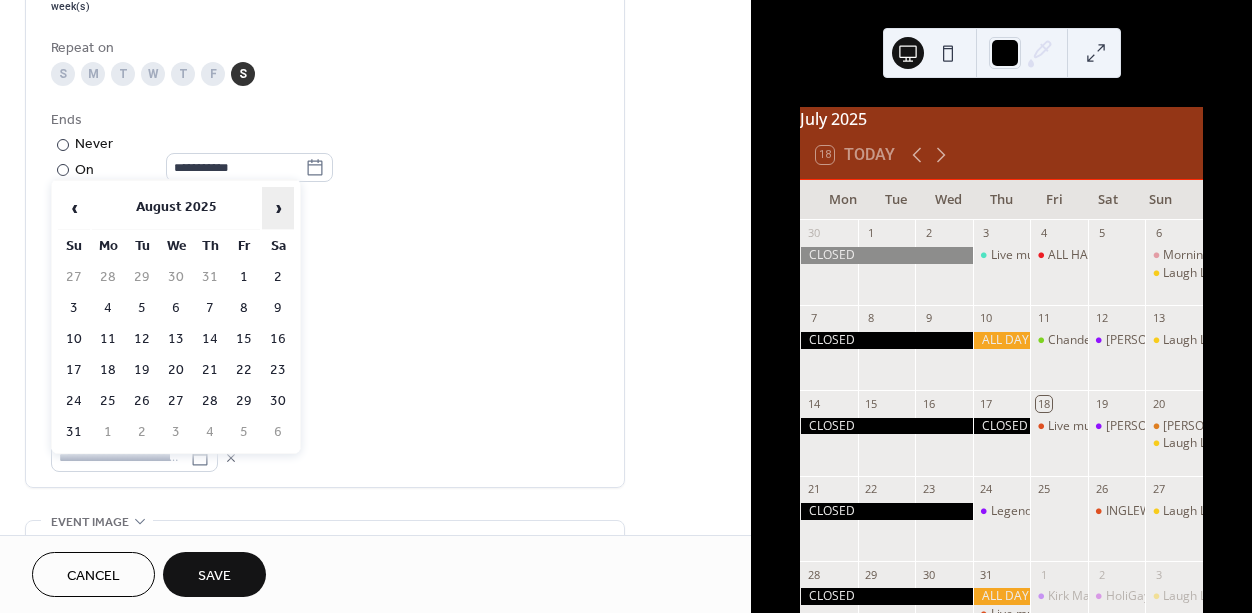 click on "›" at bounding box center (278, 208) 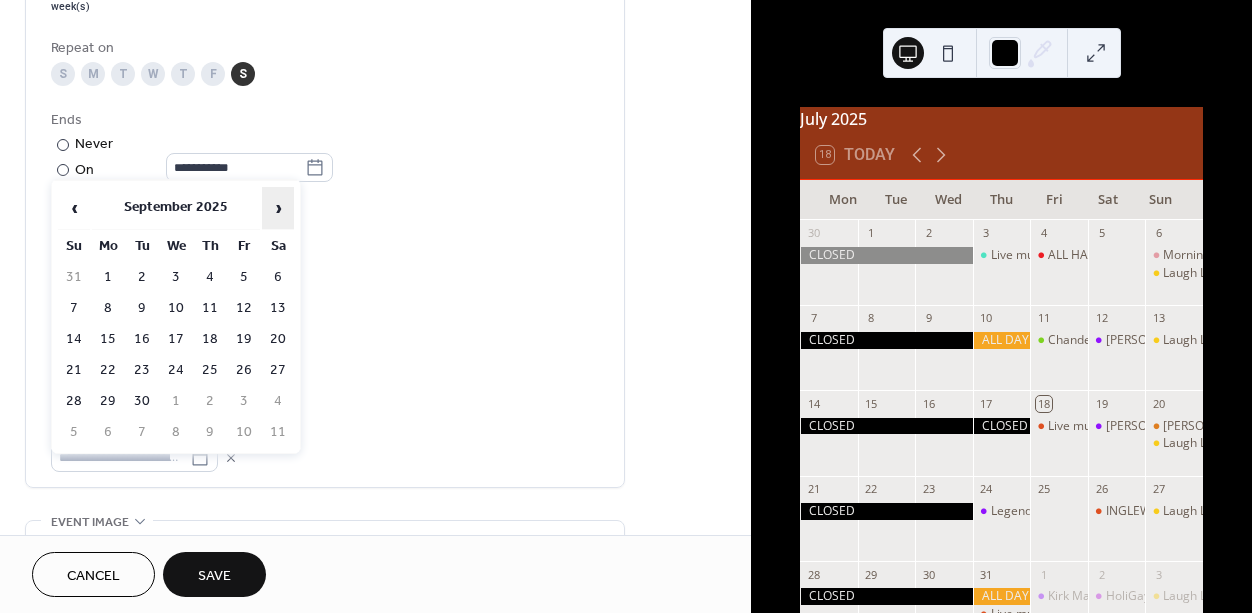click on "›" at bounding box center (278, 208) 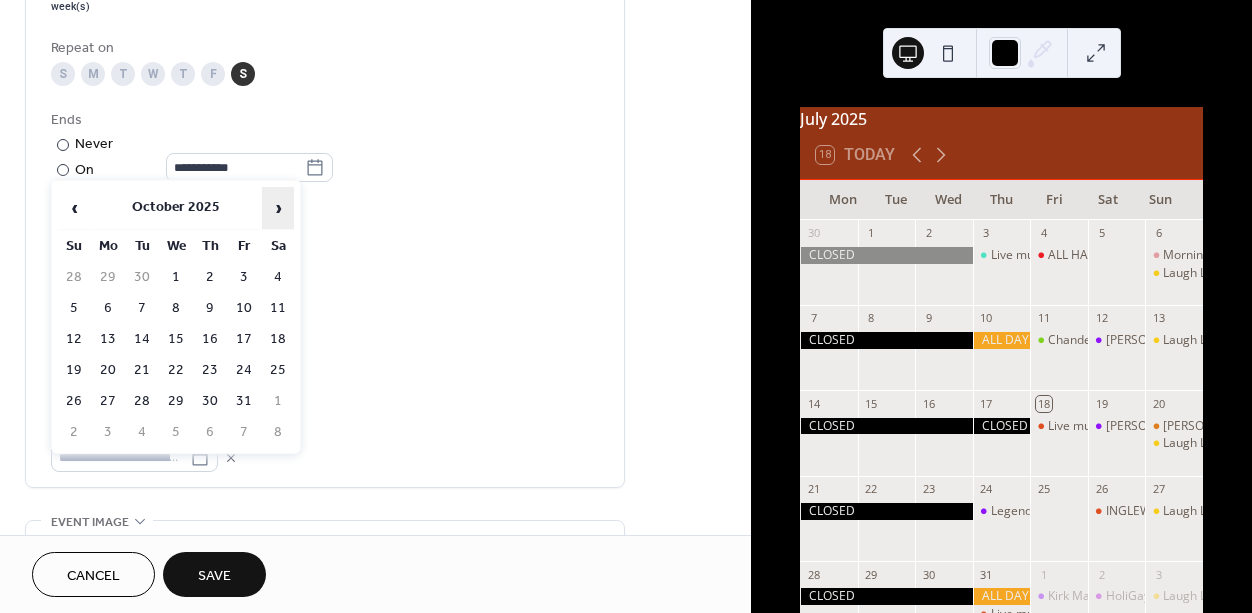 click on "›" at bounding box center [278, 208] 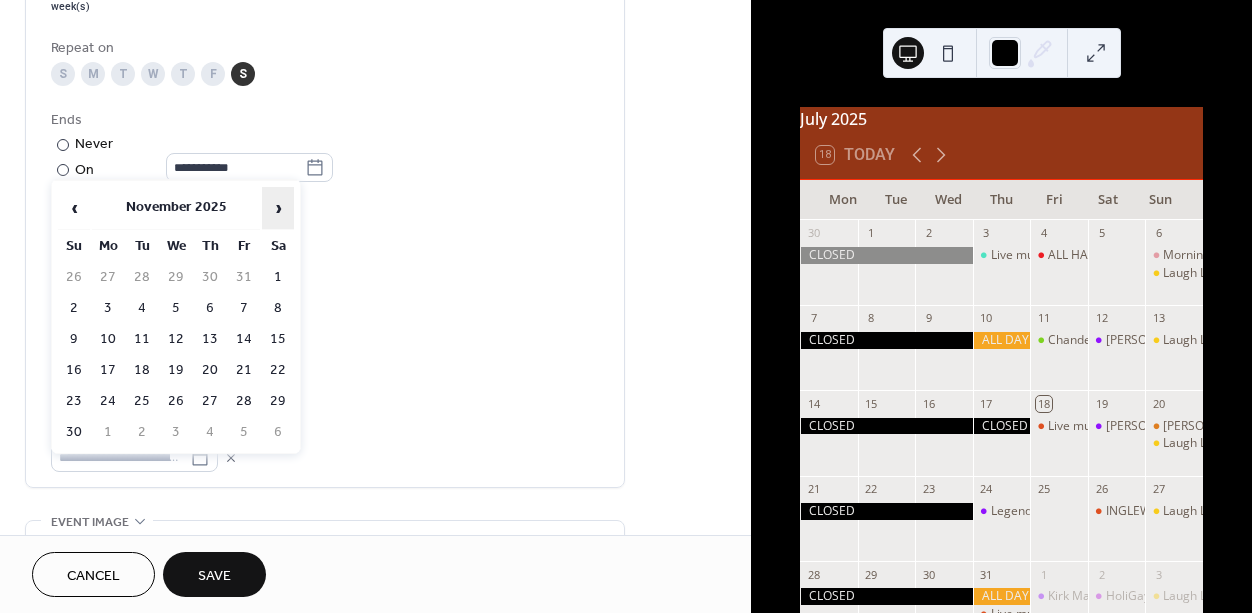 click on "›" at bounding box center [278, 208] 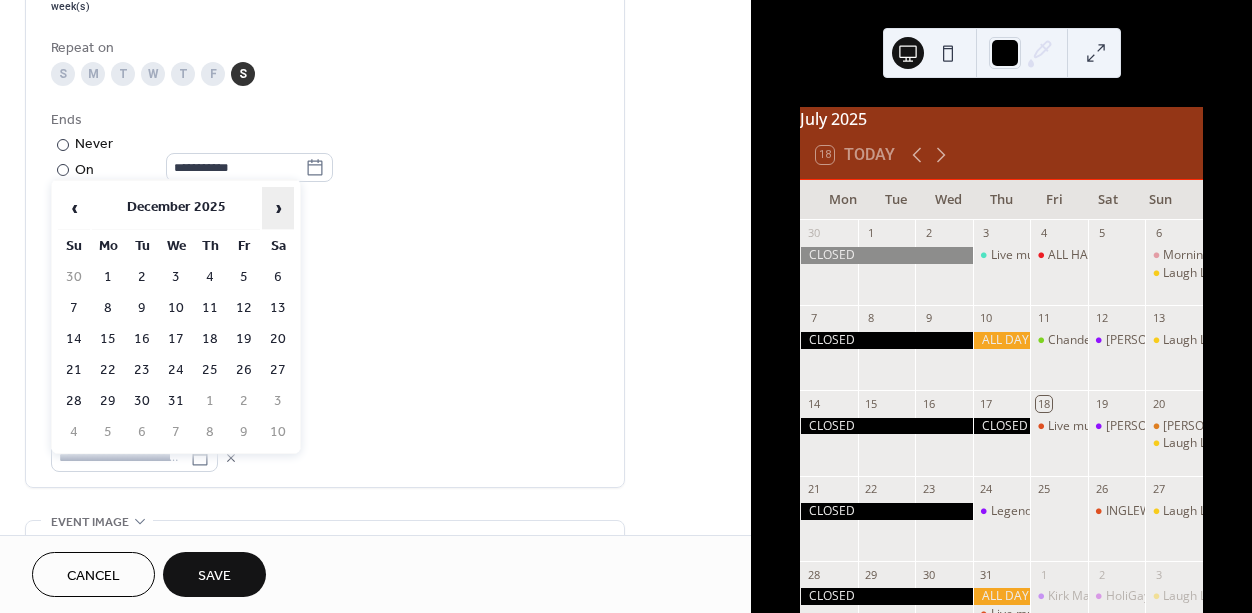 click on "›" at bounding box center (278, 208) 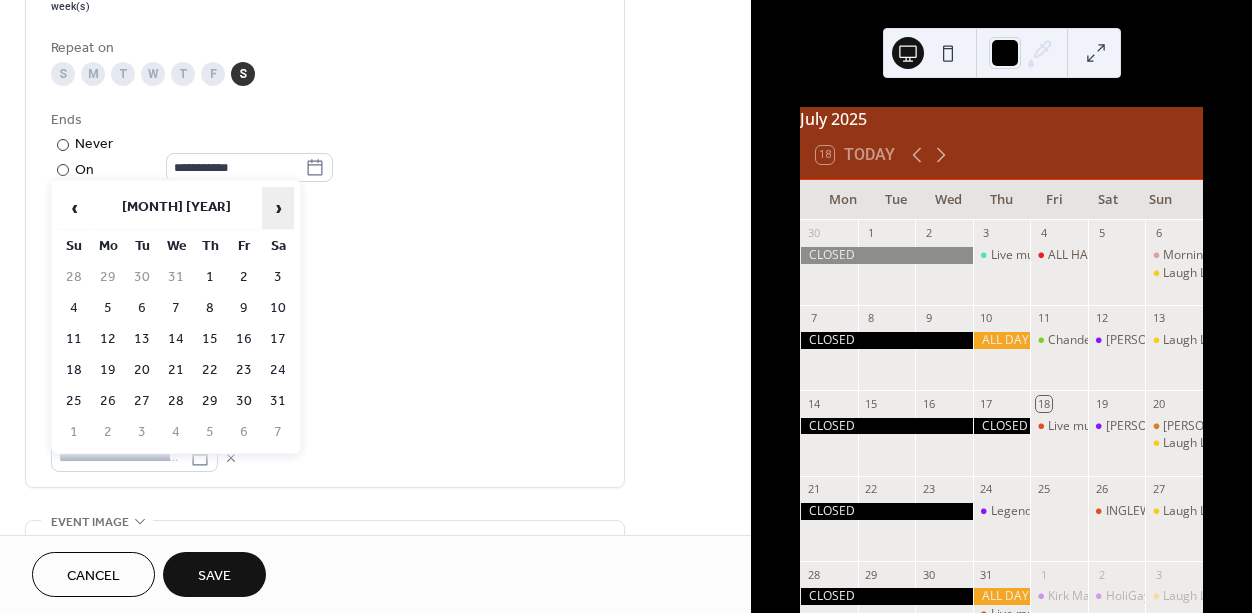 click on "›" at bounding box center (278, 208) 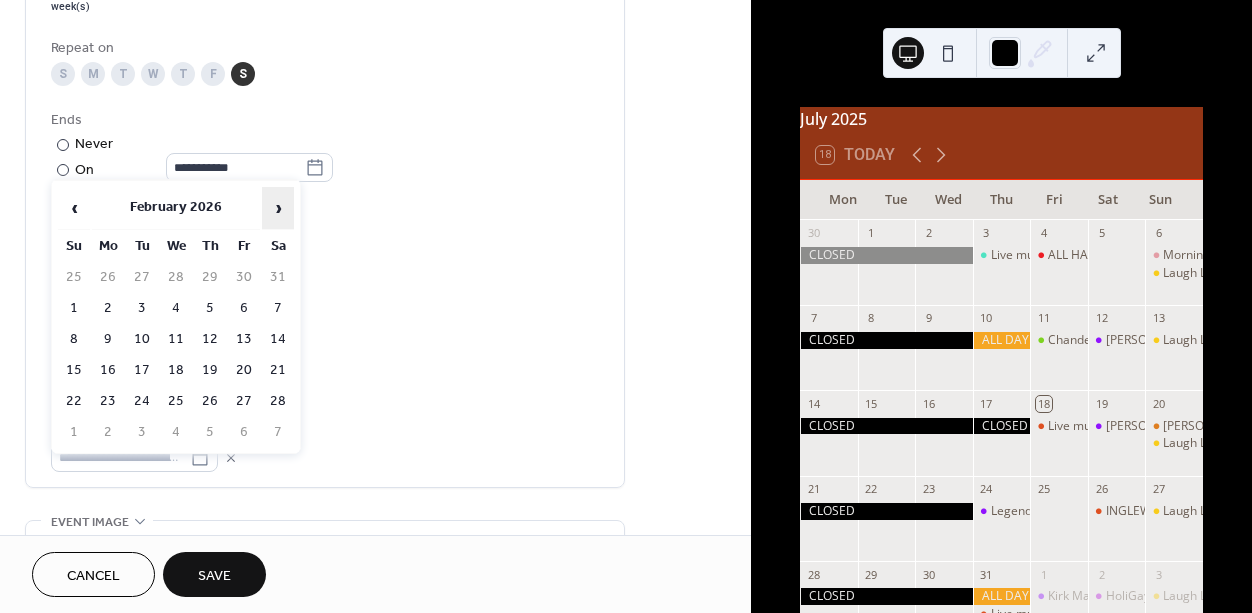 click on "›" at bounding box center [278, 208] 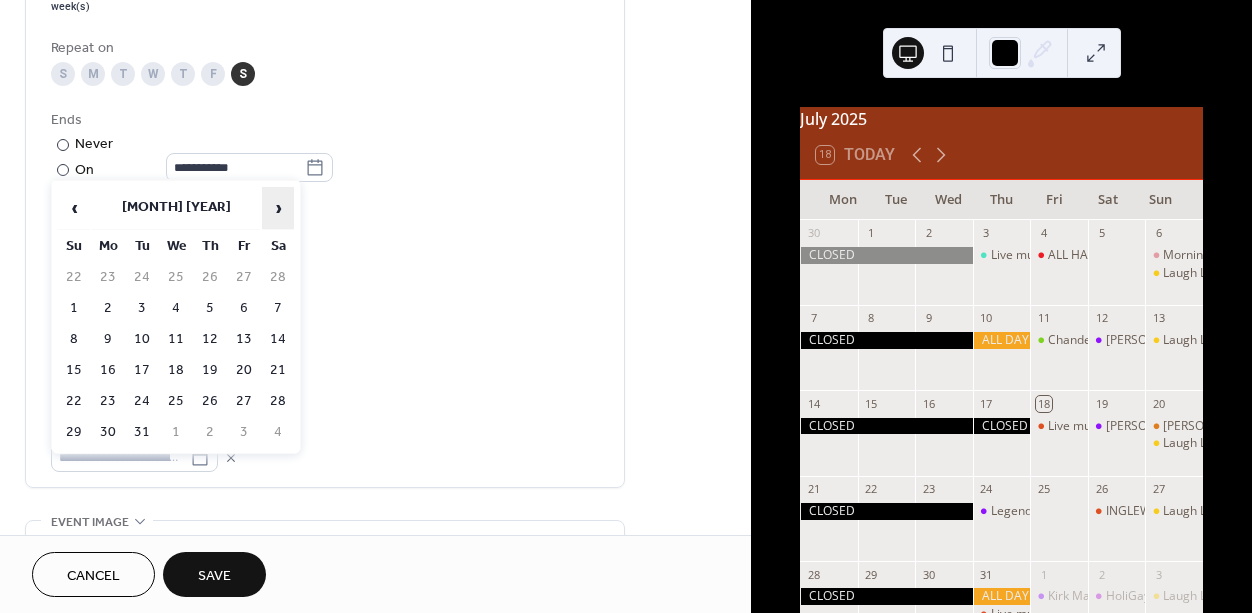 click on "›" at bounding box center [278, 208] 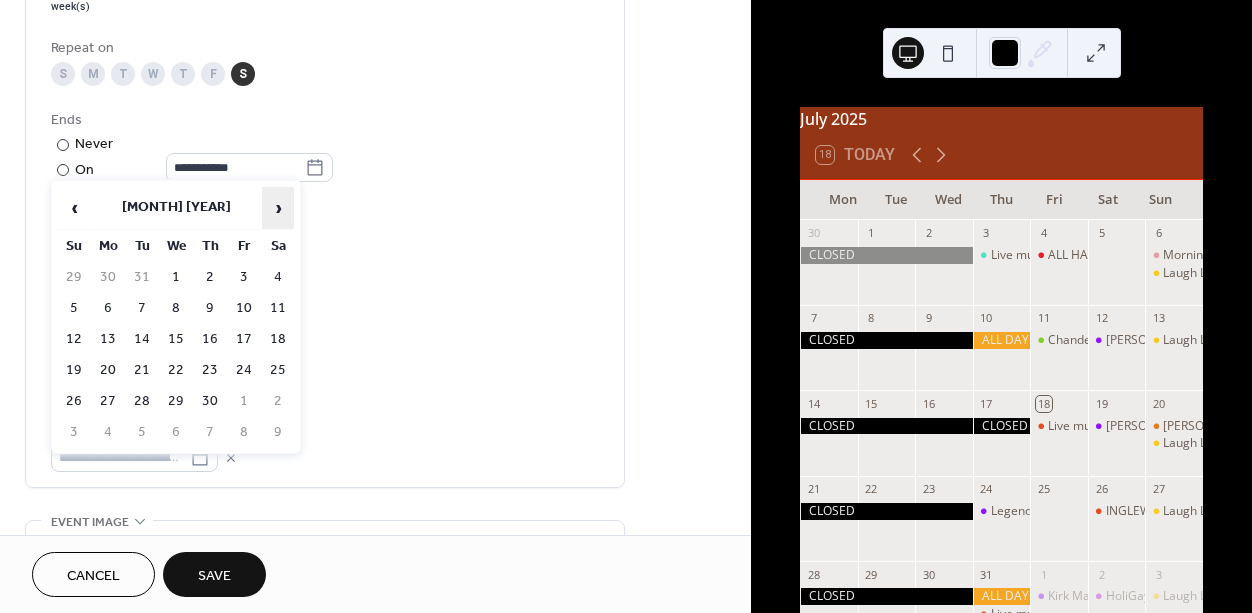 click on "›" at bounding box center (278, 208) 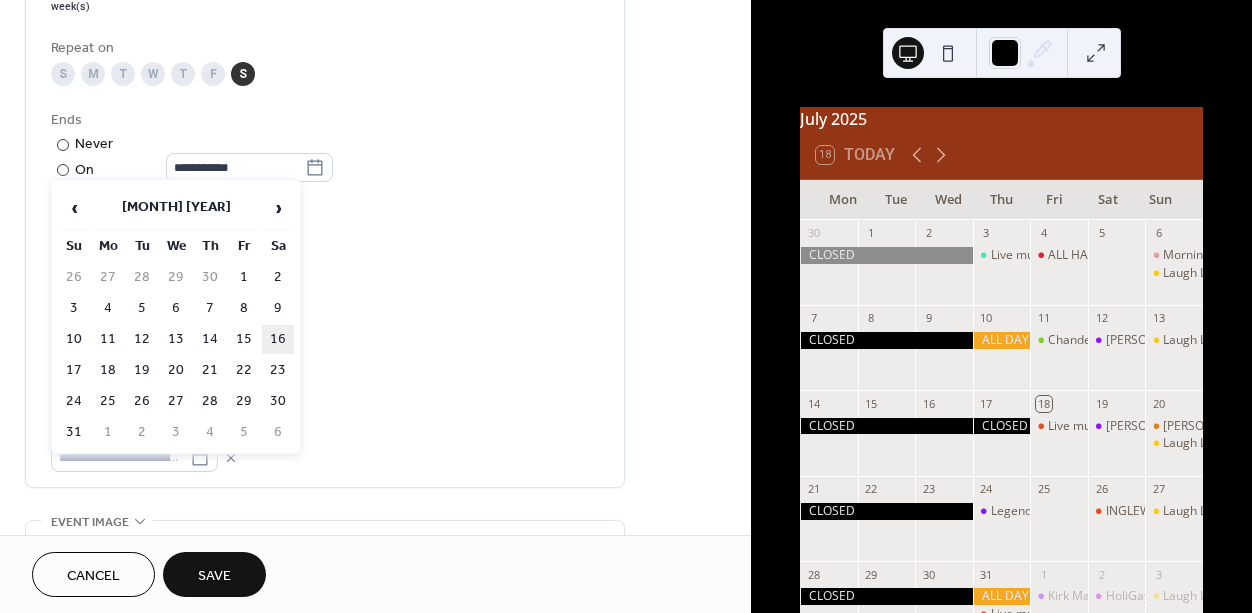 click on "16" at bounding box center [278, 339] 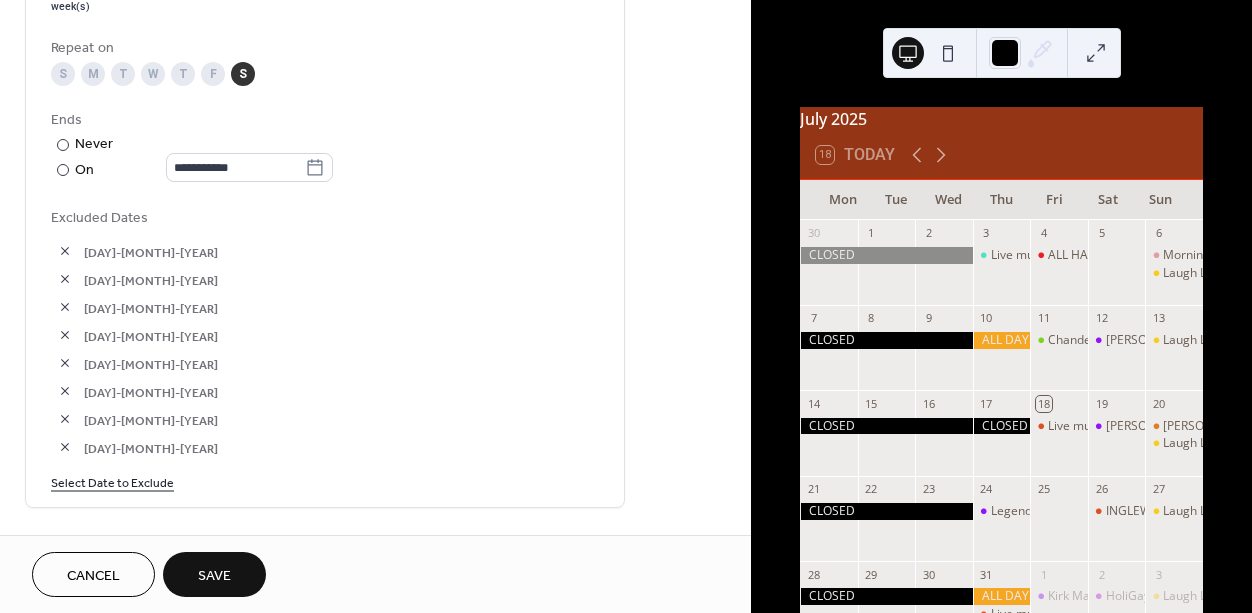 click on "Select Date to Exclude" at bounding box center (112, 481) 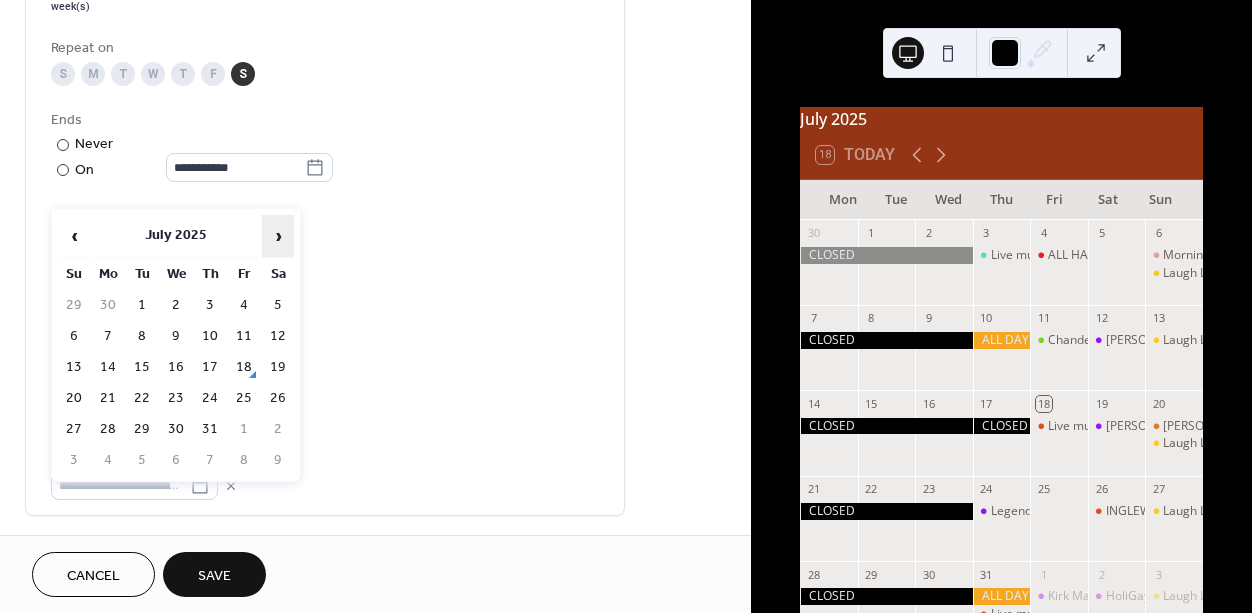 click on "›" at bounding box center [278, 236] 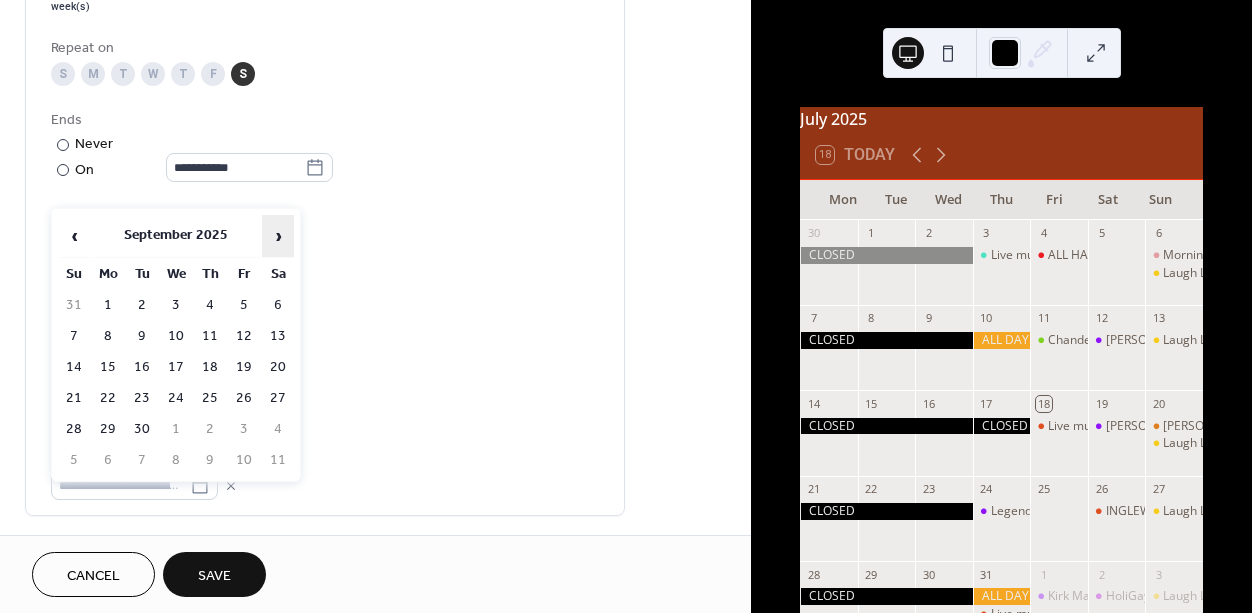 click on "›" at bounding box center [278, 236] 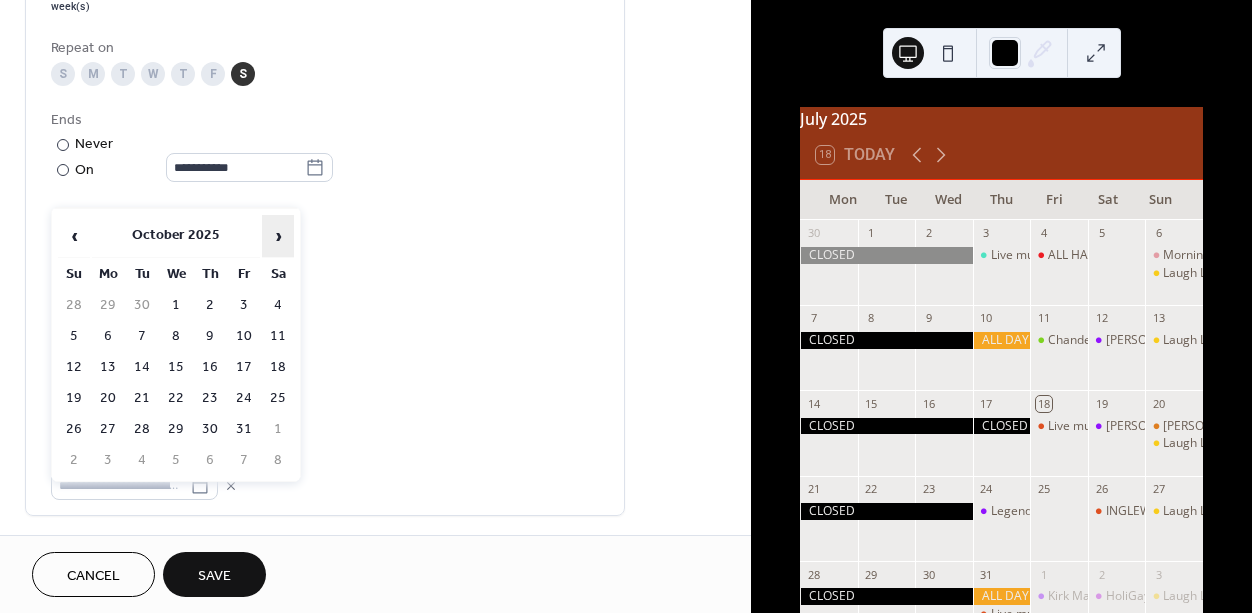 click on "›" at bounding box center [278, 236] 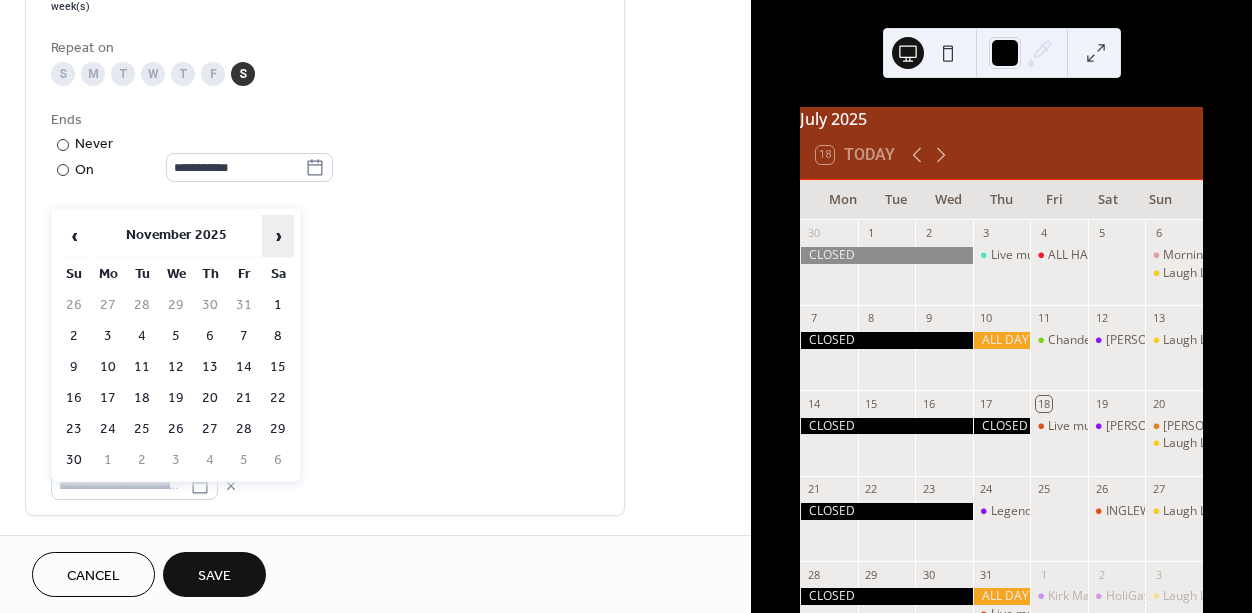 click on "›" at bounding box center (278, 236) 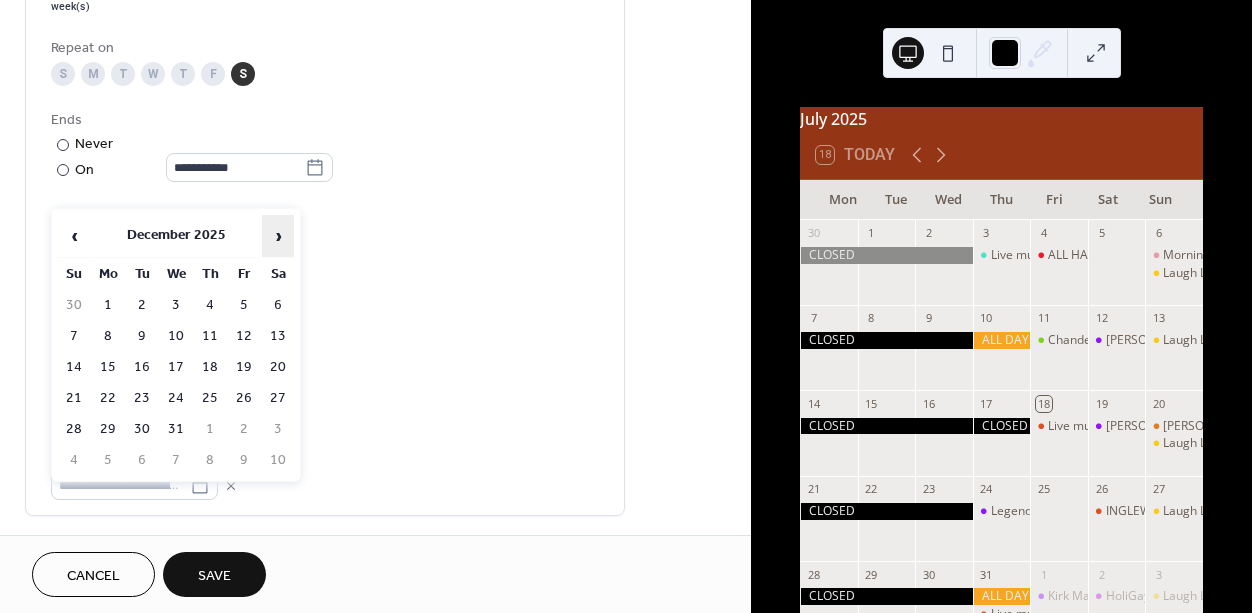 click on "›" at bounding box center [278, 236] 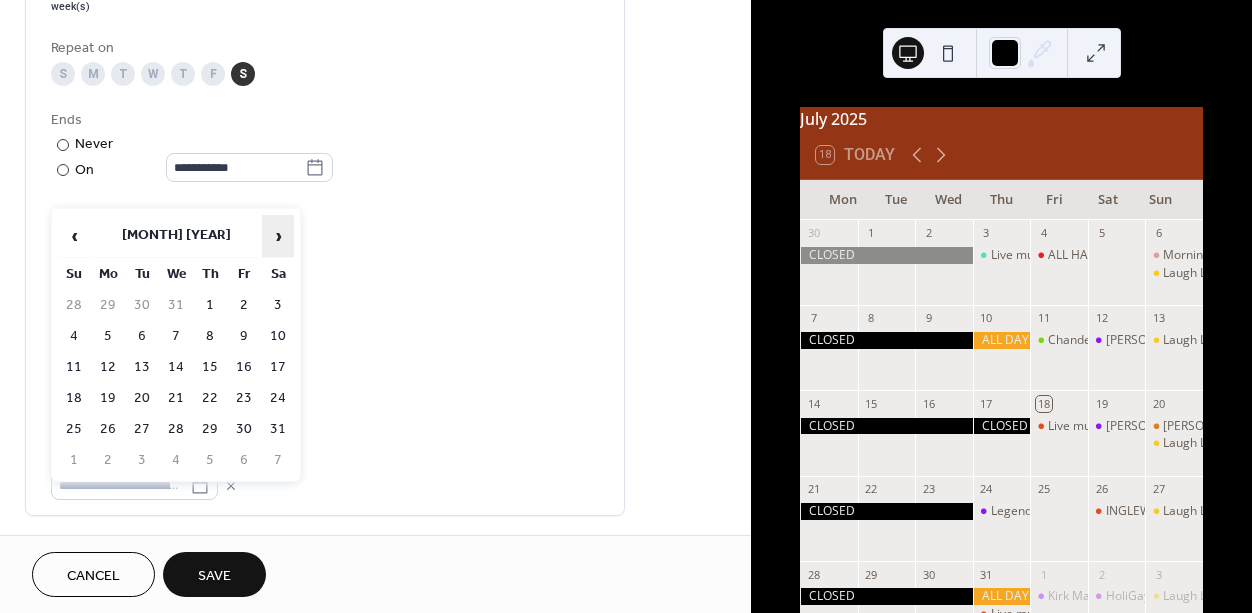 click on "›" at bounding box center (278, 236) 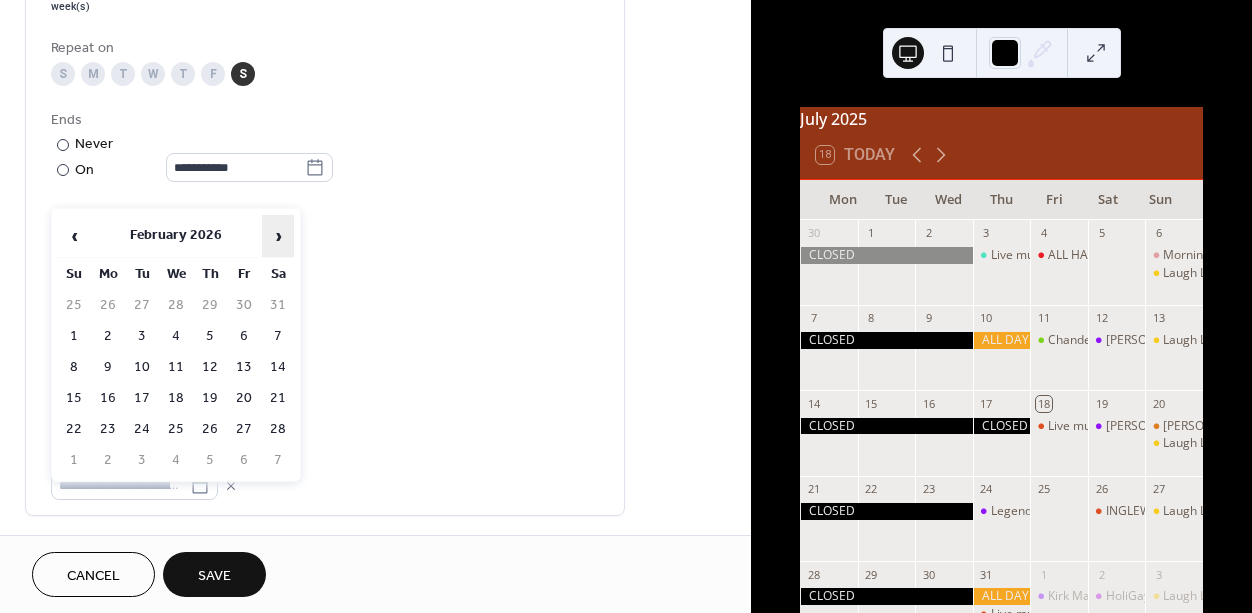 click on "›" at bounding box center [278, 236] 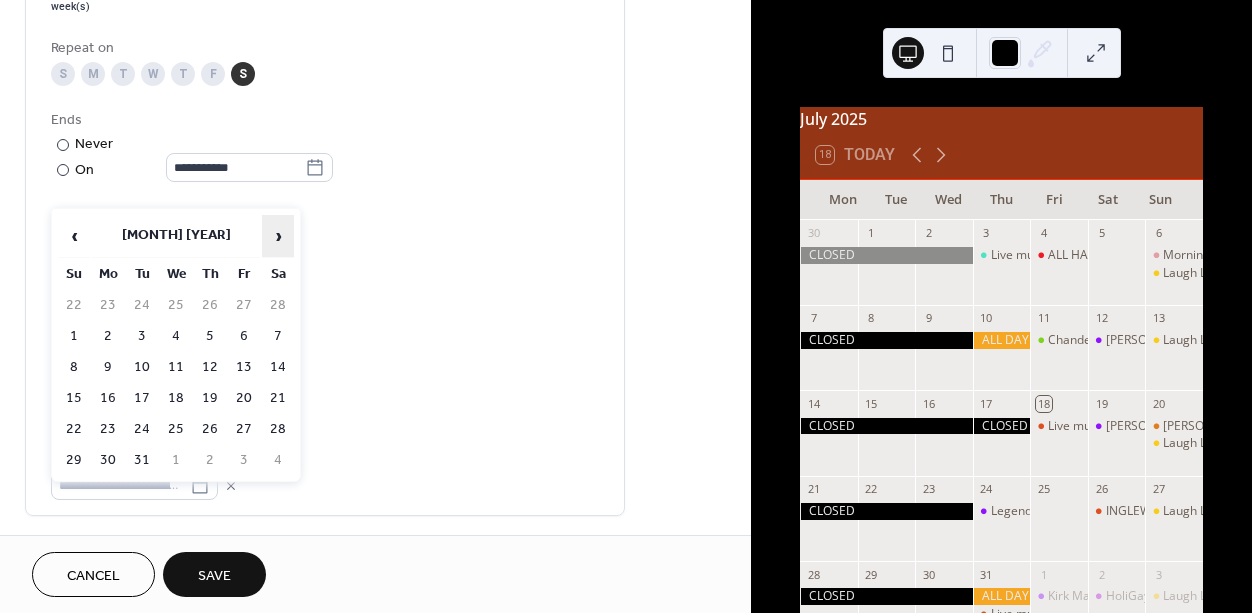 click on "›" at bounding box center (278, 236) 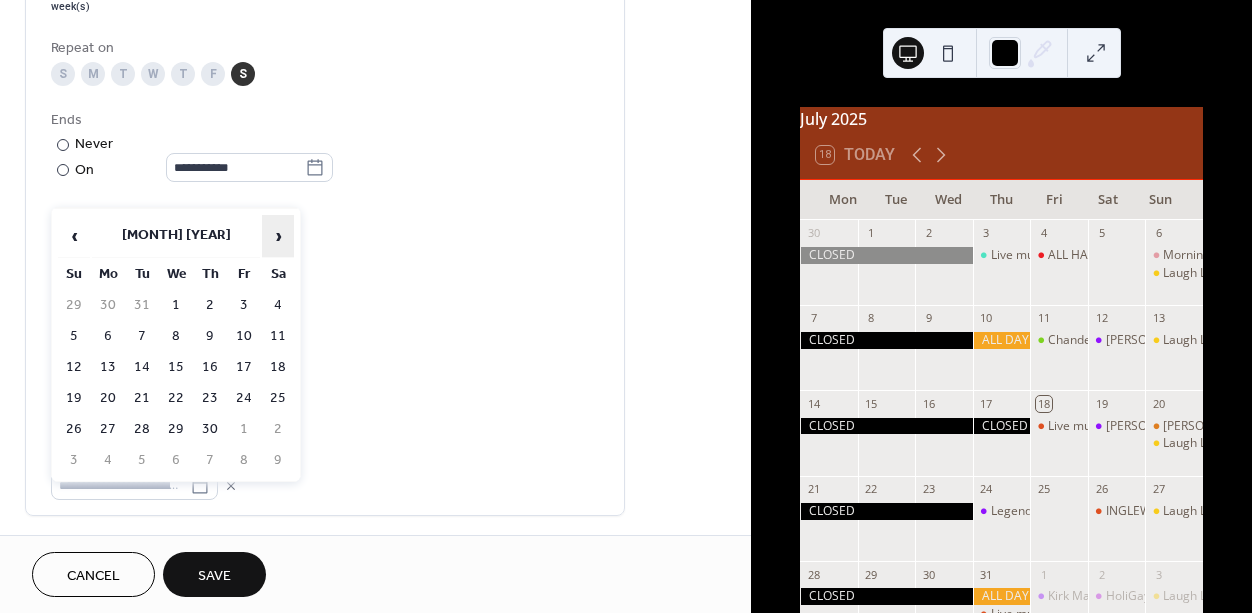 click on "›" at bounding box center [278, 236] 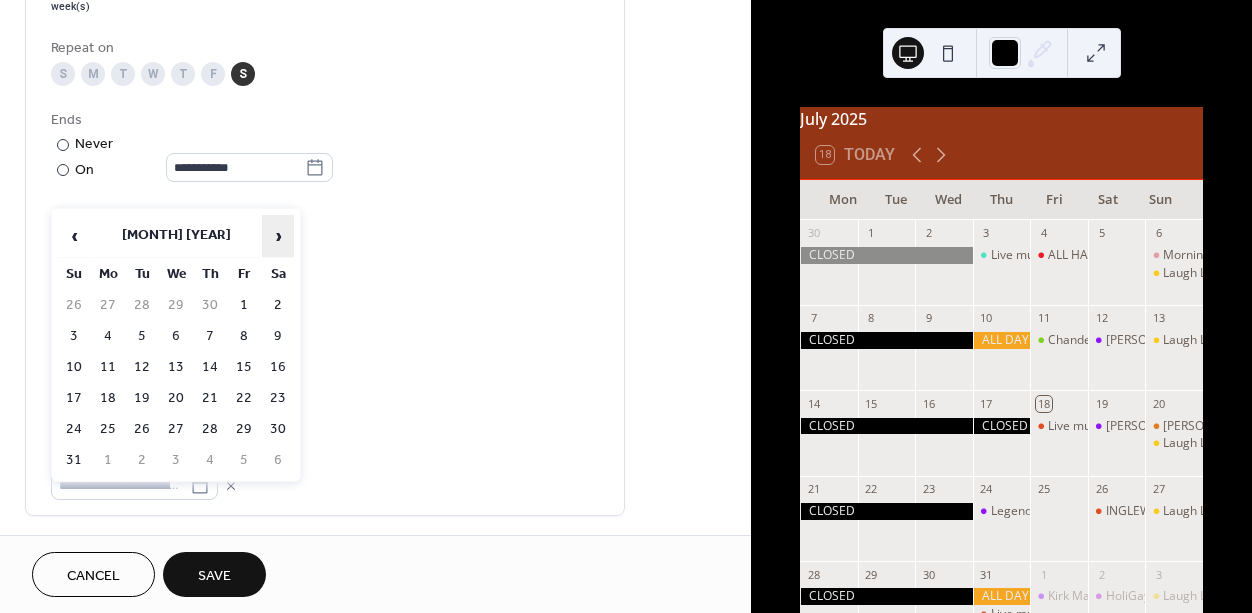 click on "›" at bounding box center [278, 236] 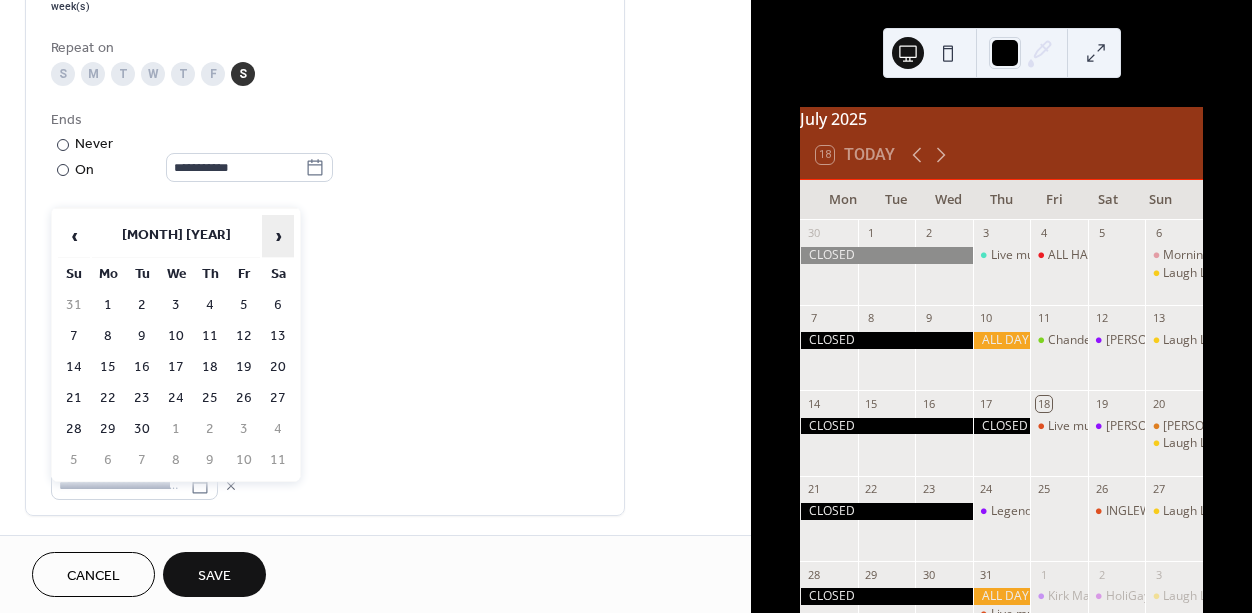 click on "›" at bounding box center [278, 236] 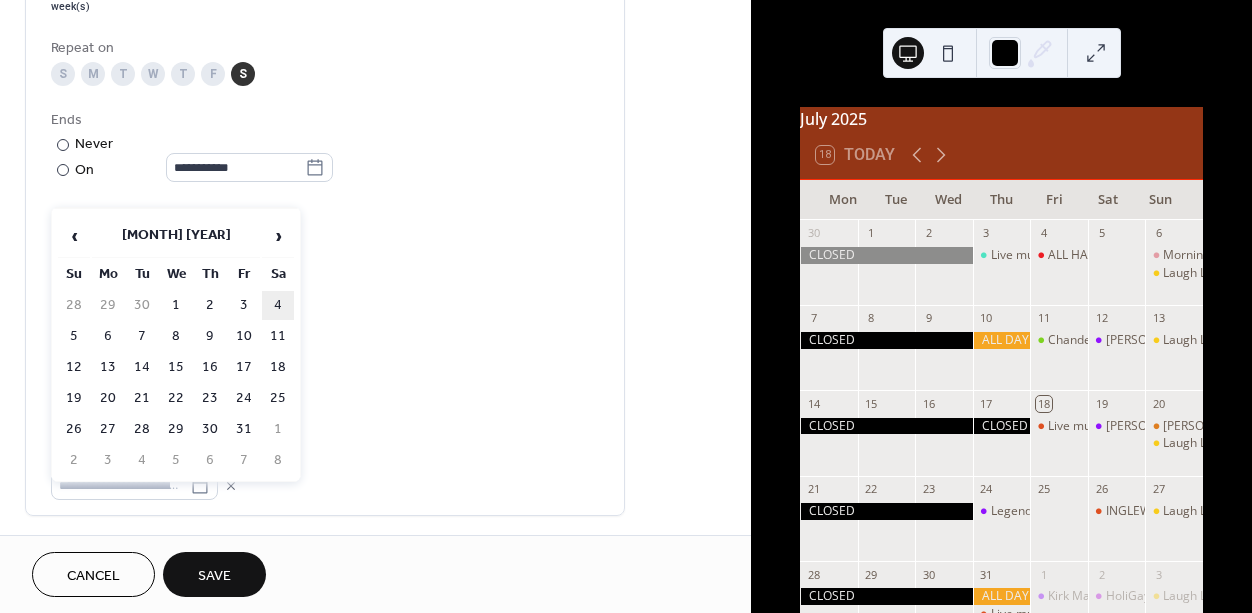 click on "4" at bounding box center [278, 305] 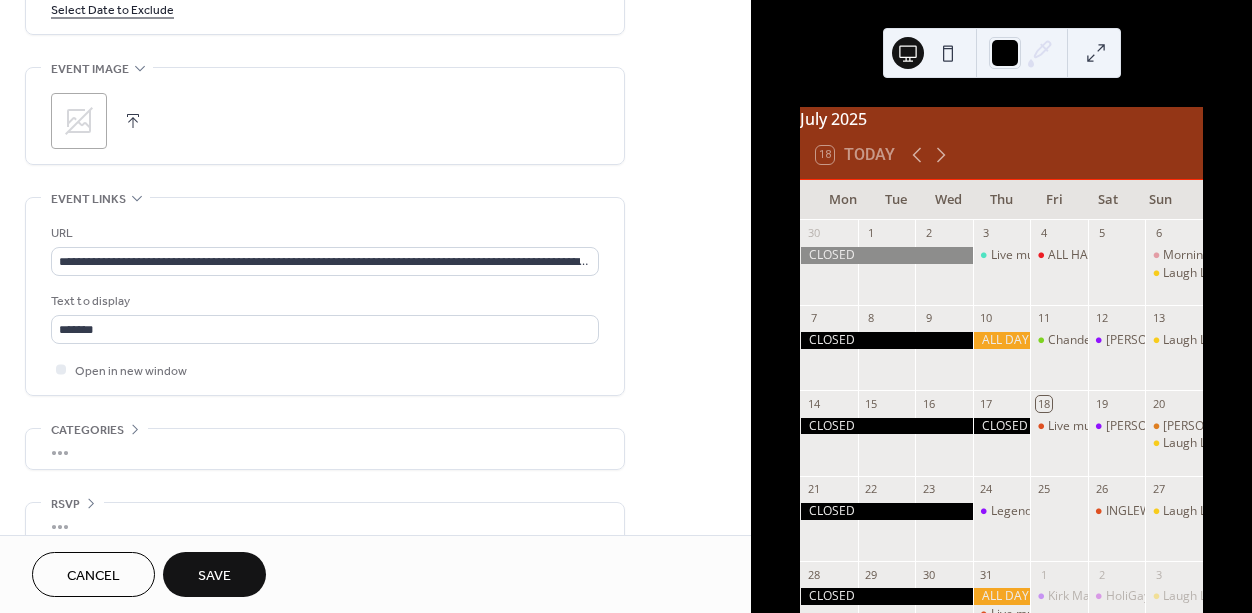 scroll, scrollTop: 1573, scrollLeft: 0, axis: vertical 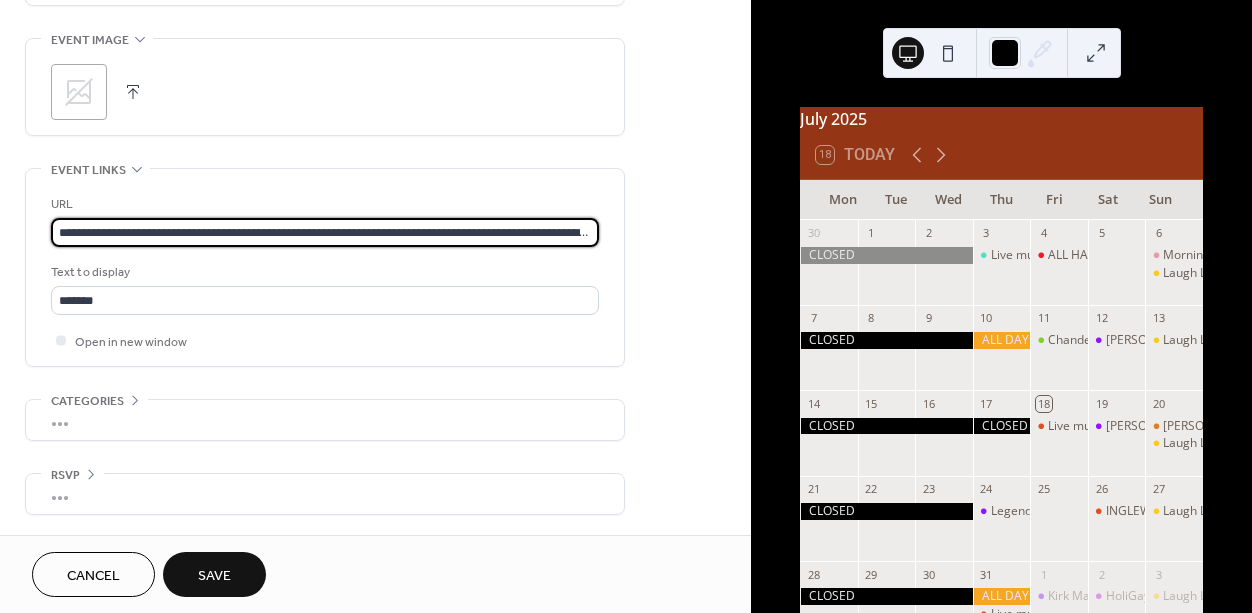 click on "**********" at bounding box center (325, 232) 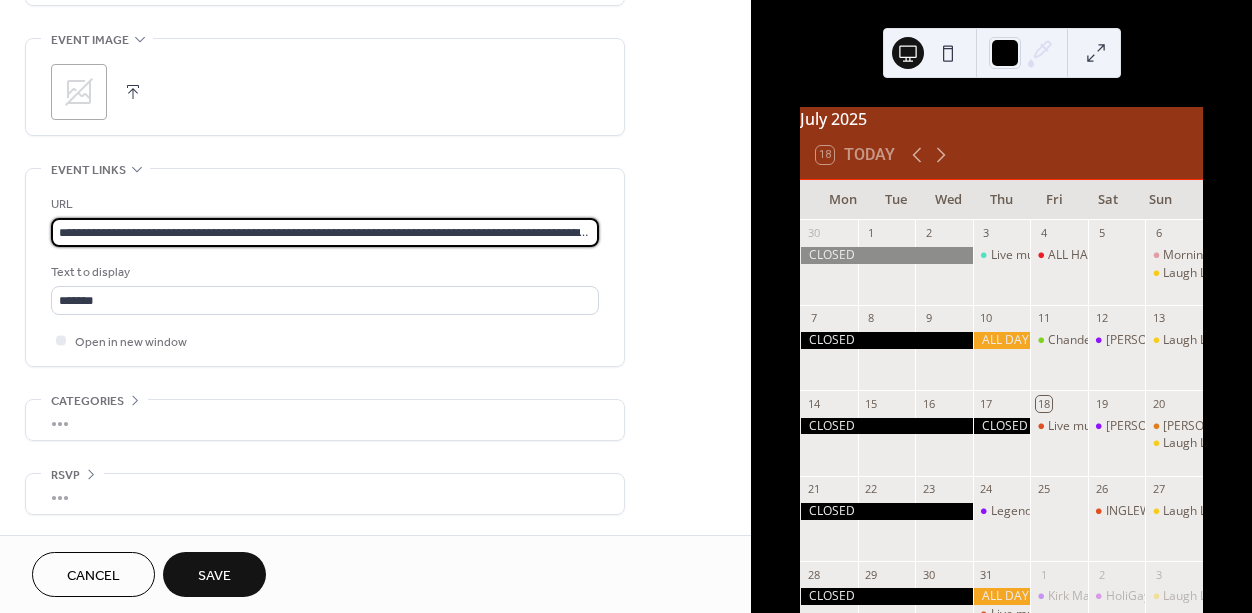 click on "**********" at bounding box center [325, 232] 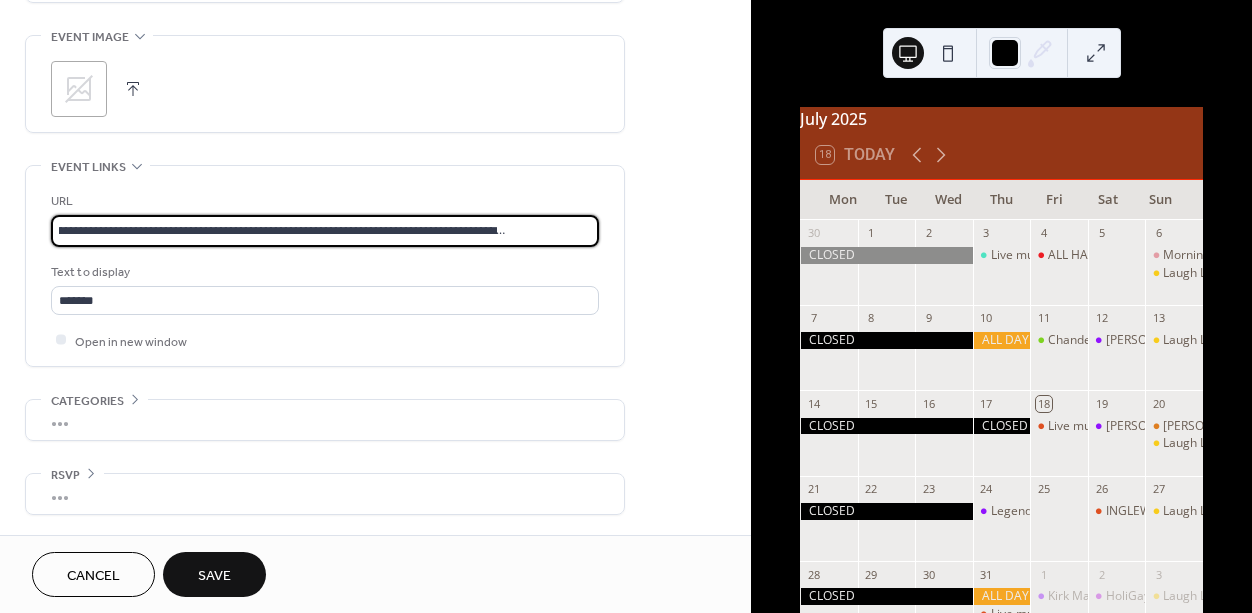 type on "**********" 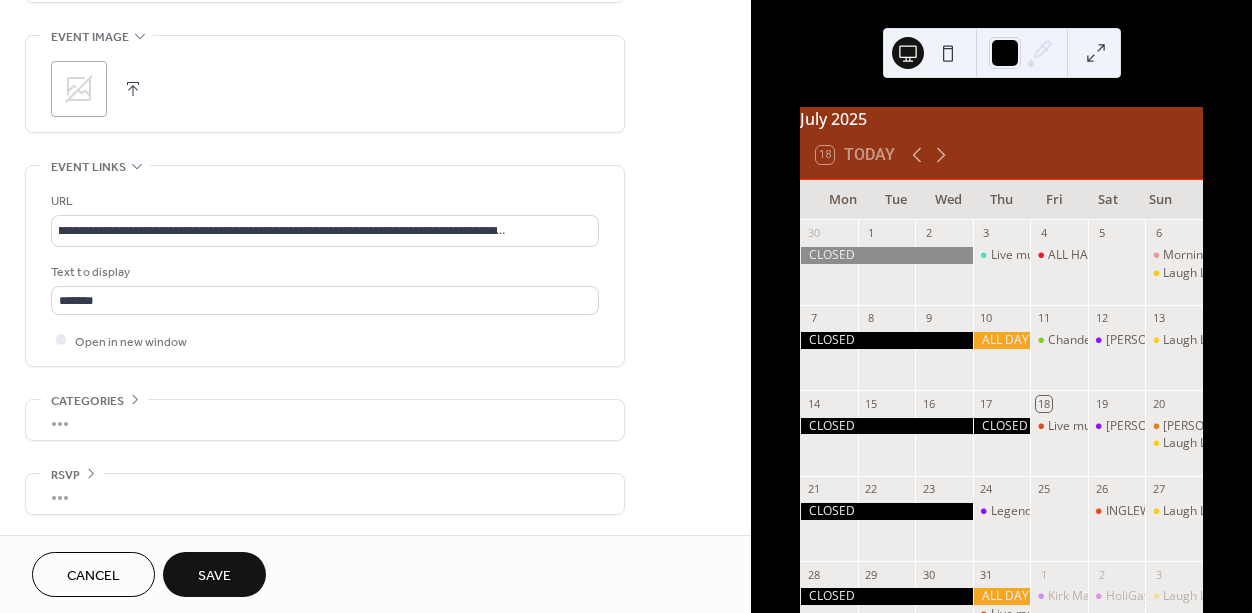 click at bounding box center [133, 89] 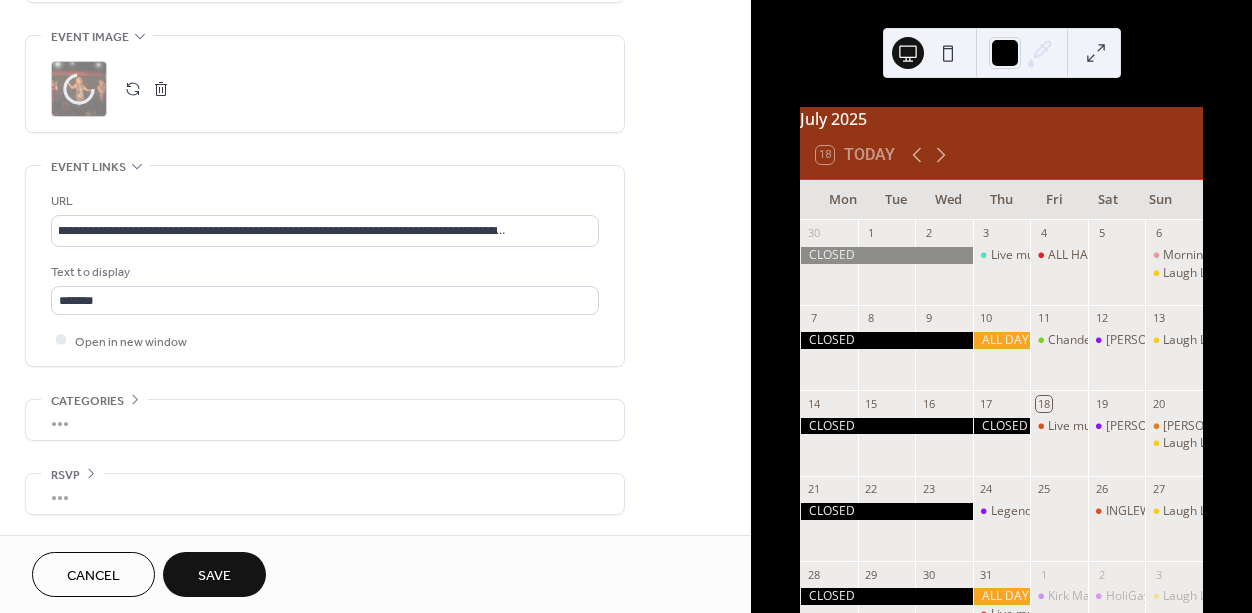 click on "Save" at bounding box center (214, 576) 